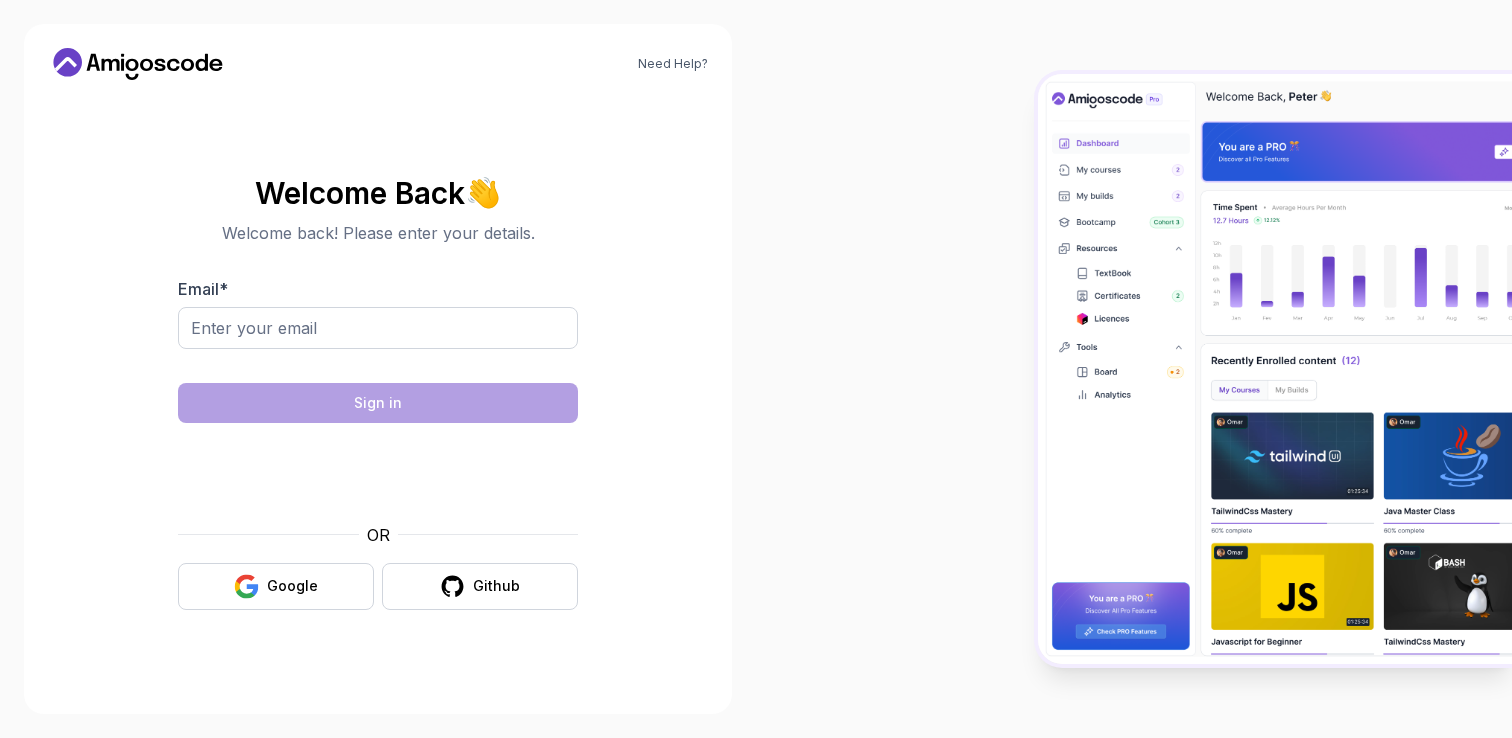 scroll, scrollTop: 0, scrollLeft: 0, axis: both 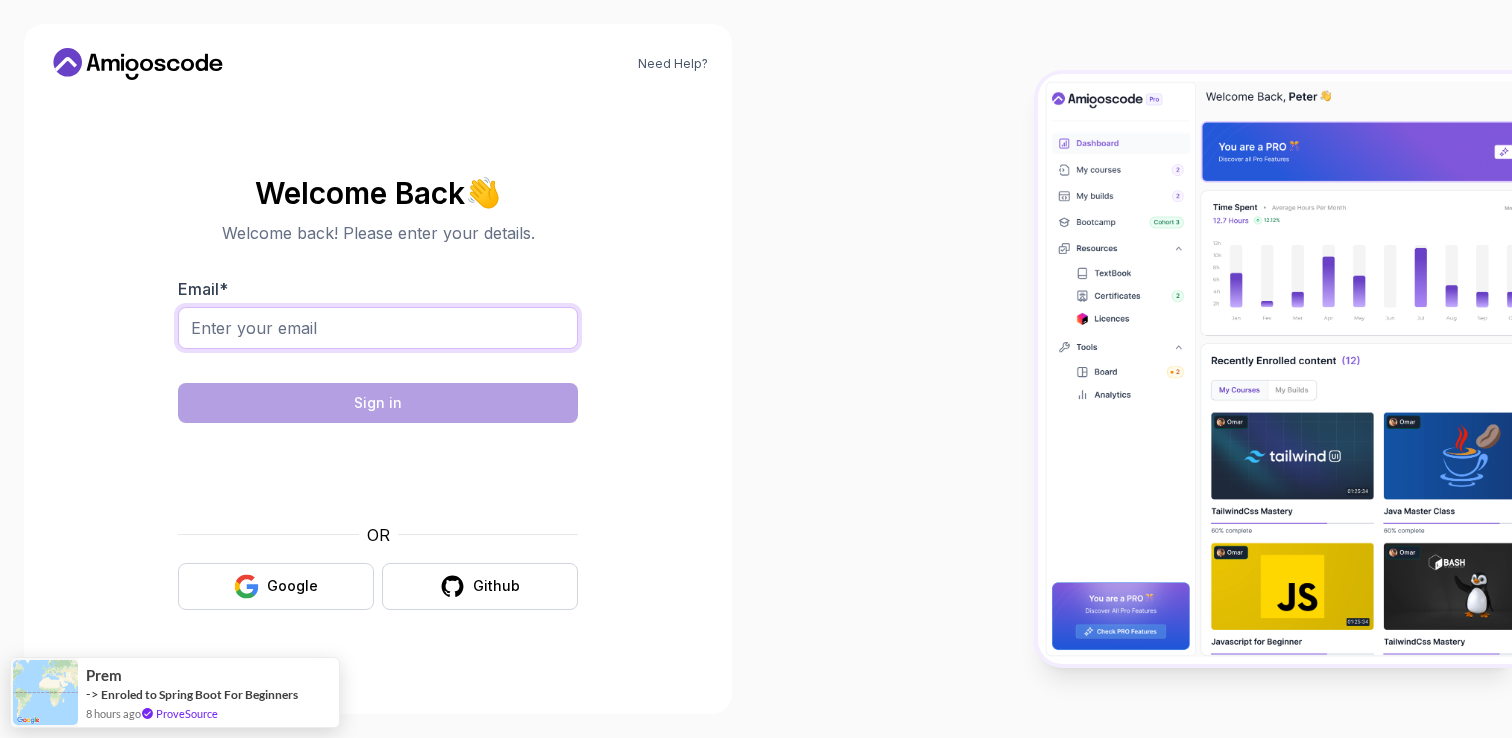 click on "Email *" at bounding box center [378, 328] 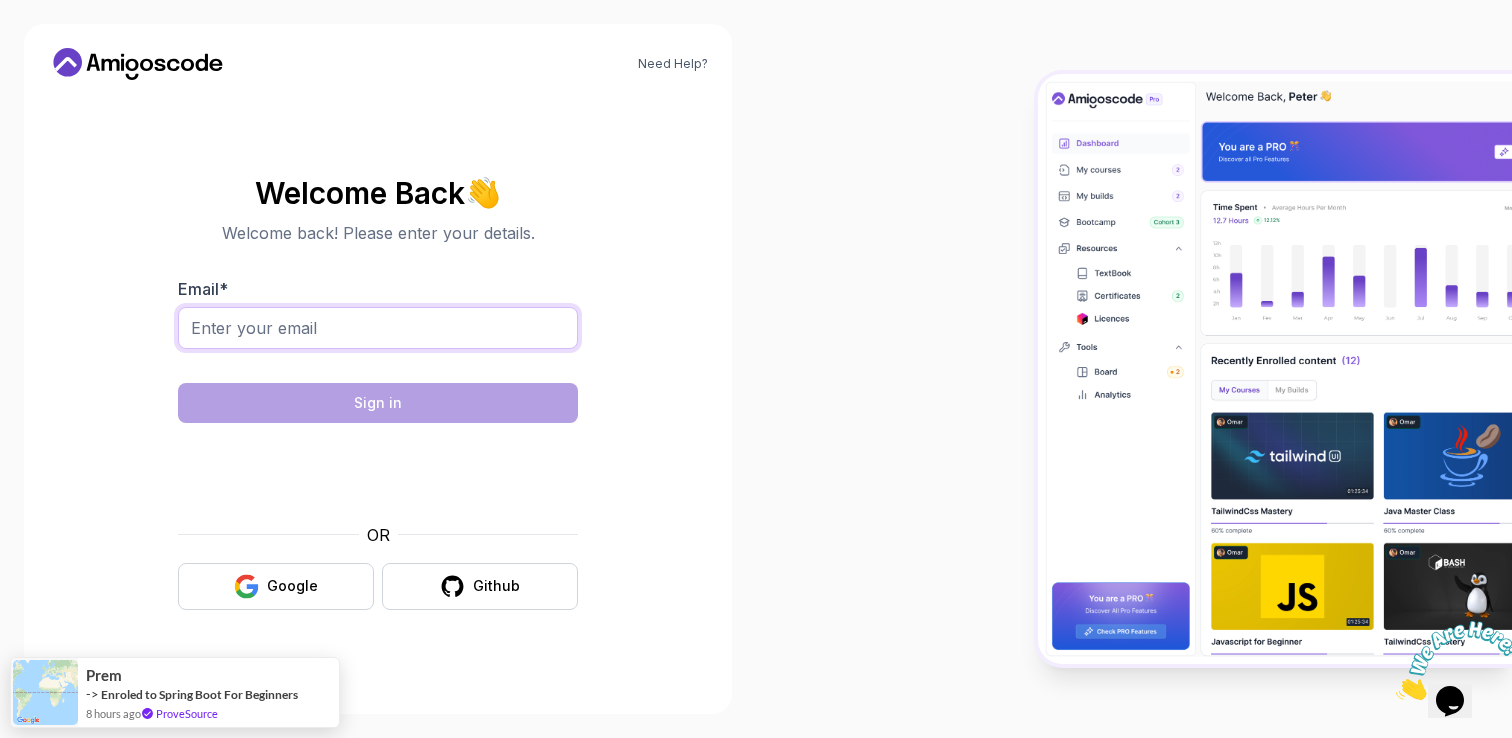 scroll, scrollTop: 0, scrollLeft: 0, axis: both 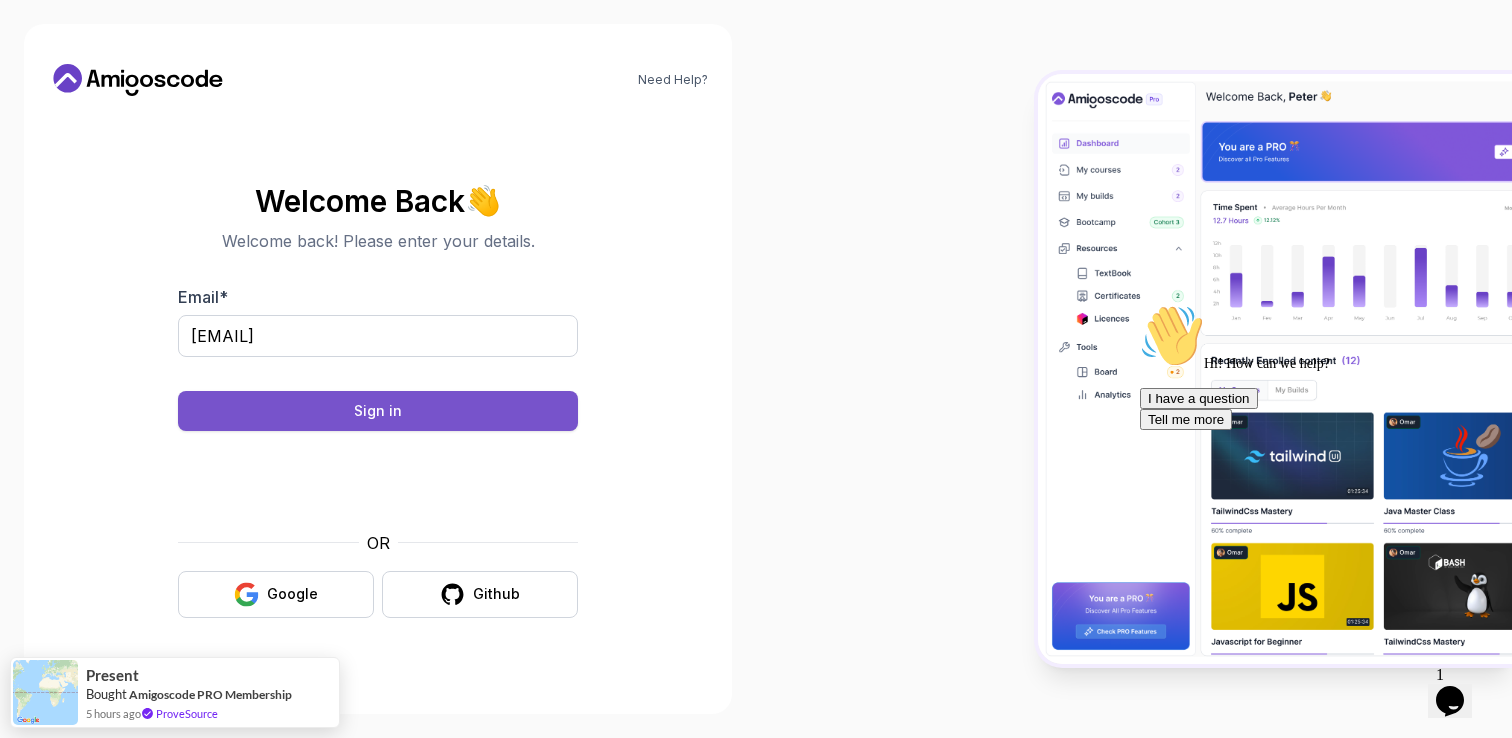click on "Sign in" at bounding box center (378, 411) 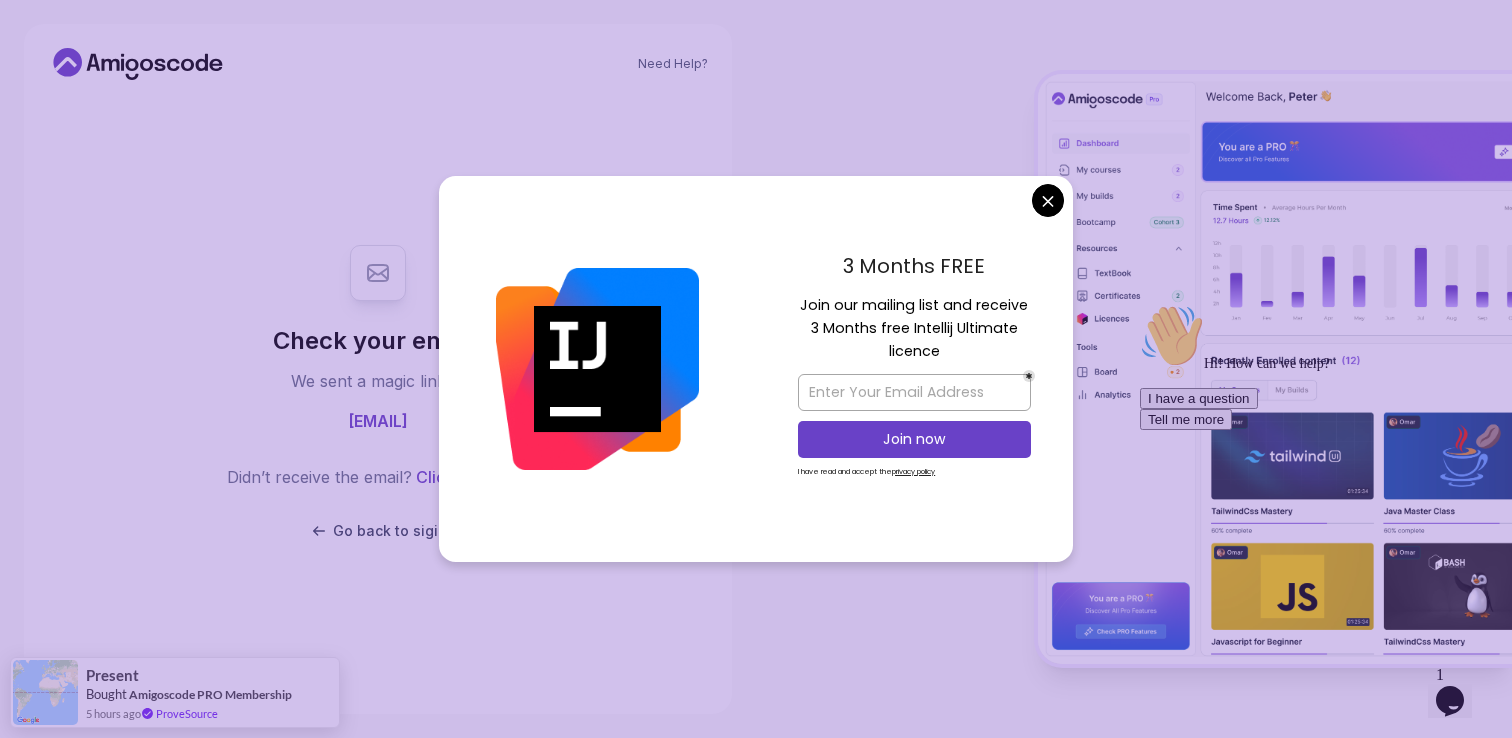 click on "Need Help? Check your email. We sent a magic link to dheerajreddy146@gmail.com Didn’t receive the email? Click to resend Go back to sigin
Present Bought   Amigoscode PRO Membership 5 hours ago     ProveSource" at bounding box center [756, 369] 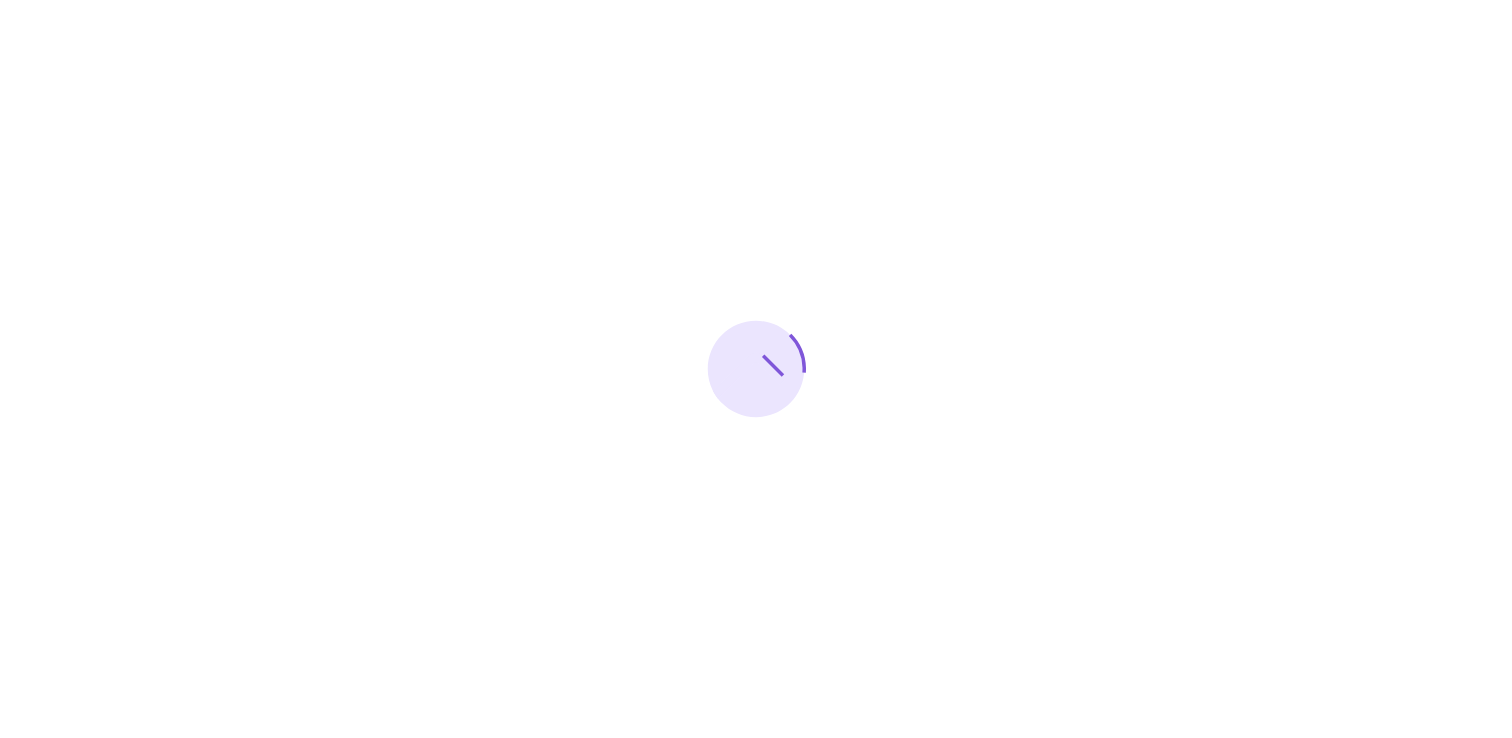 scroll, scrollTop: 0, scrollLeft: 0, axis: both 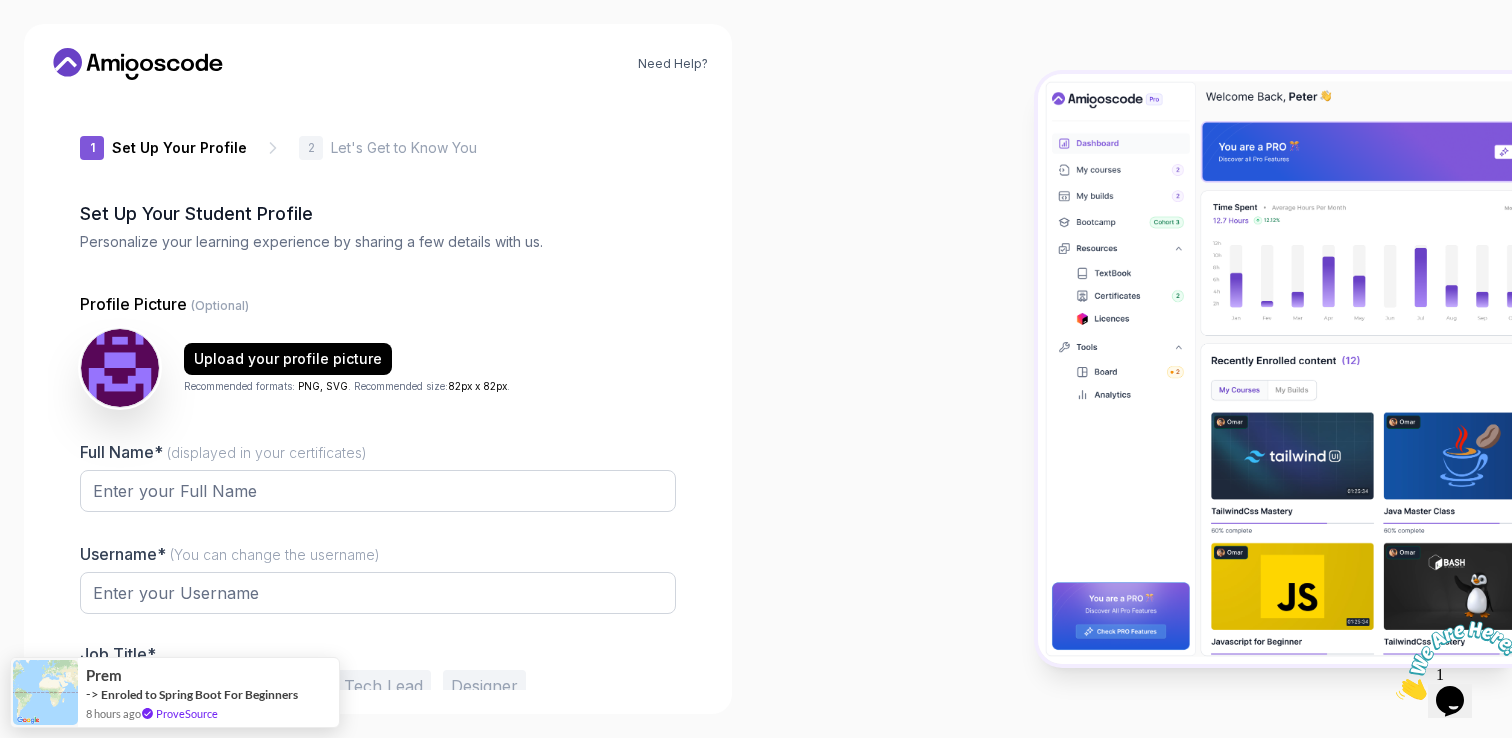 type on "happyorca91c1d" 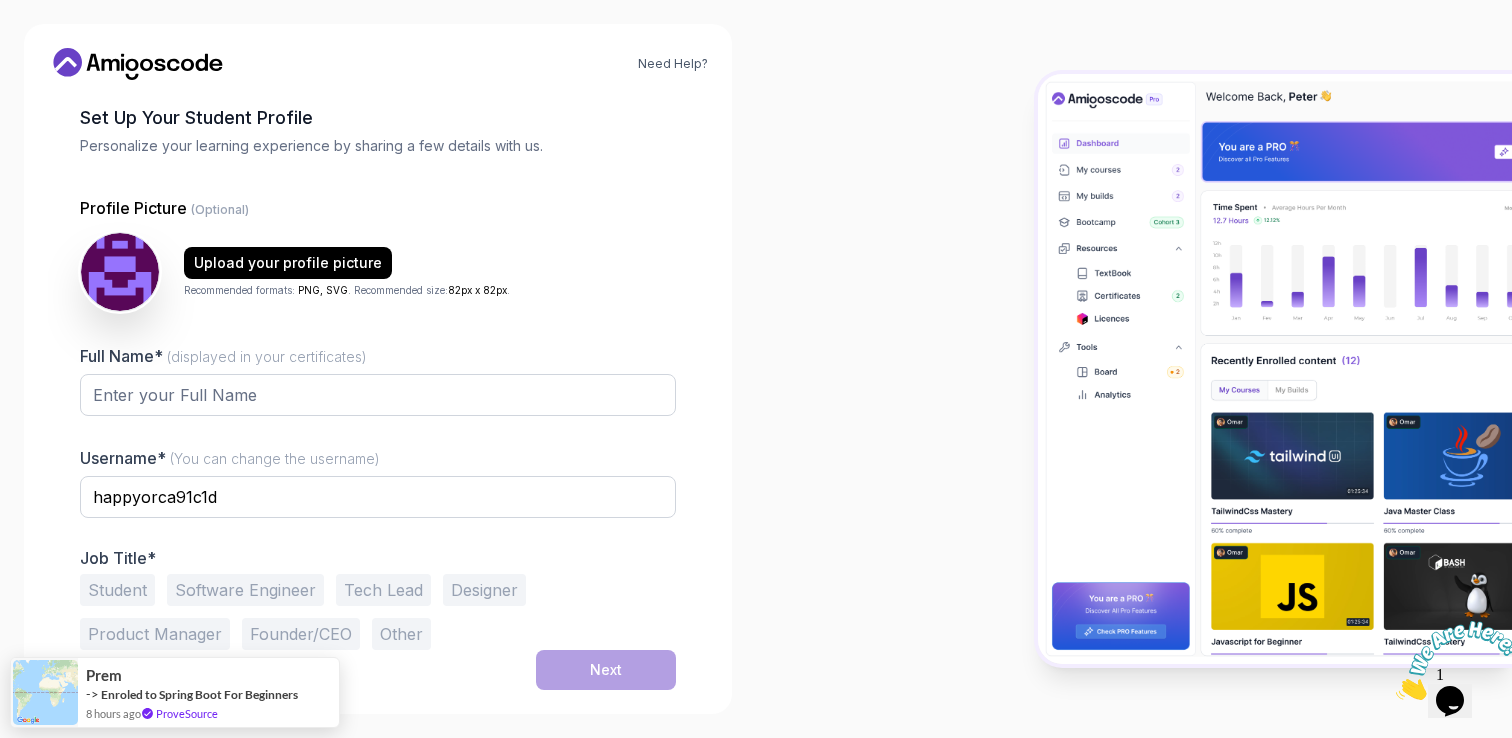 scroll, scrollTop: 0, scrollLeft: 0, axis: both 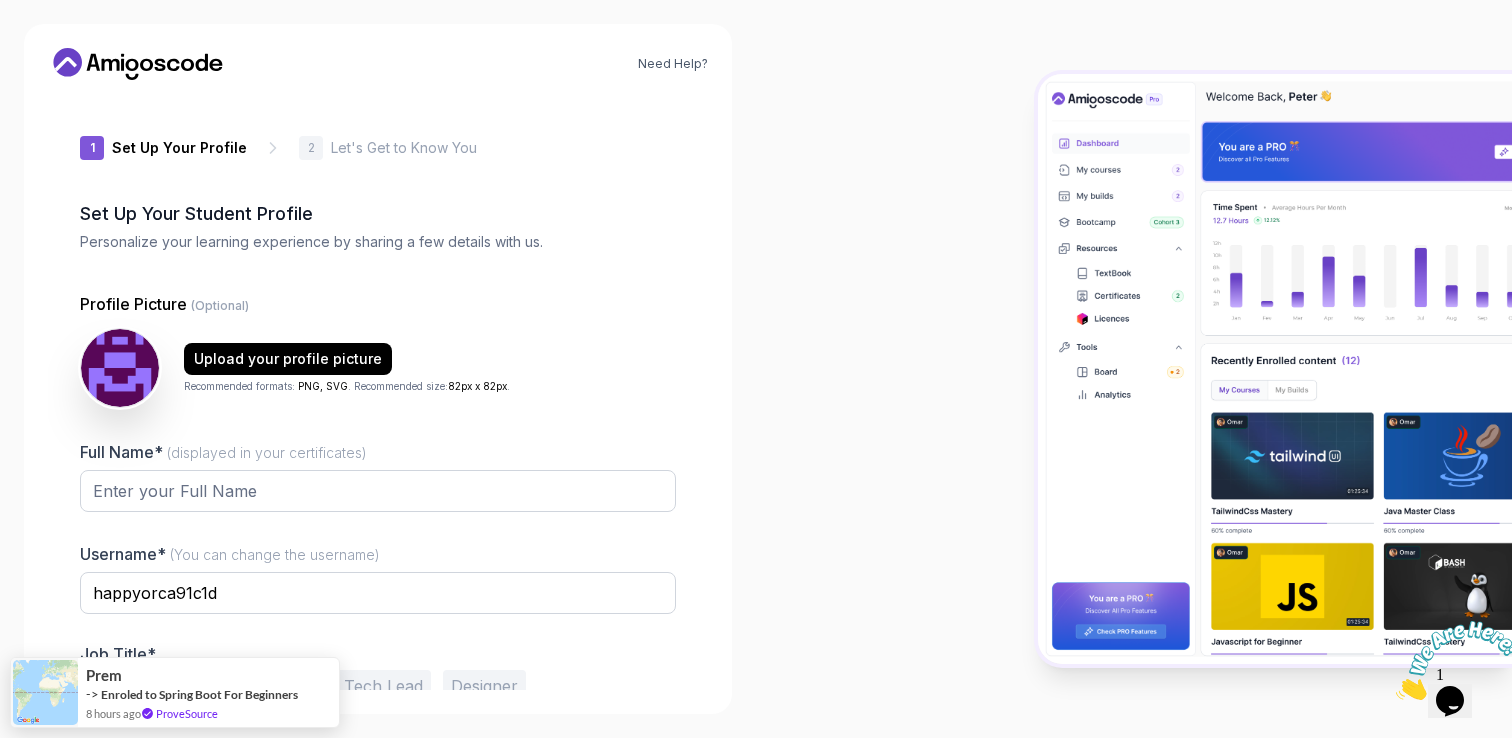 click 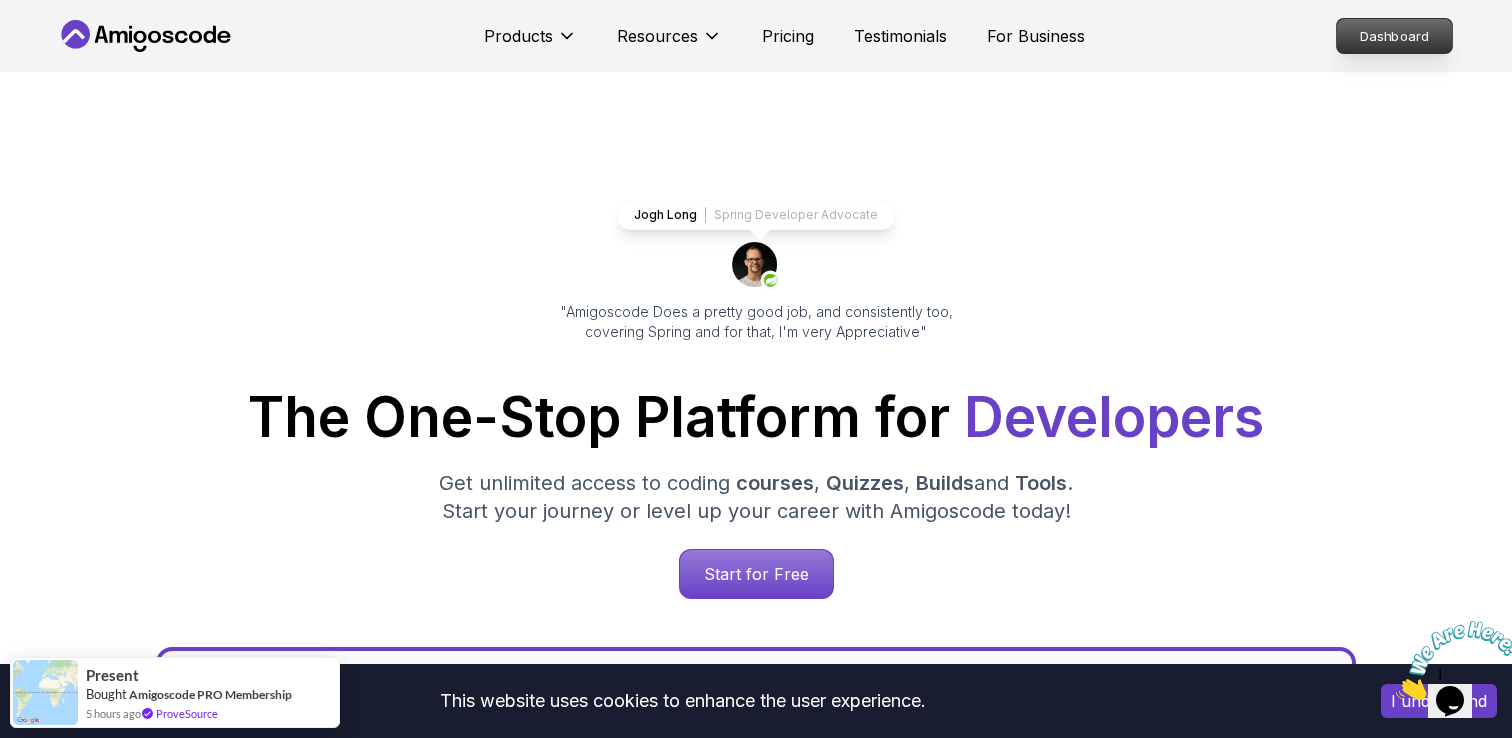 click on "Dashboard" at bounding box center (1394, 36) 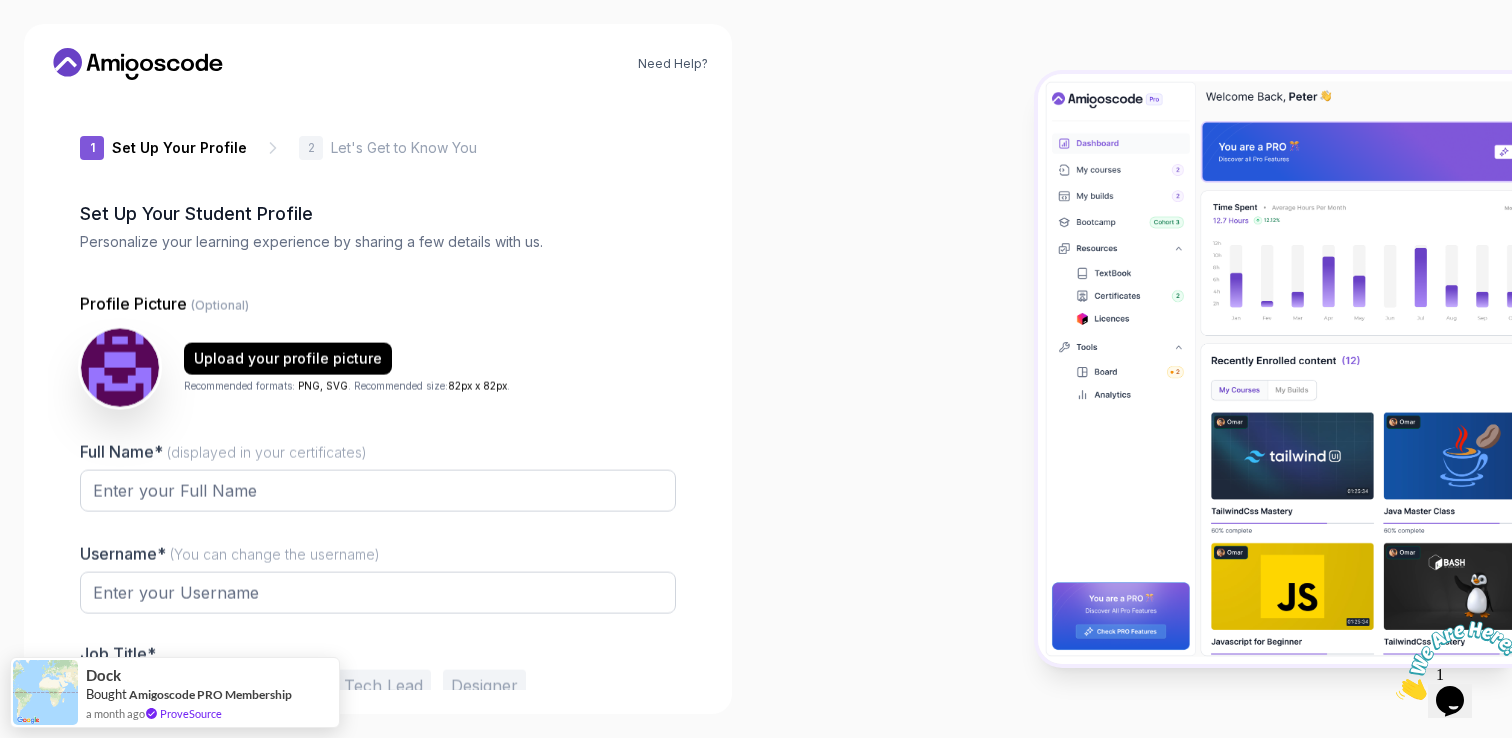type on "royalhummingbirde7253" 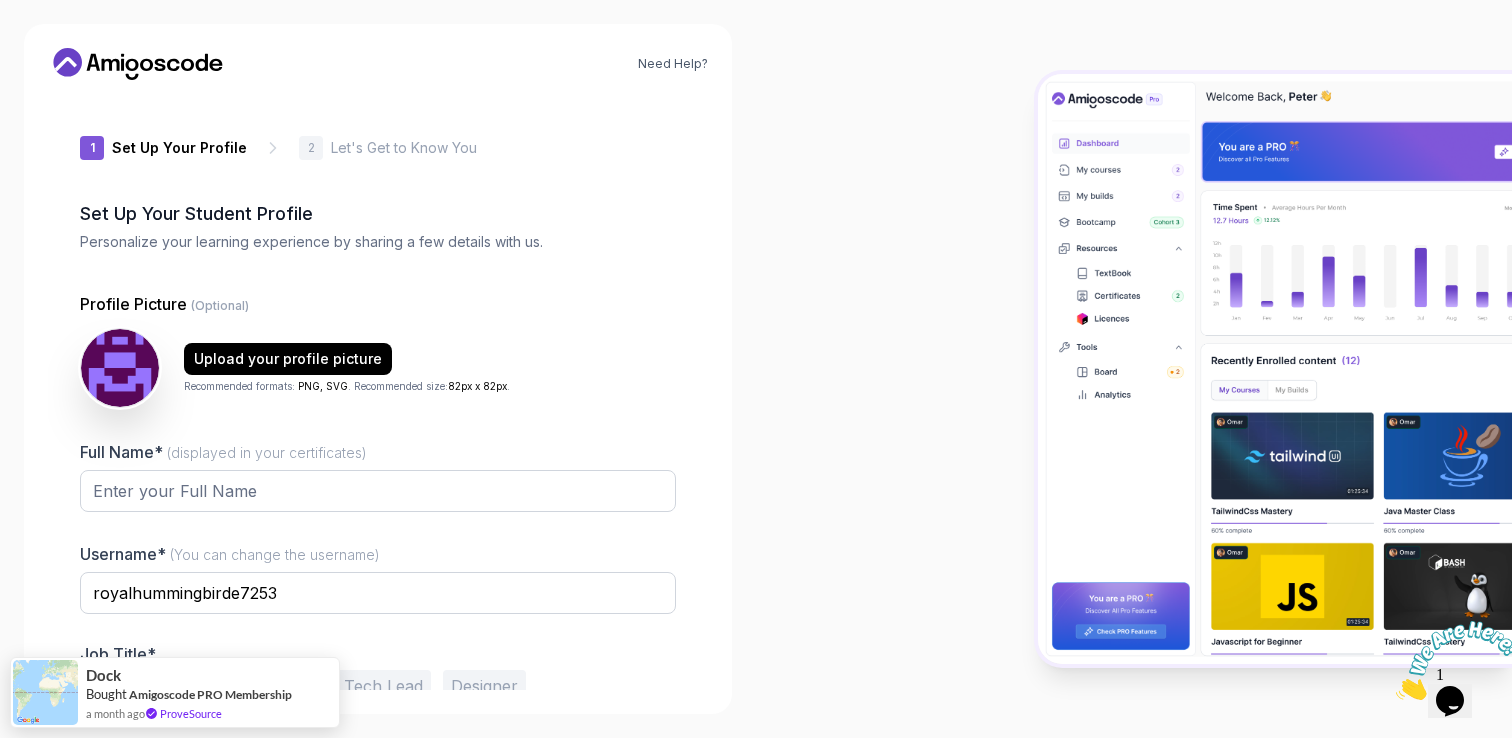 click 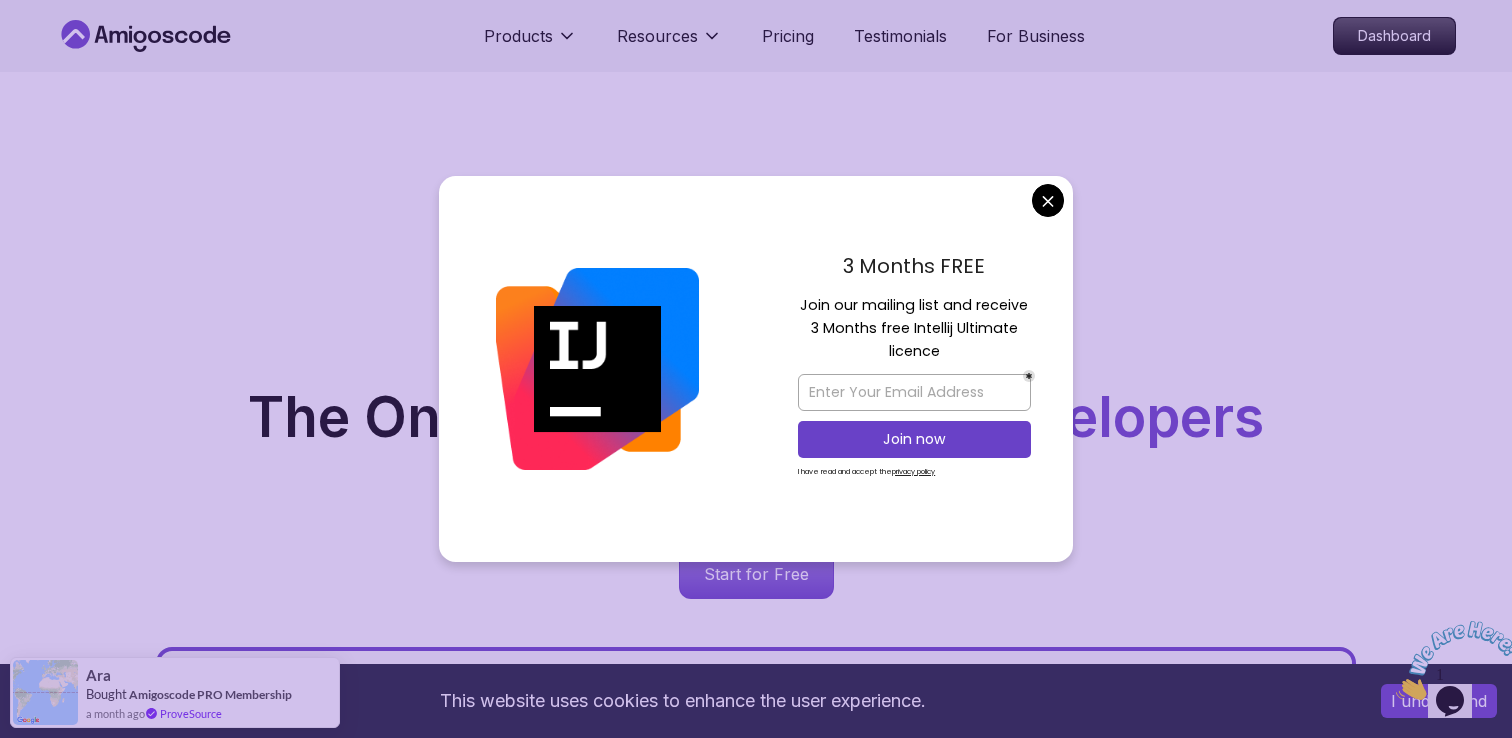 click on "This website uses cookies to enhance the user experience. I understand Products Resources Pricing Testimonials For Business Dashboard Products Resources Pricing Testimonials For Business Dashboard Jogh Long Spring Developer Advocate "Amigoscode Does a pretty good job, and consistently too, covering Spring and for that, I'm very Appreciative" The One-Stop Platform for   Developers Get unlimited access to coding   courses ,   Quizzes ,   Builds  and   Tools . Start your journey or level up your career with Amigoscode today! Start for Free https://amigoscode.com/dashboard OUR AMIGO STUDENTS WORK IN TOP COMPANIES Courses Builds Discover Amigoscode's Latest   Premium Courses! Get unlimited access to coding   courses ,   Quizzes ,   Builds  and   Tools . Start your journey or level up your career with Amigoscode today! Browse all  courses Advanced Spring Boot Pro Dive deep into Spring Boot with our advanced course, designed to take your skills from intermediate to expert level. NEW Spring Boot for Beginners Pro Pro" at bounding box center [756, 5864] 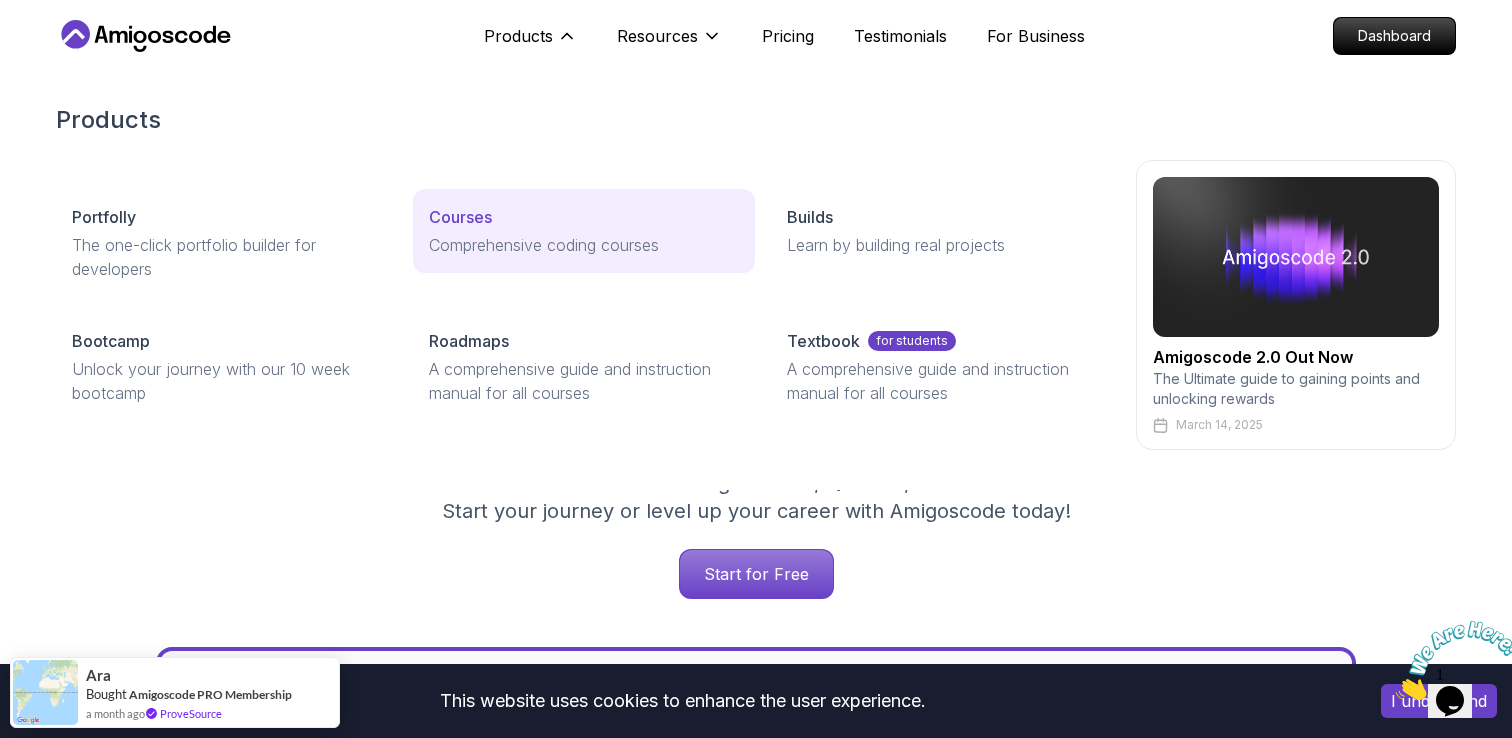 click on "Courses Comprehensive coding courses" at bounding box center [583, 231] 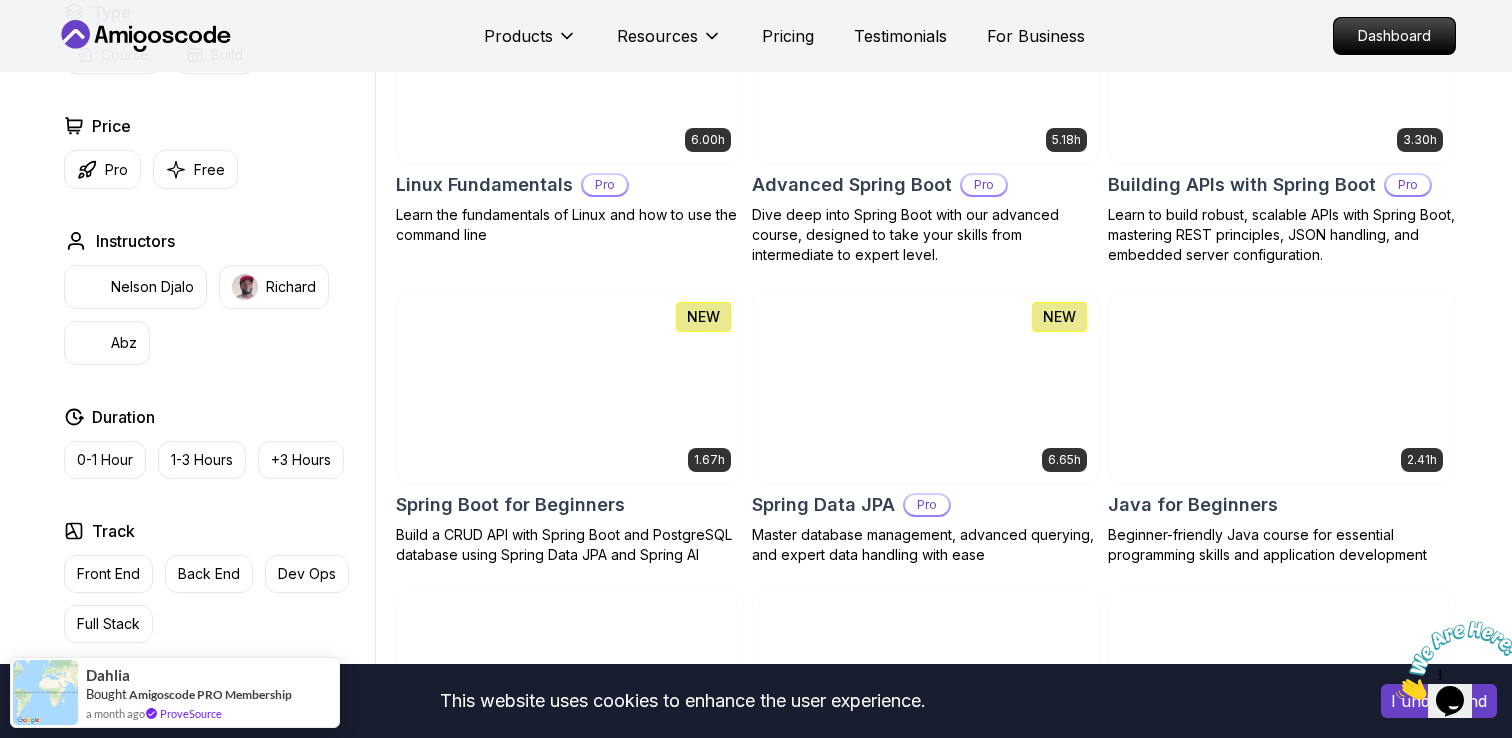 scroll, scrollTop: 0, scrollLeft: 0, axis: both 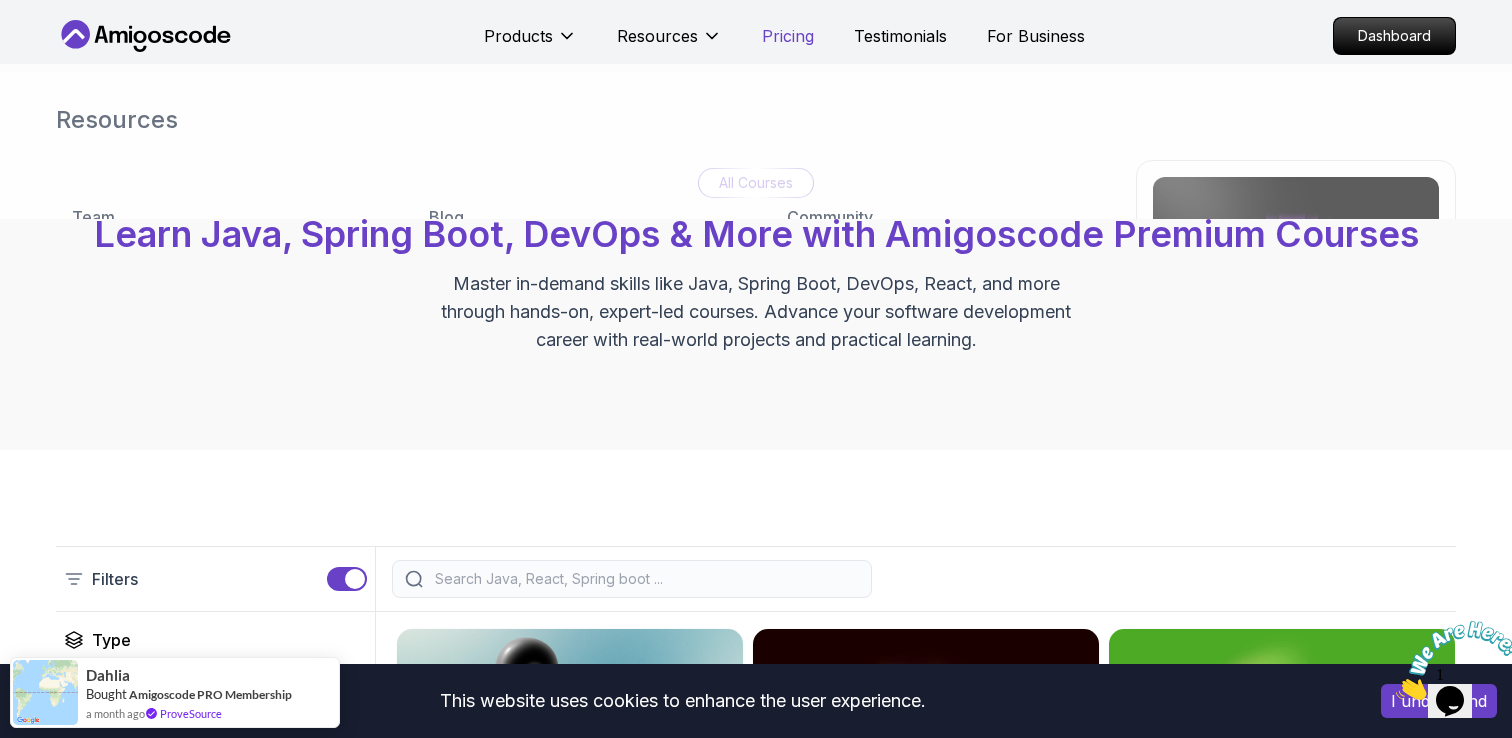 click on "Pricing" at bounding box center [788, 36] 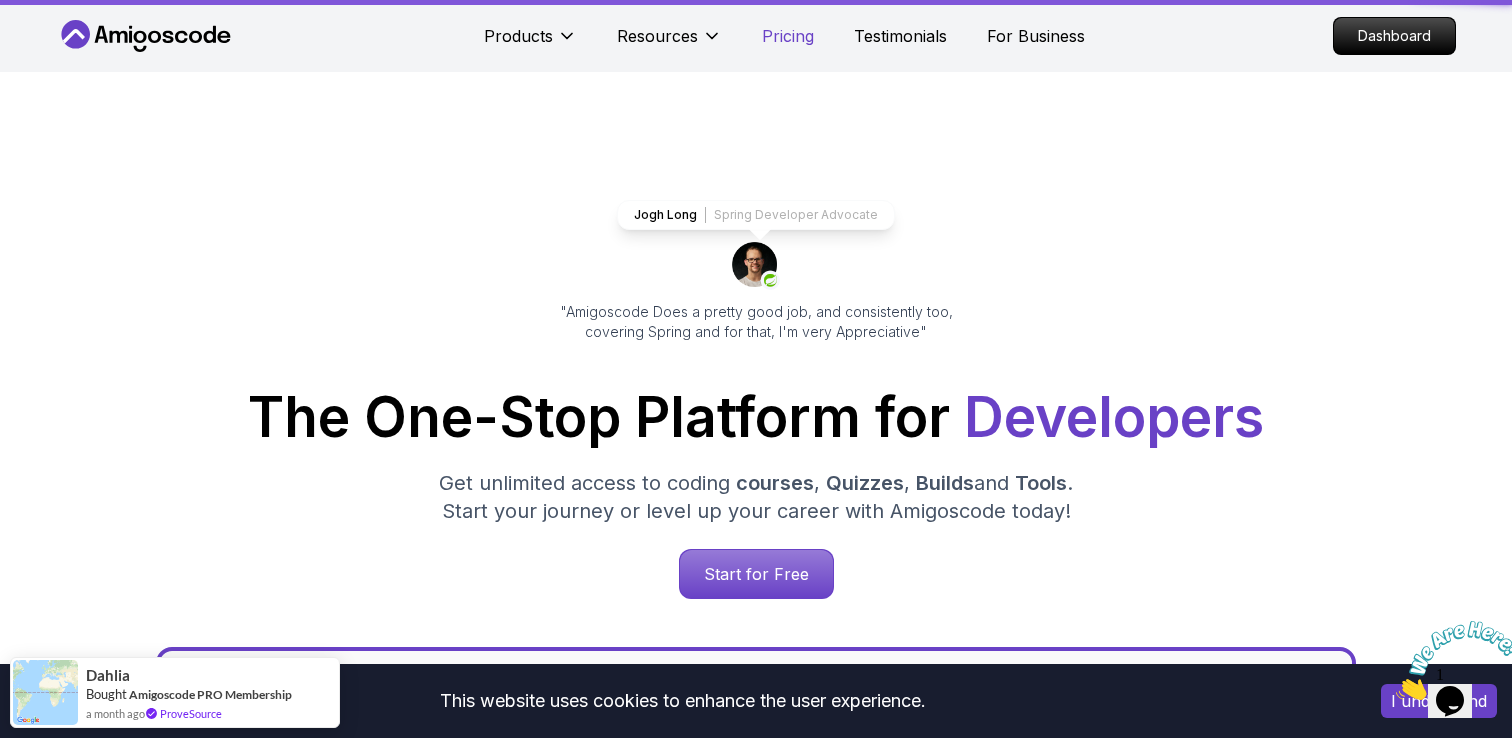scroll, scrollTop: 4298, scrollLeft: 0, axis: vertical 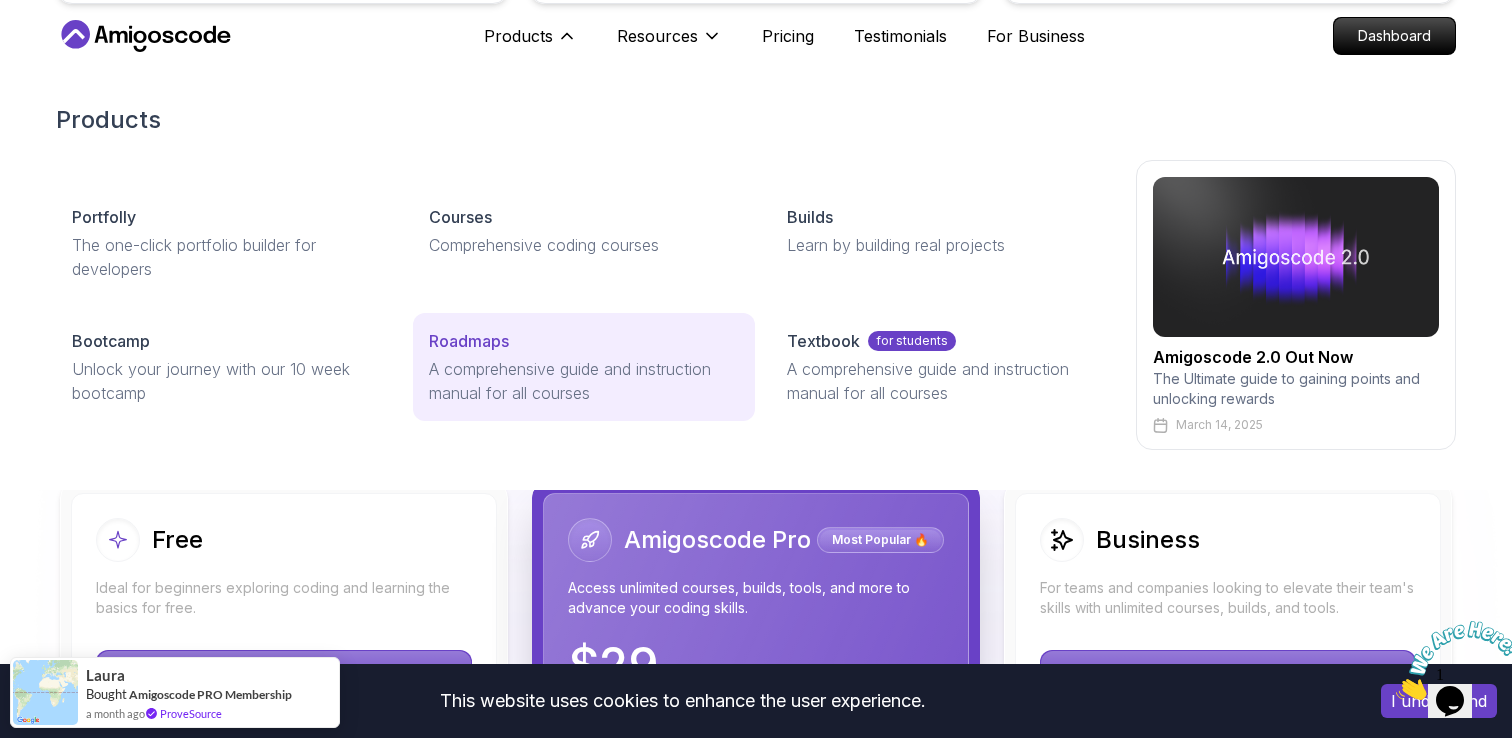 click on "A comprehensive guide and instruction manual for all courses" at bounding box center [583, 381] 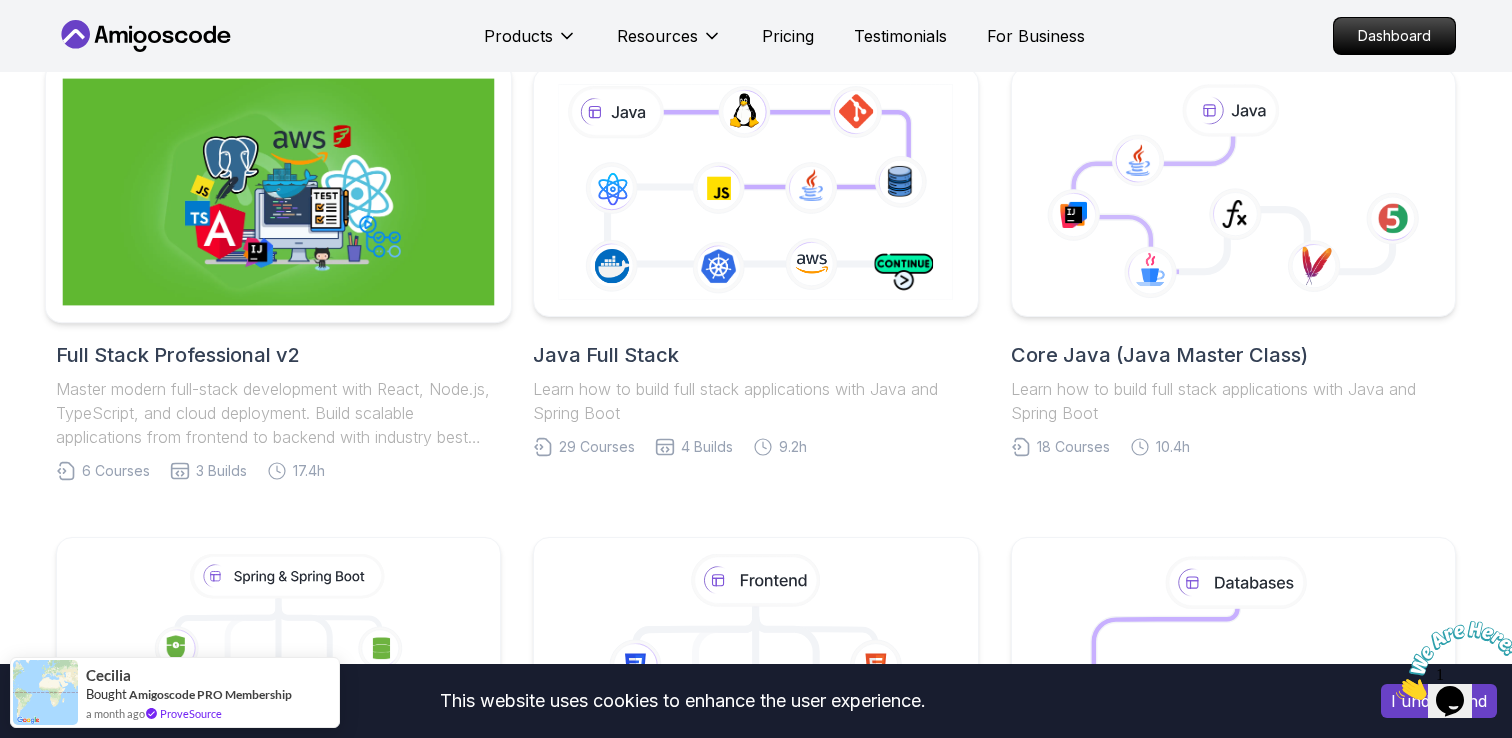 scroll, scrollTop: 170, scrollLeft: 0, axis: vertical 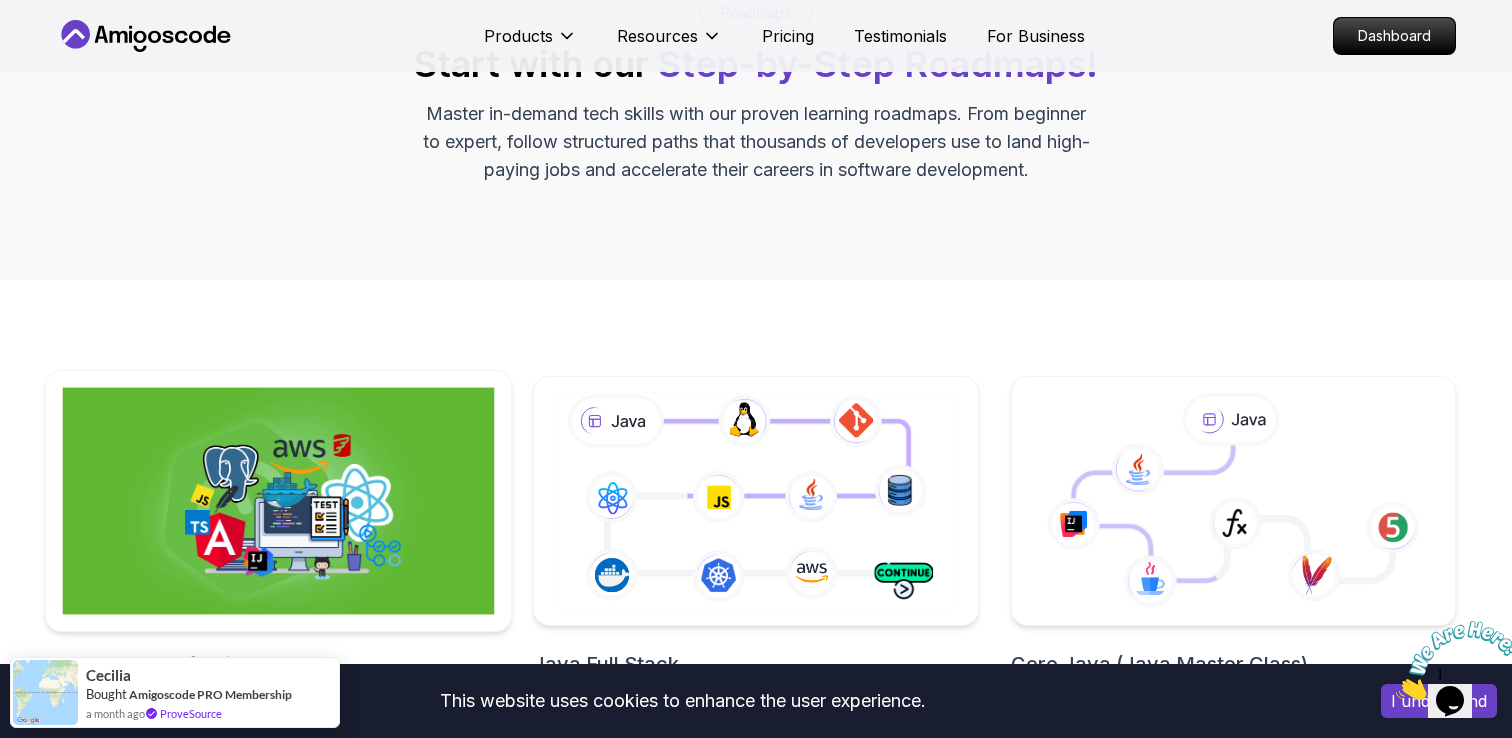 click at bounding box center [279, 501] 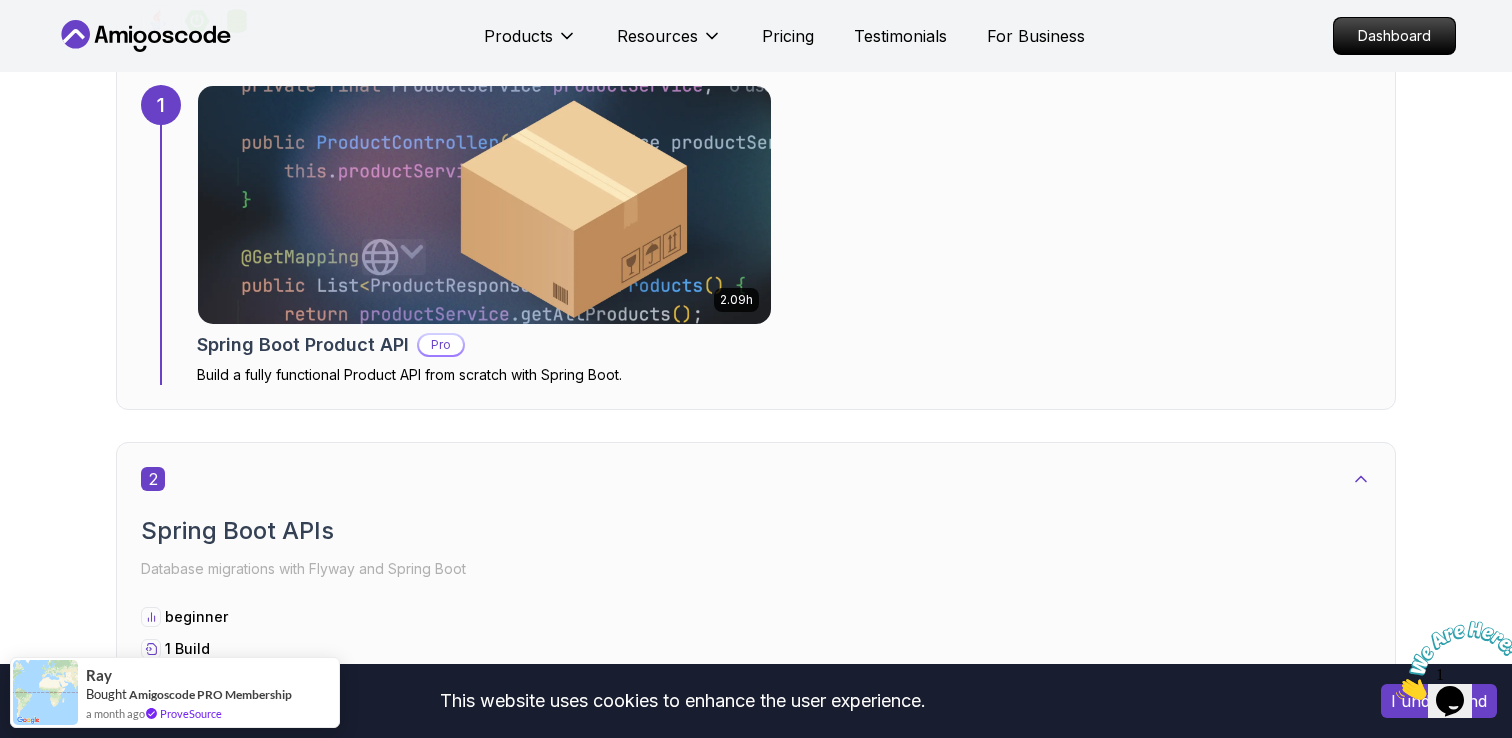 scroll, scrollTop: 1438, scrollLeft: 0, axis: vertical 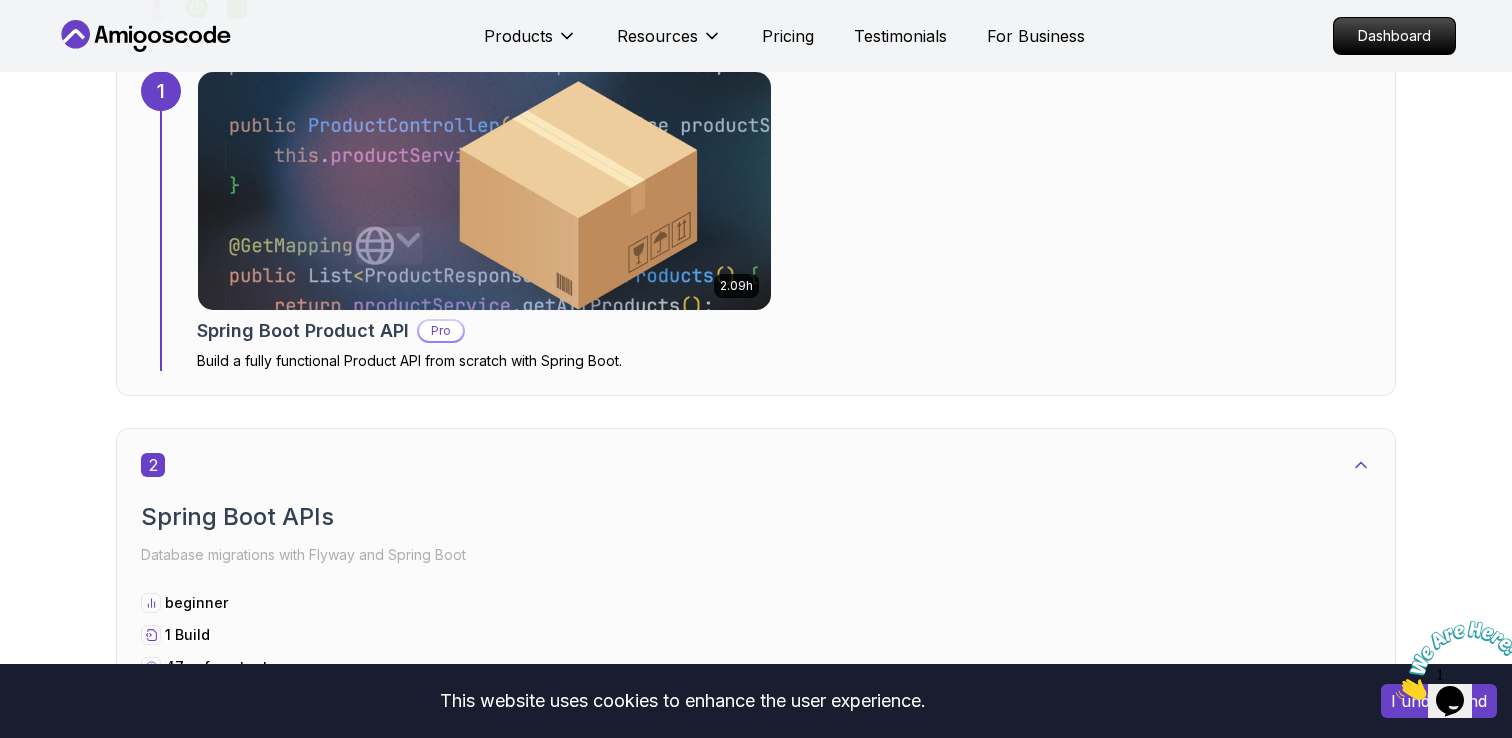 click on "Pro" at bounding box center [441, 331] 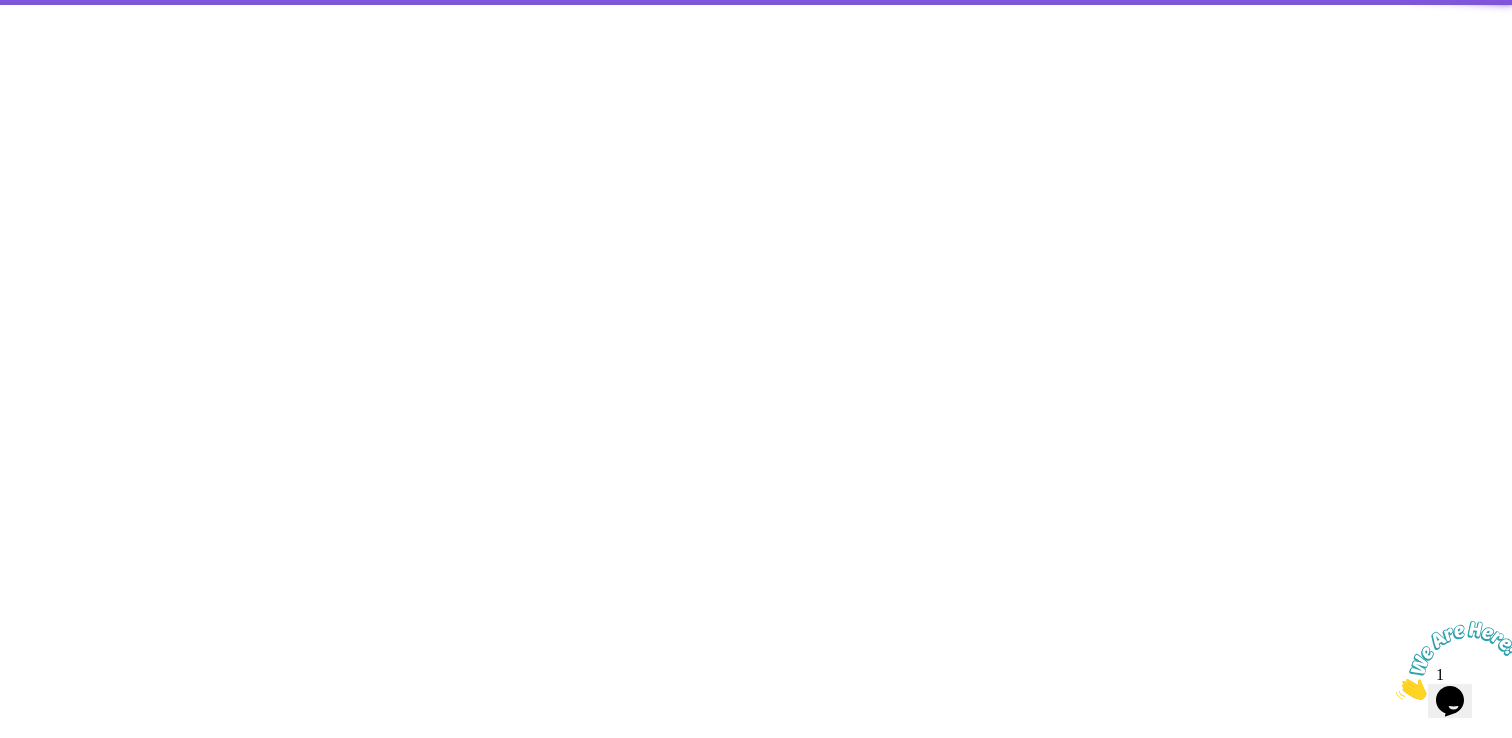 scroll, scrollTop: 0, scrollLeft: 0, axis: both 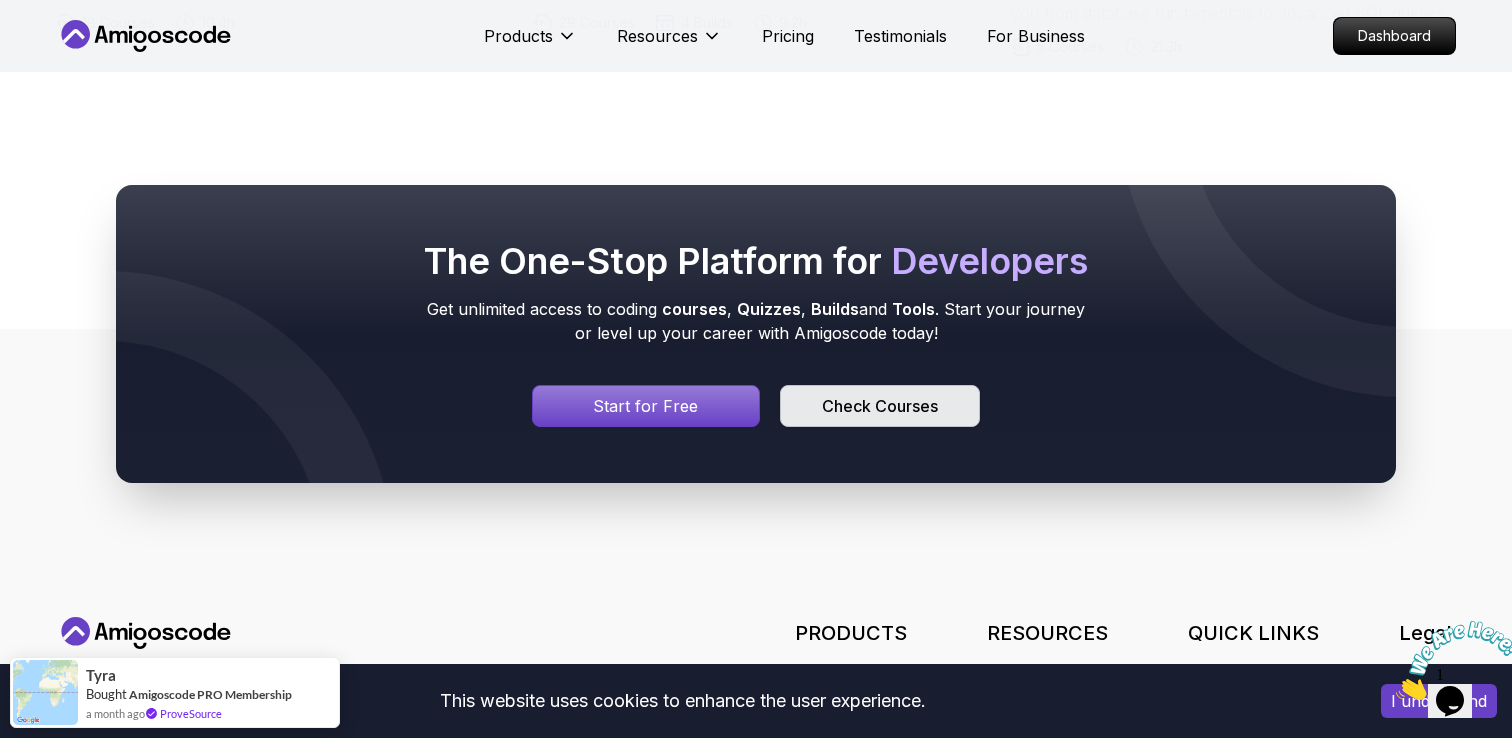 click on "Check Courses" at bounding box center (880, 406) 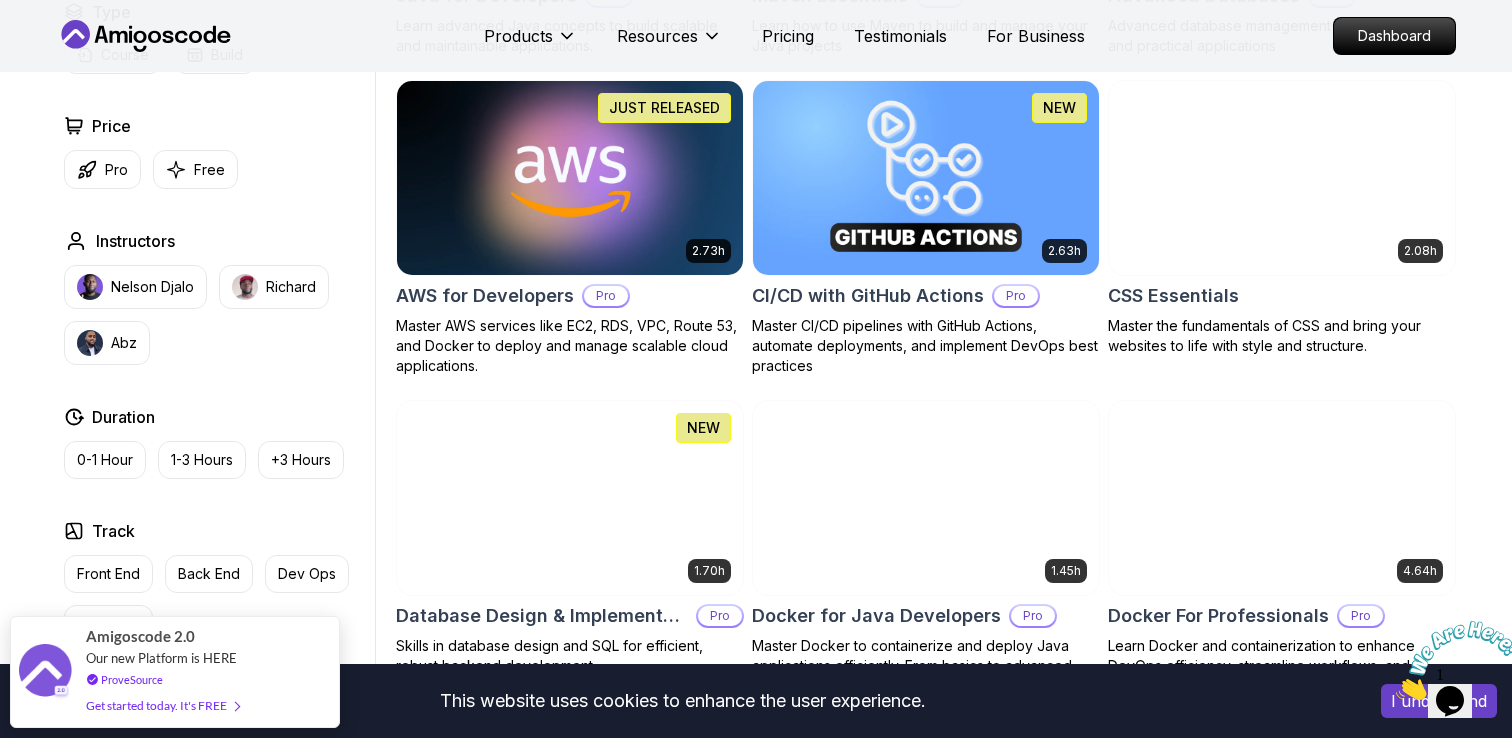 scroll, scrollTop: 1537, scrollLeft: 0, axis: vertical 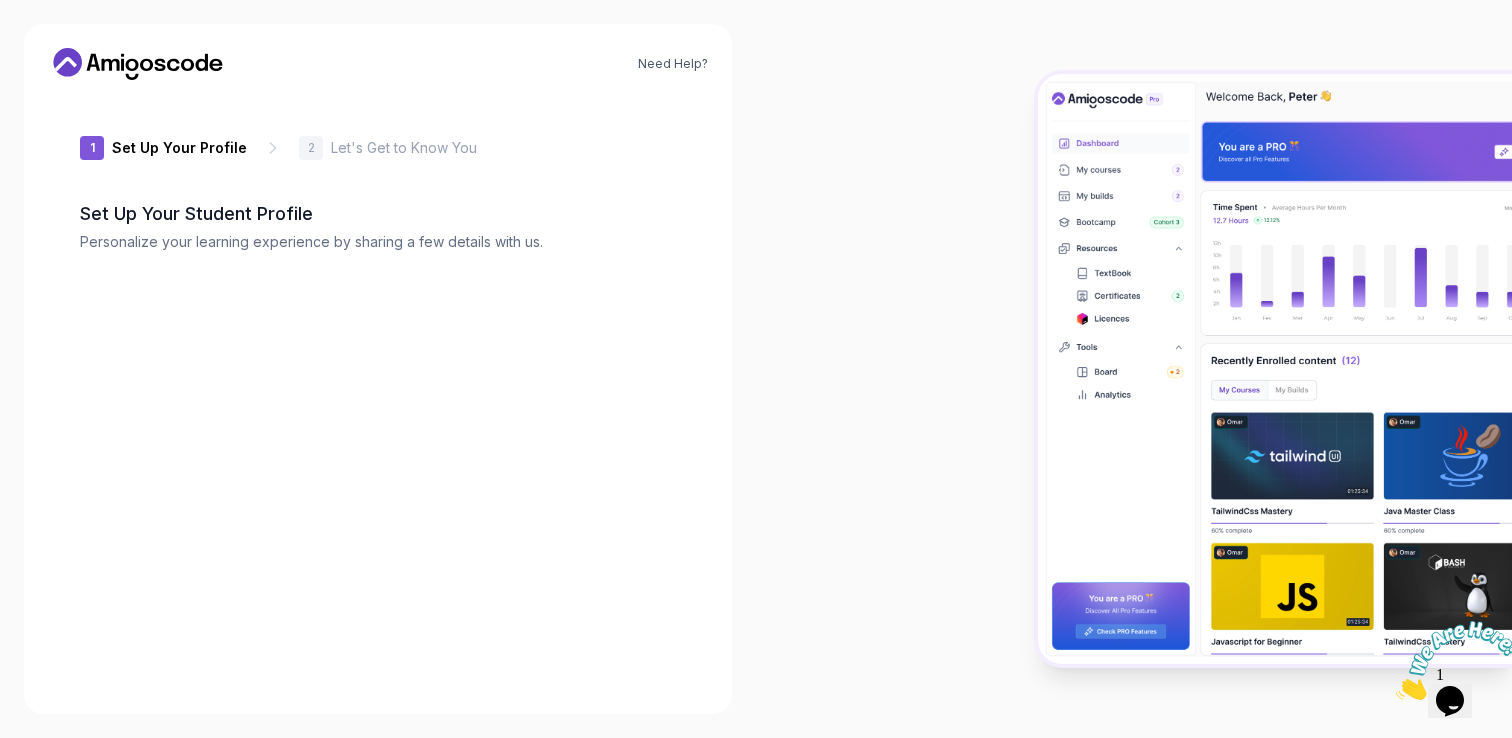 type on "[USERNAME]" 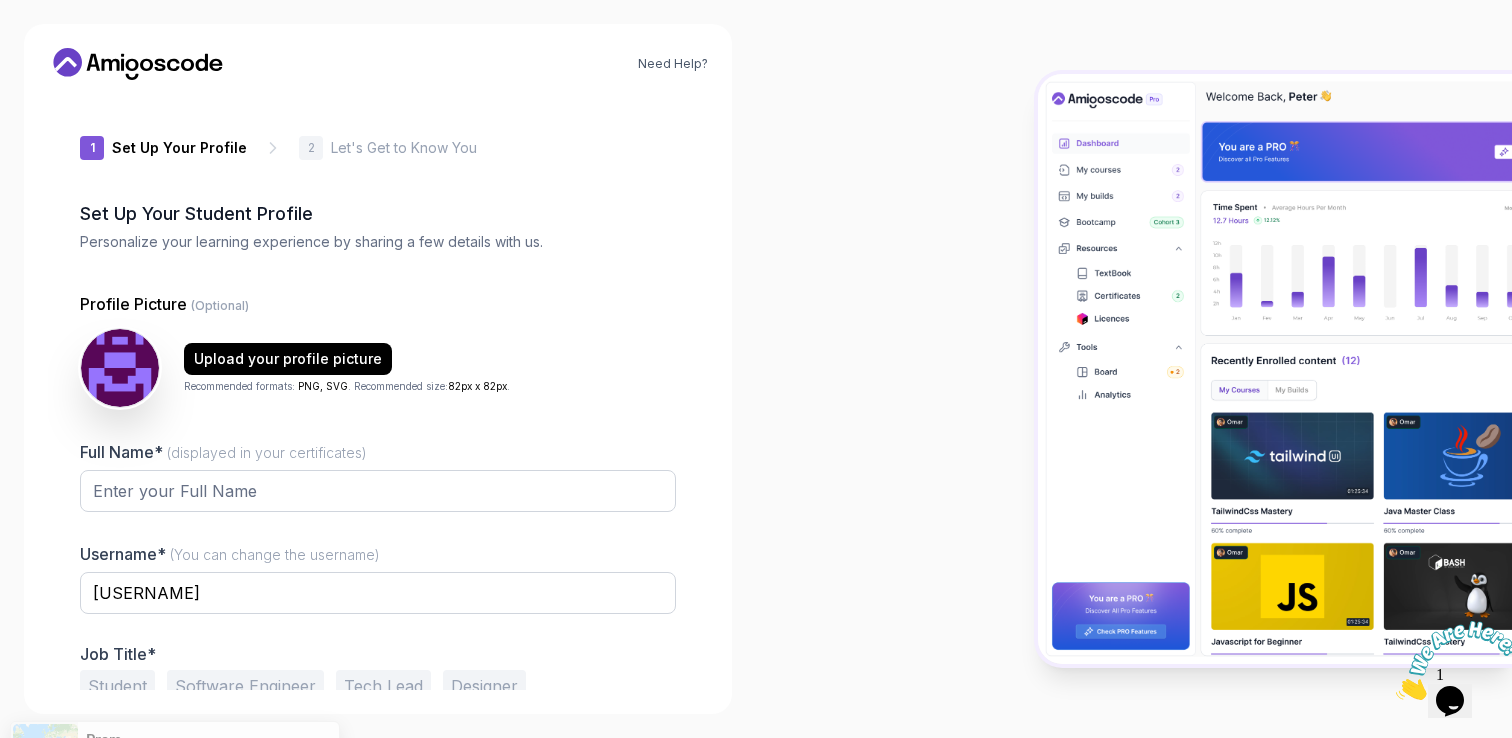 scroll, scrollTop: 96, scrollLeft: 0, axis: vertical 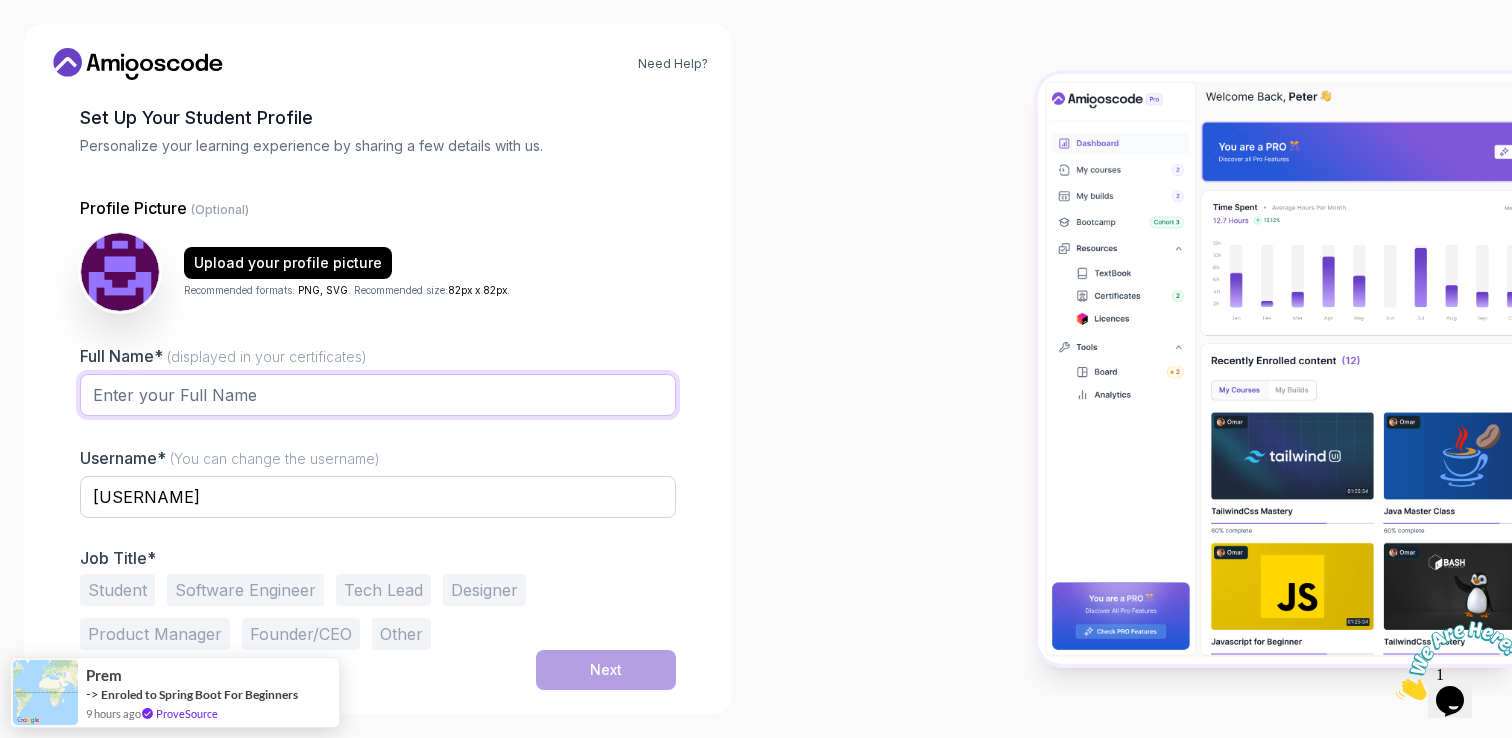 click on "Full Name*   (displayed in your certificates)" at bounding box center [378, 395] 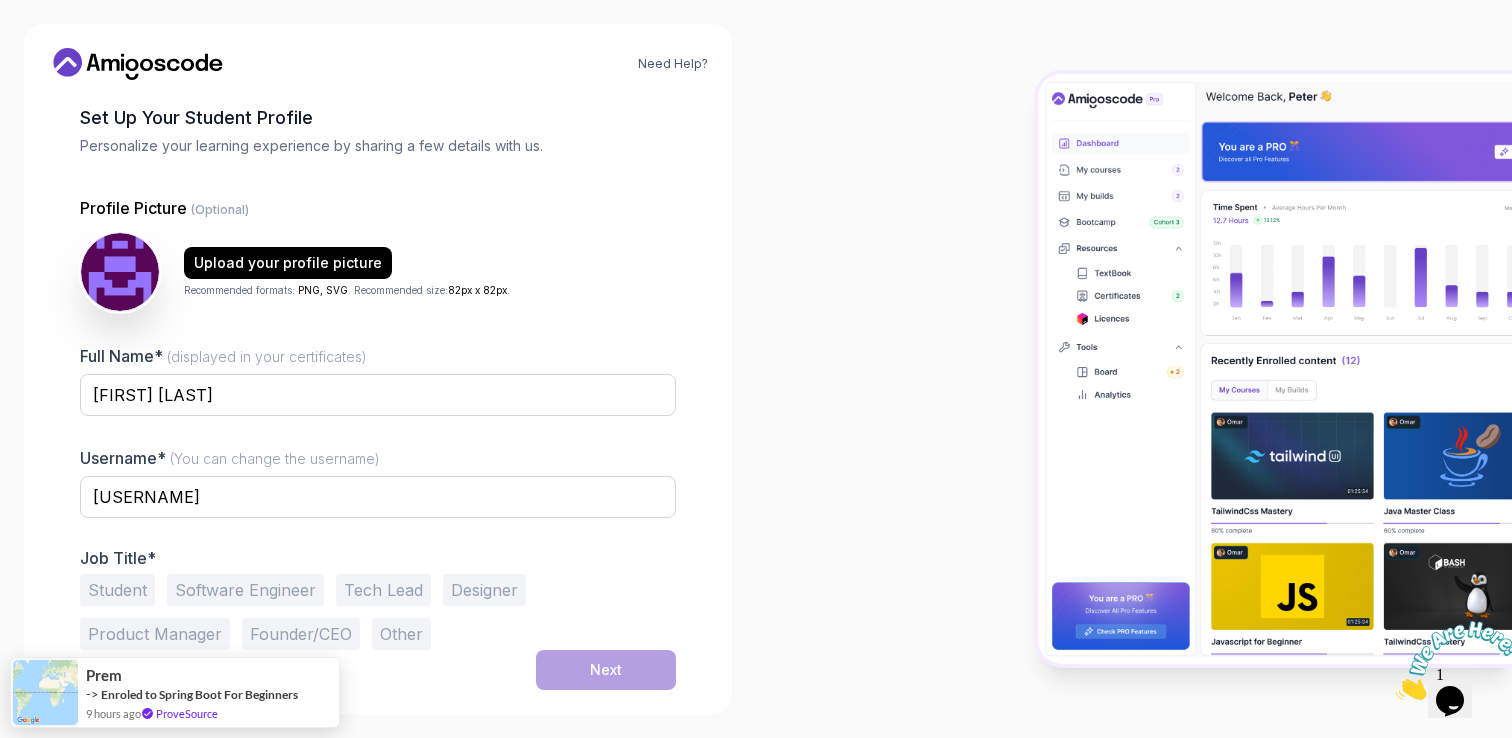 click on "Software Engineer" at bounding box center [245, 590] 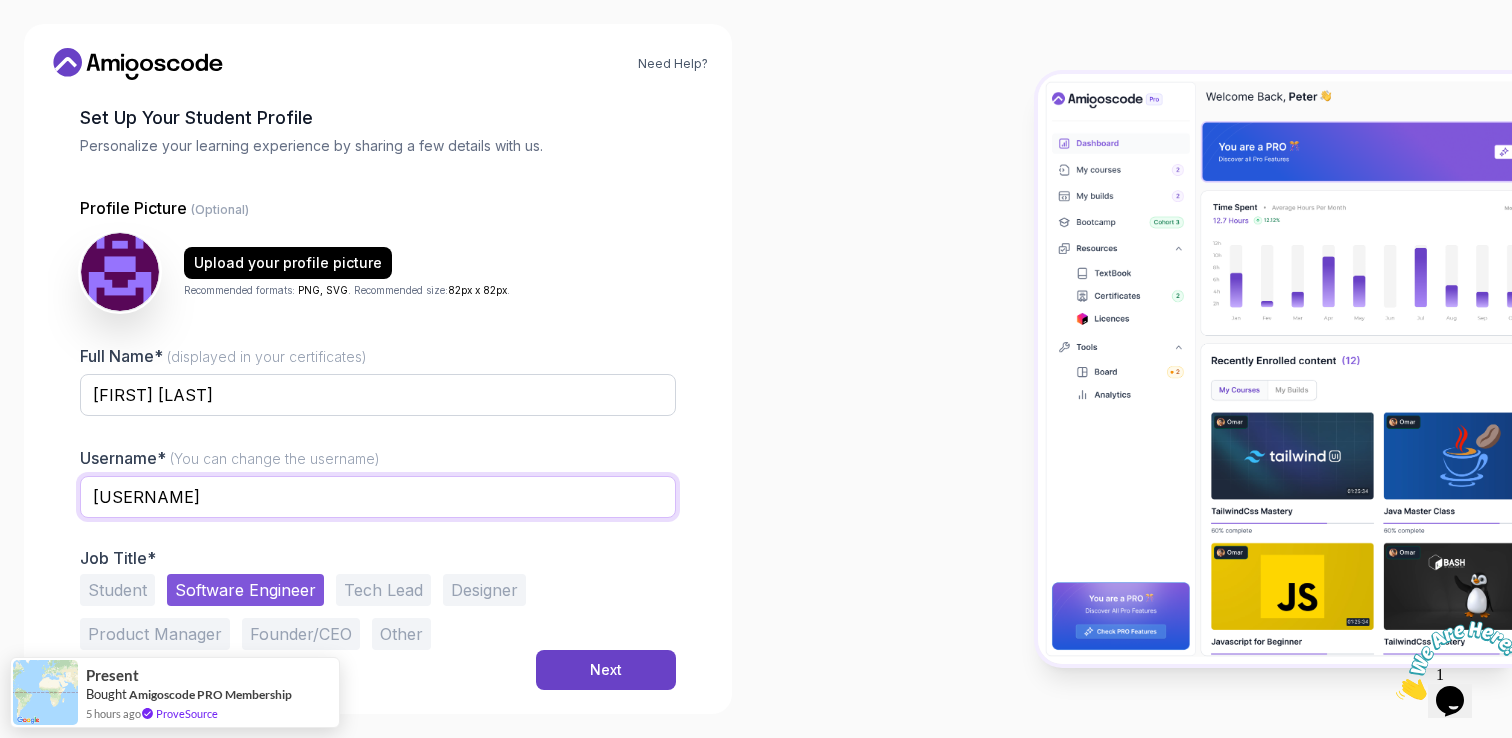 click on "[USERNAME]" at bounding box center [378, 497] 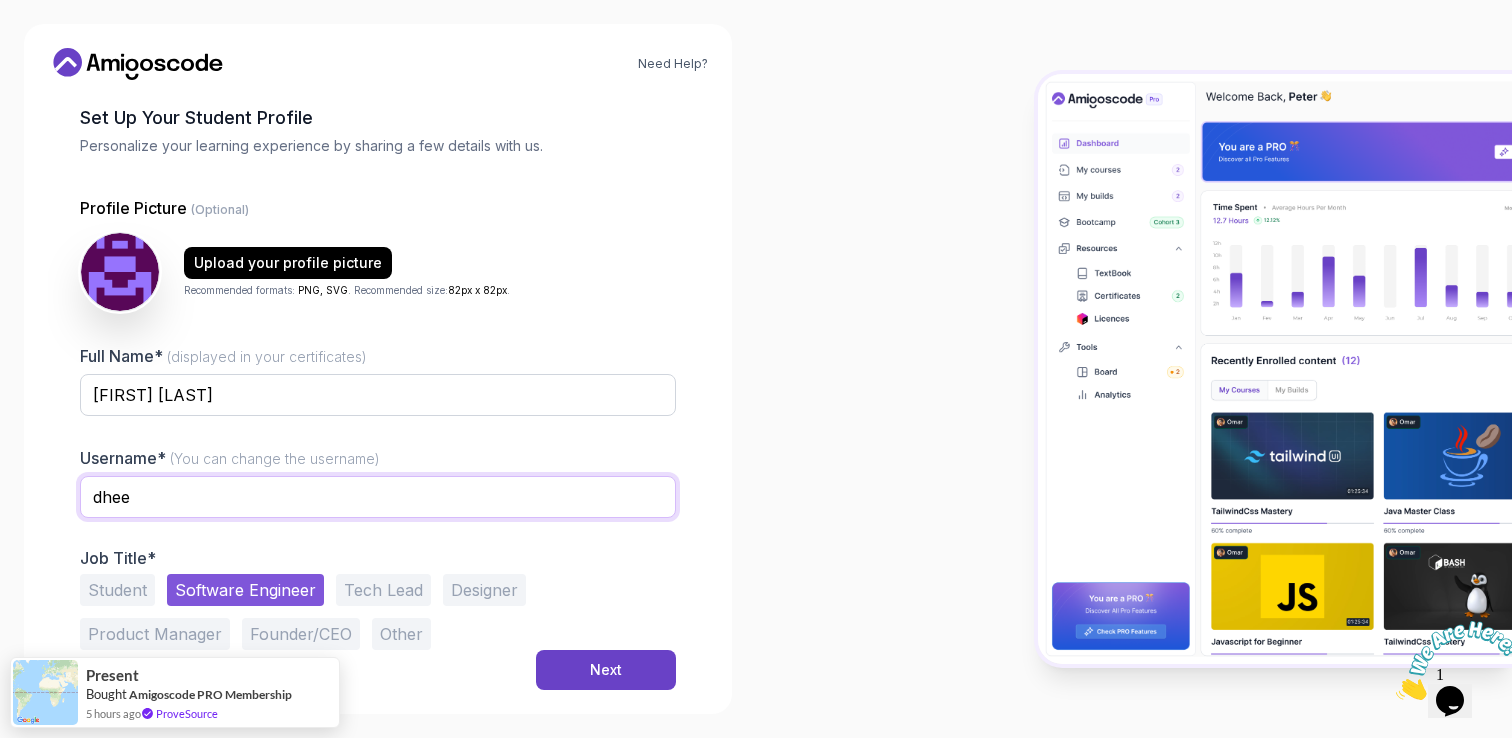 type on "[USERNAME]" 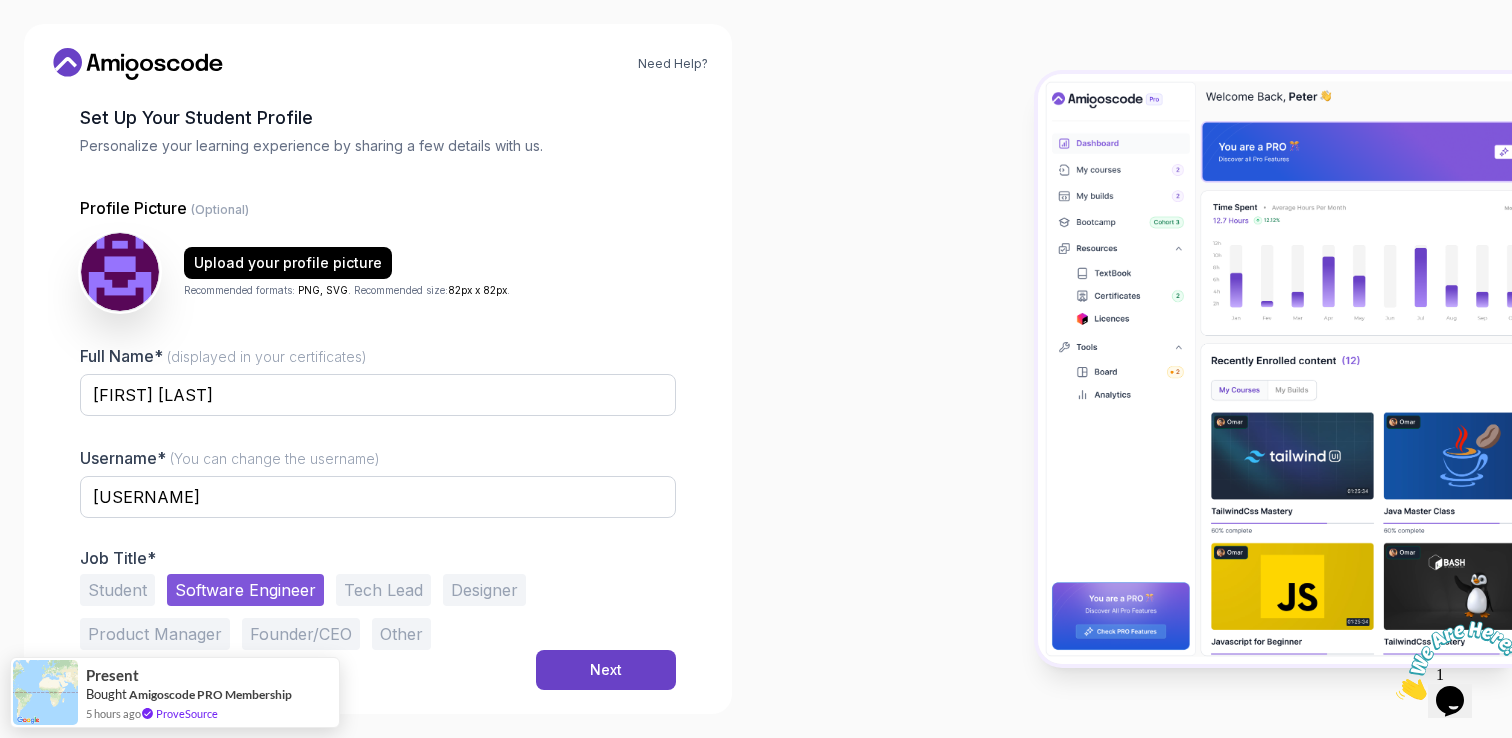 click on "1 Set Up Your Profile 1 Set Up Your Profile 2 Let's Get to Know You Set Up Your Student Profile Personalize your learning experience by sharing a few details with us. Profile Picture   (Optional) Upload your profile picture Recommended formats:   PNG, SVG . Recommended size:  82px x 82px . Full Name*   (displayed in your certificates) [FIRST] [LAST] Username*   (You can change the username) [USERNAME] Job Title* Student Software Engineer Tech Lead Designer Product Manager Founder/CEO Other Next" at bounding box center (378, 297) 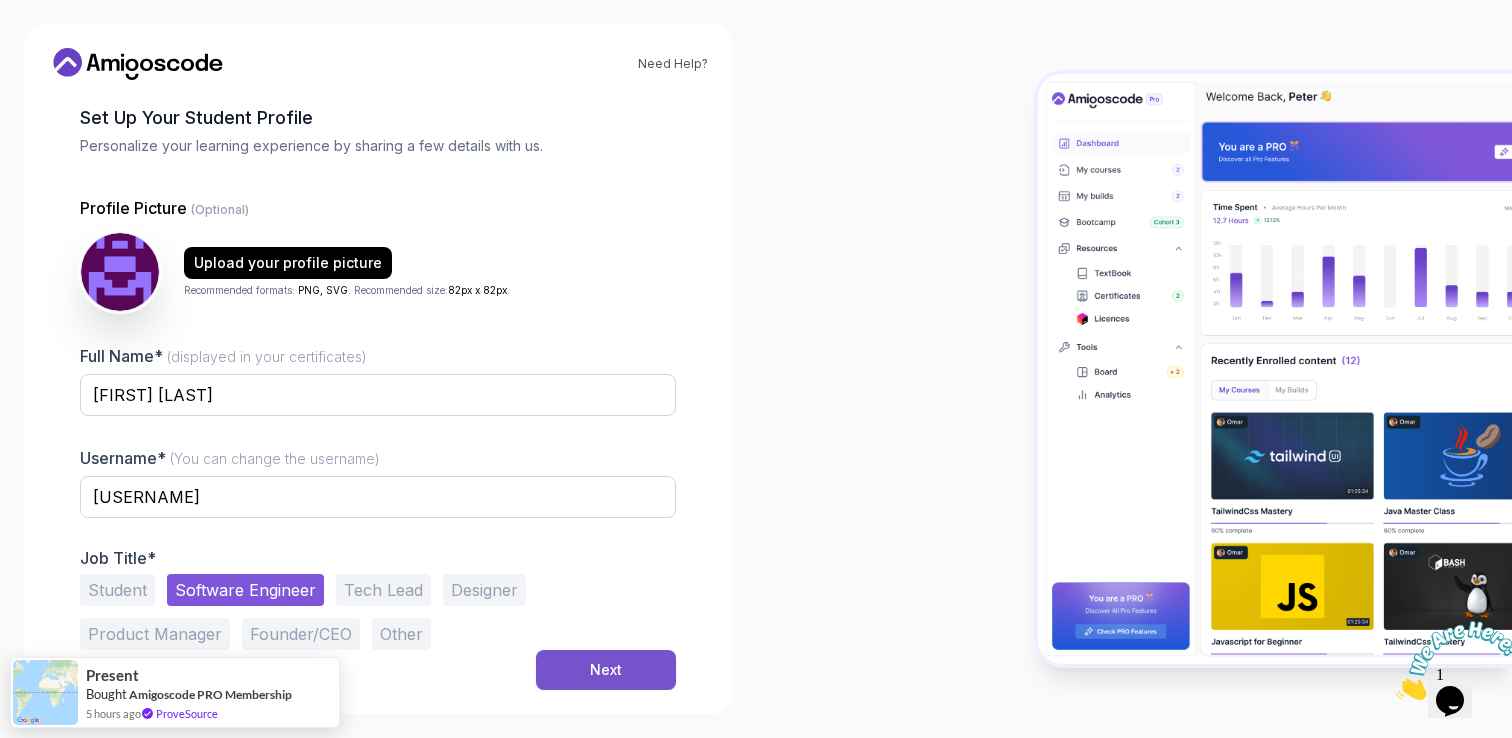 click on "Next" at bounding box center [606, 670] 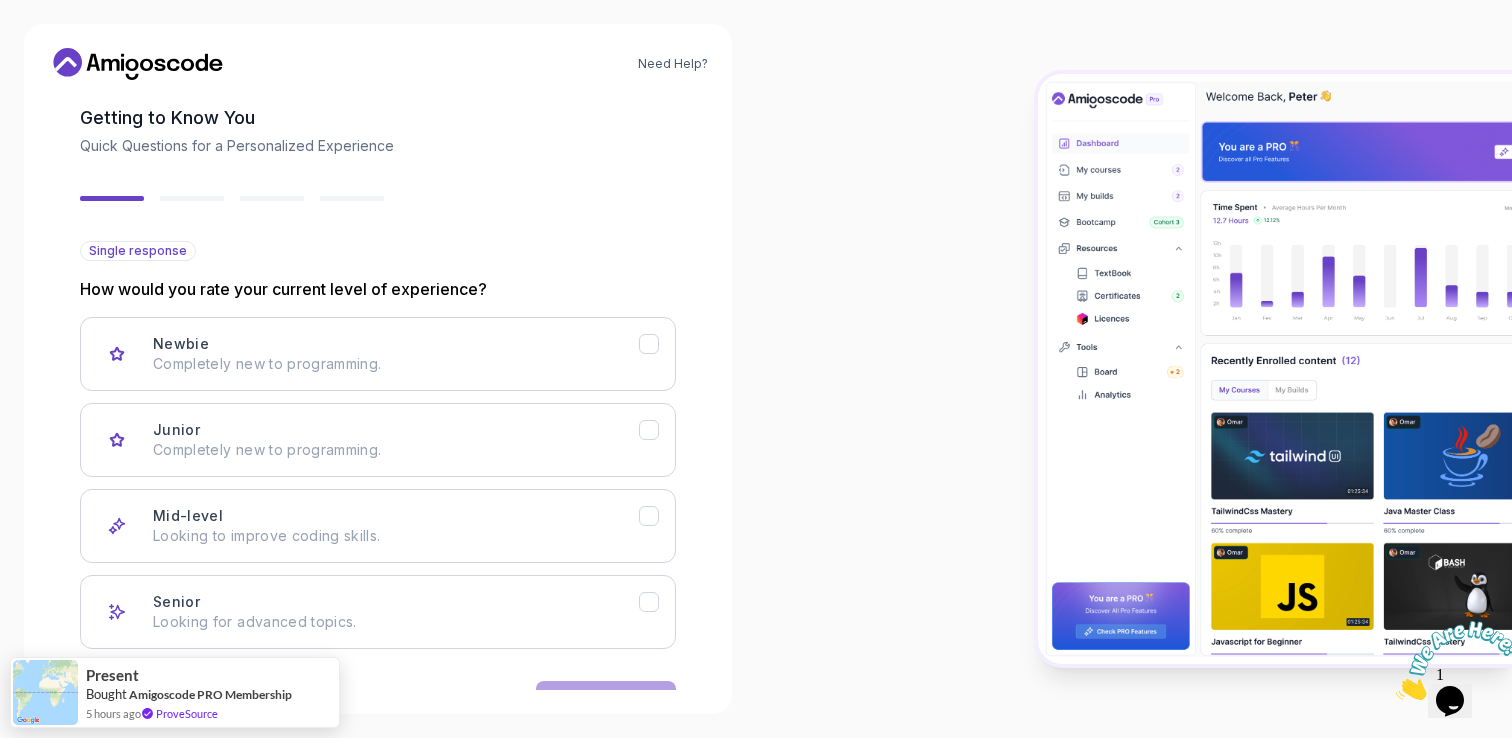scroll, scrollTop: 159, scrollLeft: 0, axis: vertical 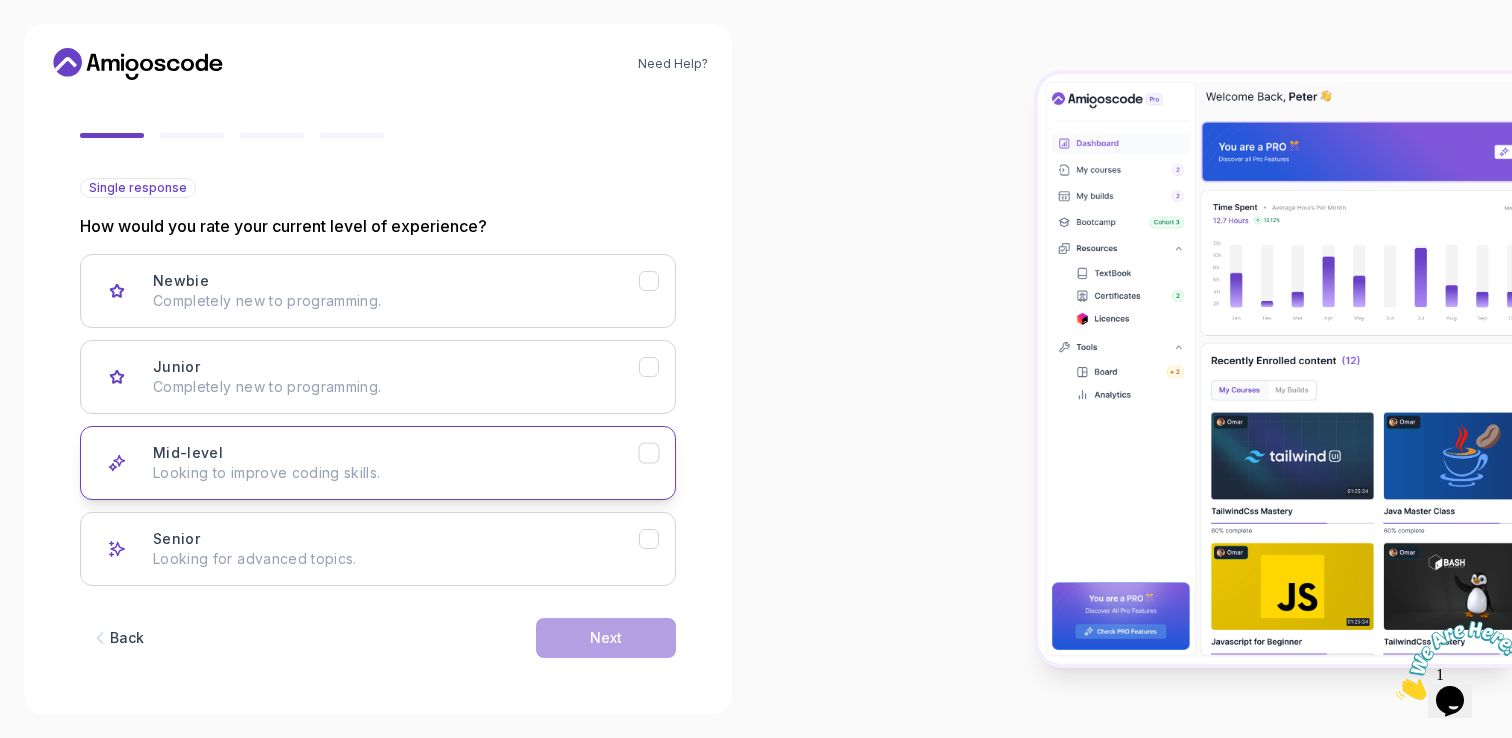 click on "Mid-level Looking to improve coding skills." at bounding box center (396, 463) 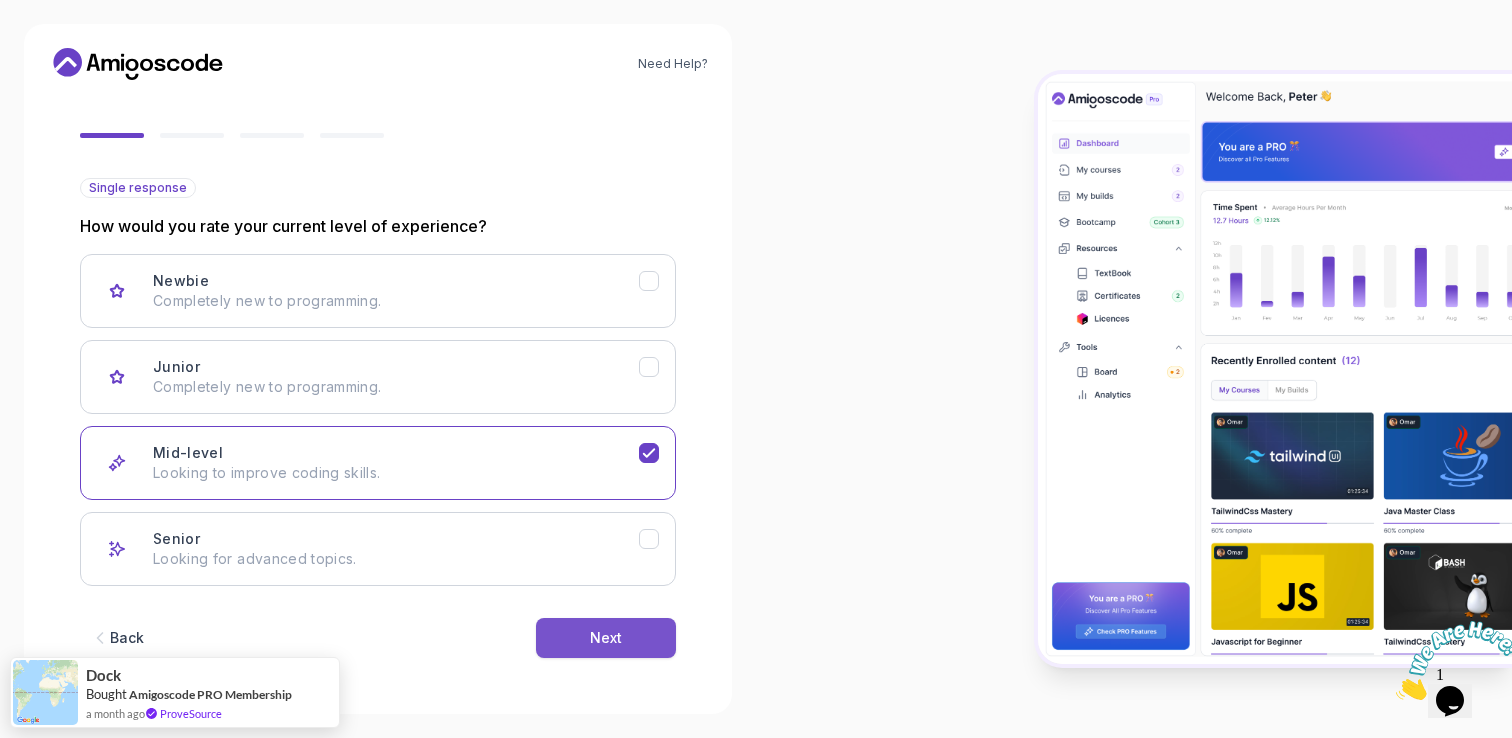 click on "Next" at bounding box center [606, 638] 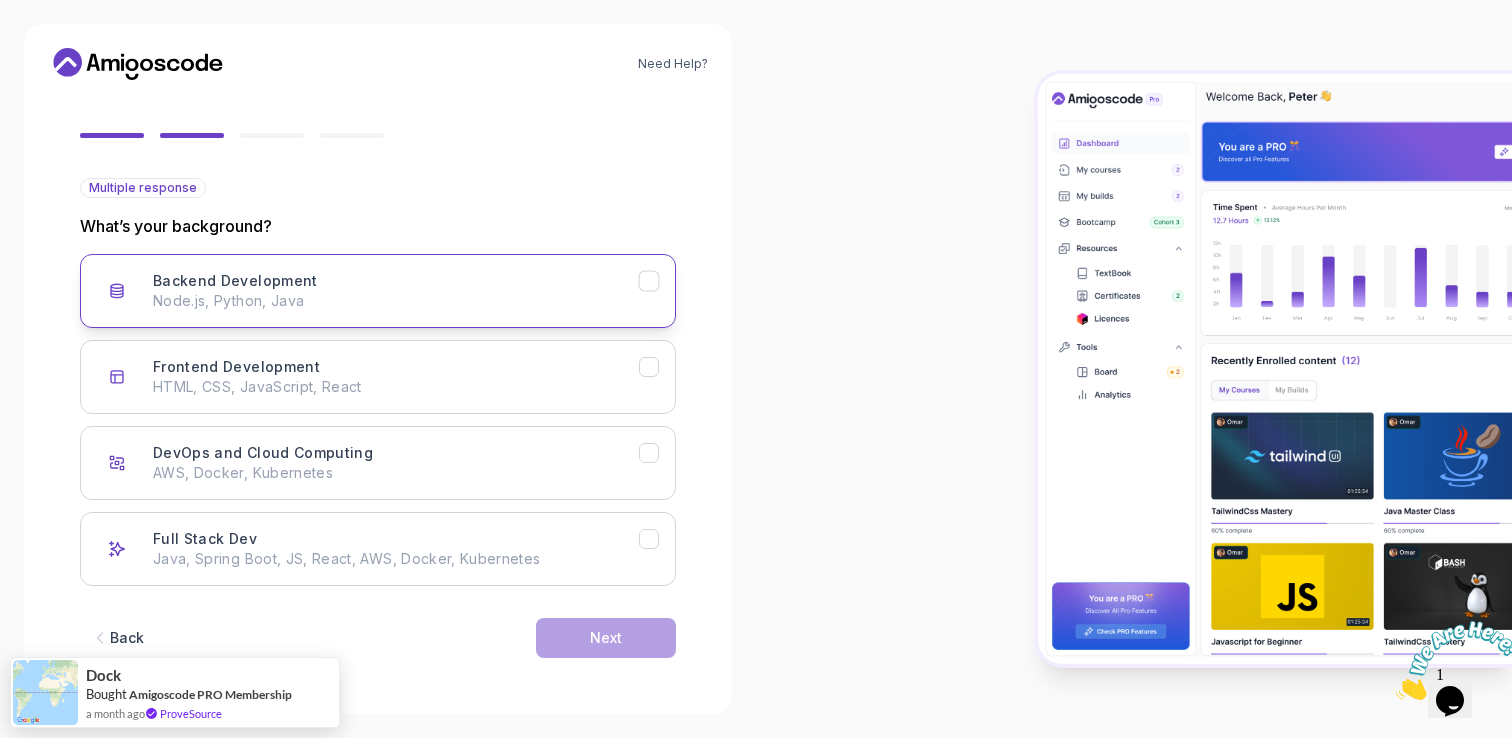 click on "Backend Development Node.js, Python, Java" at bounding box center [396, 291] 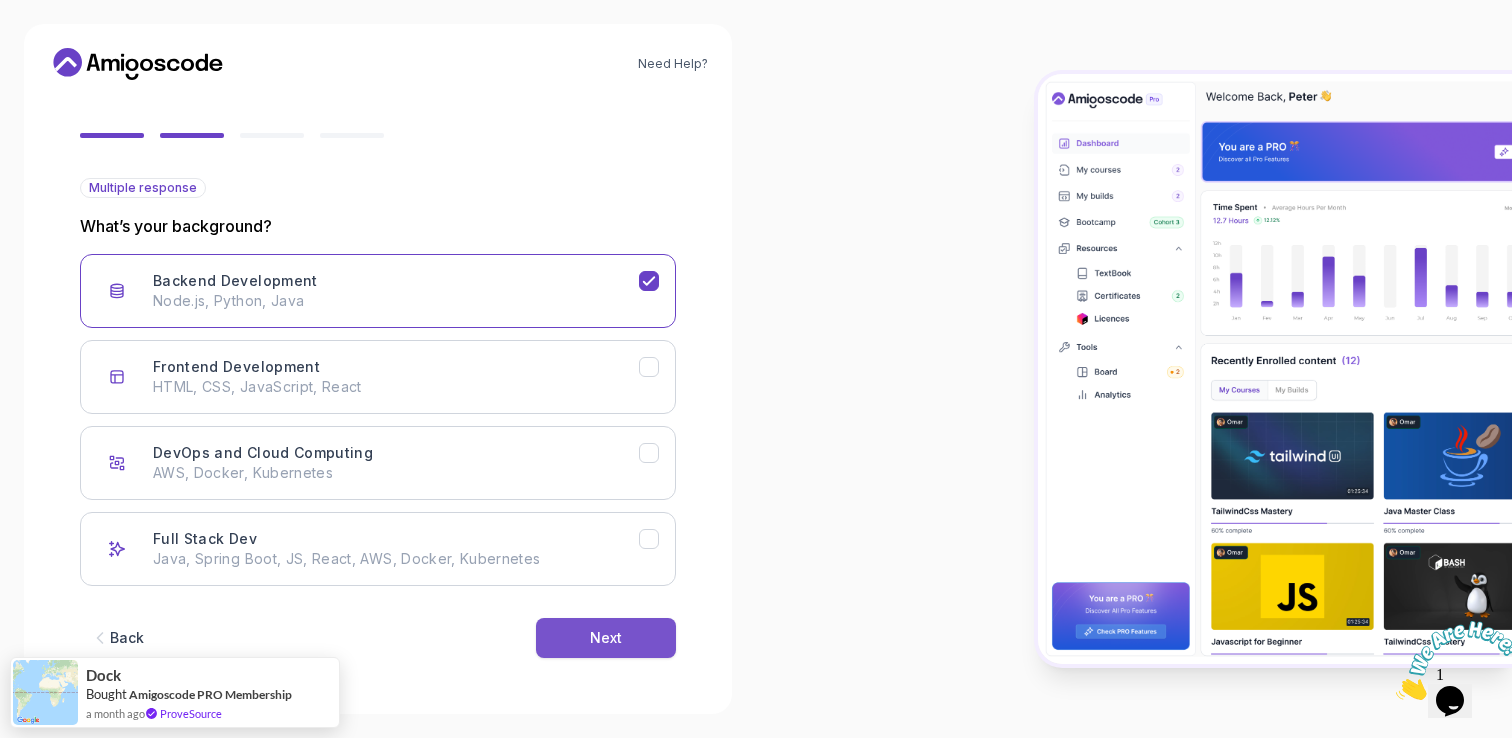 click on "Next" at bounding box center (606, 638) 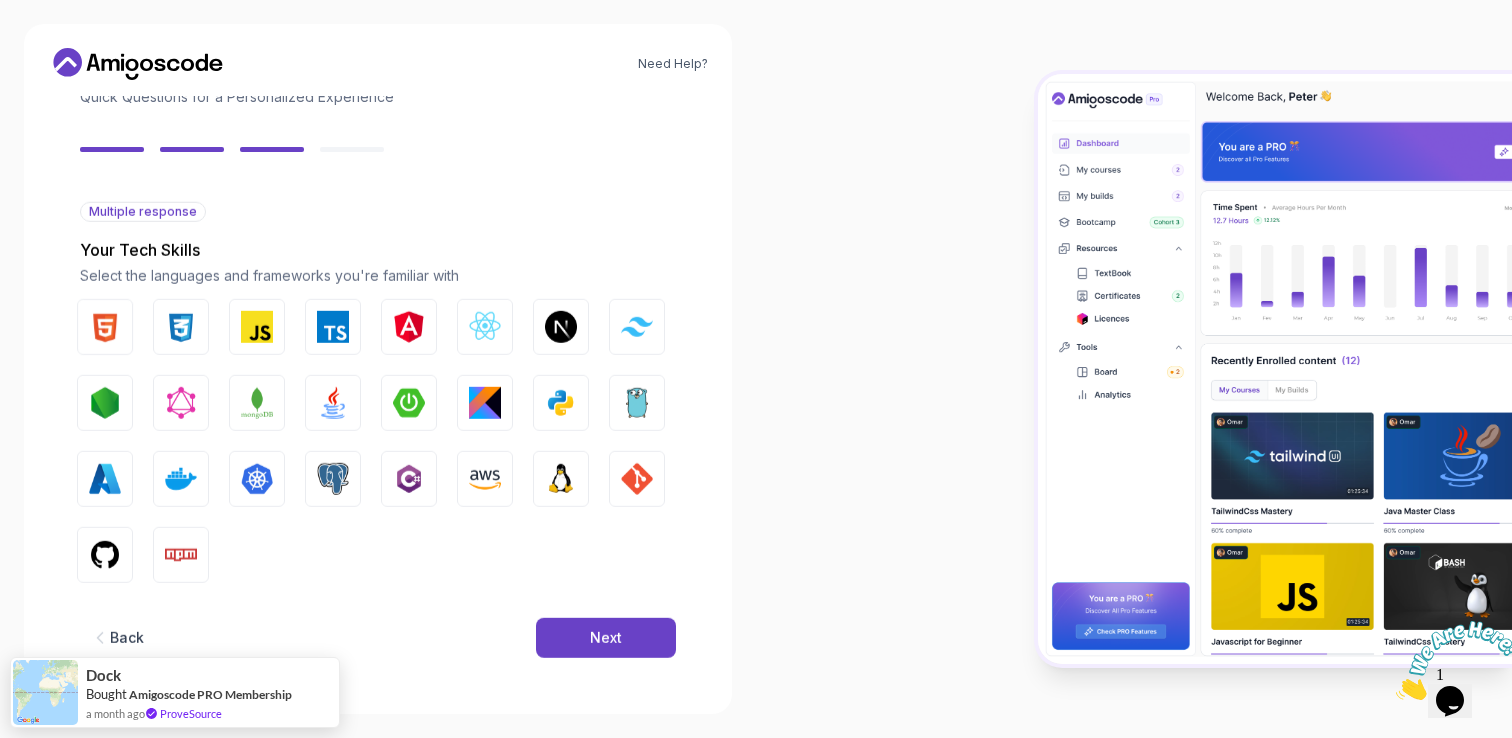 scroll, scrollTop: 135, scrollLeft: 0, axis: vertical 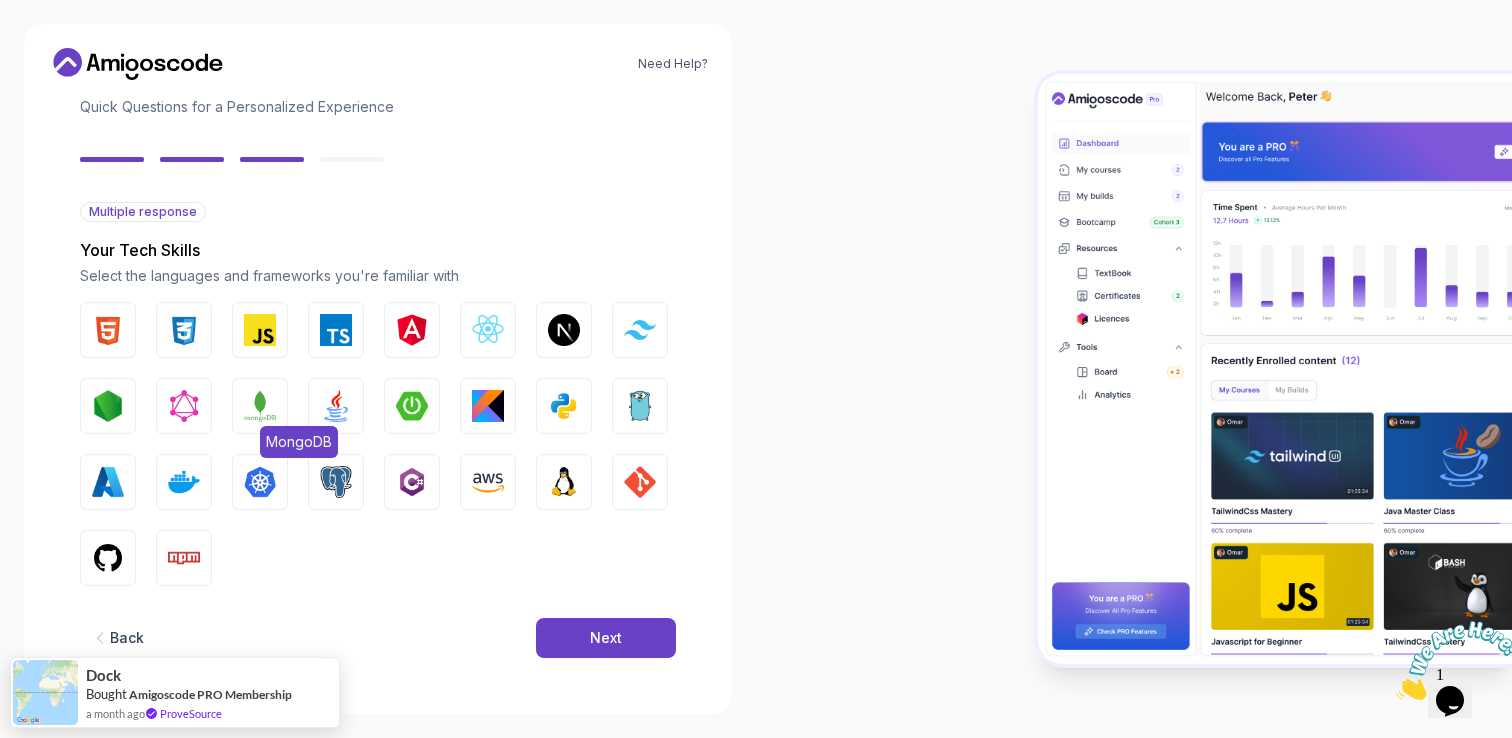 click at bounding box center (260, 406) 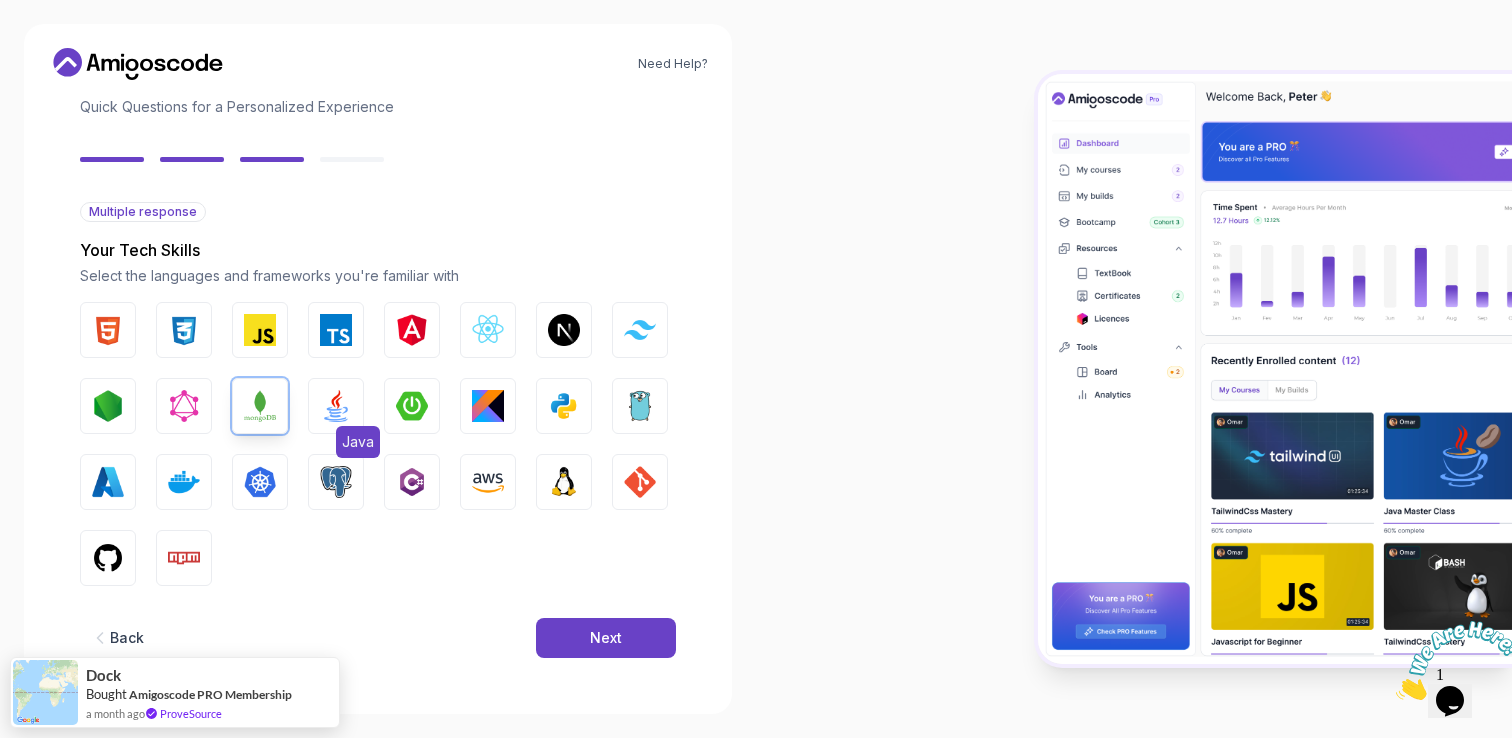 click at bounding box center [336, 406] 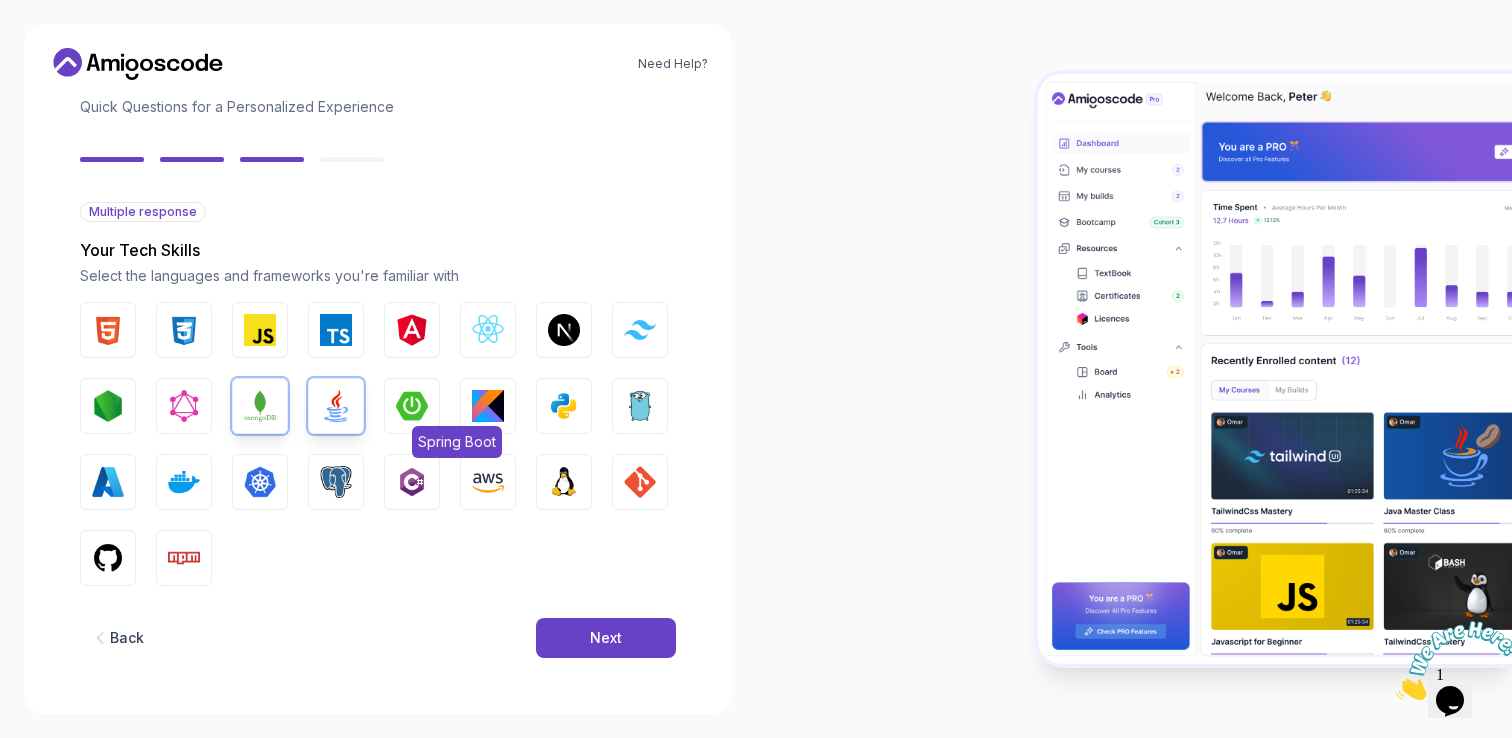 click at bounding box center (412, 406) 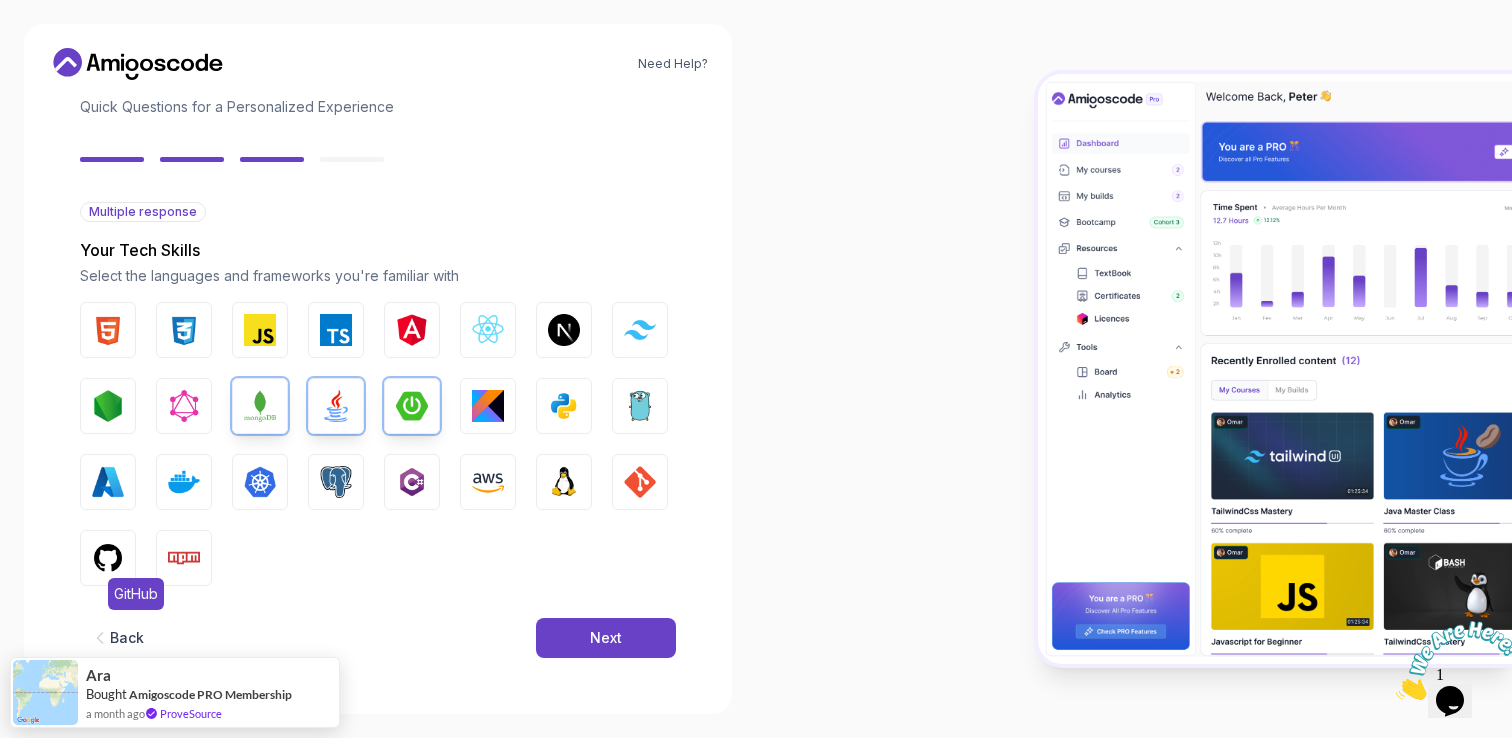 click at bounding box center (108, 558) 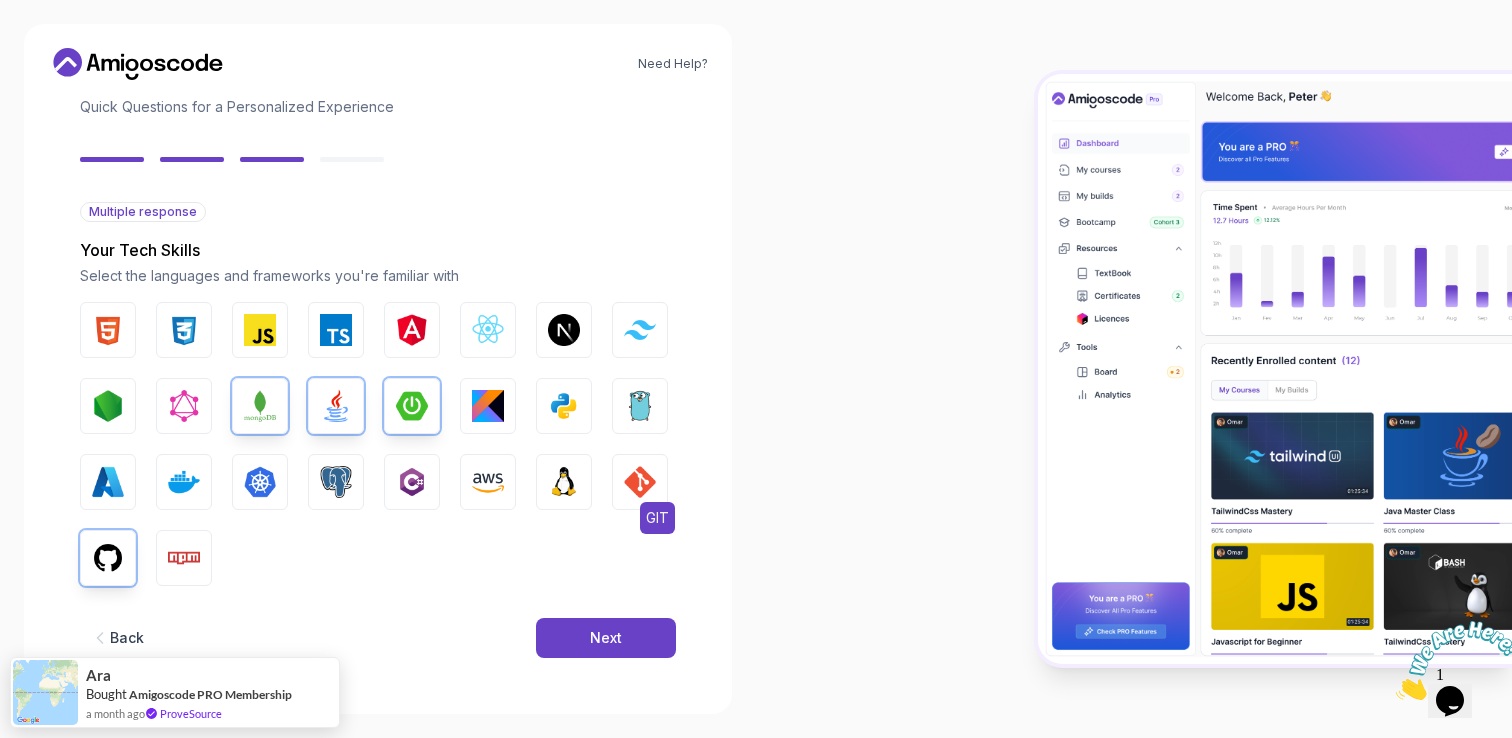 click on "GIT" at bounding box center [640, 482] 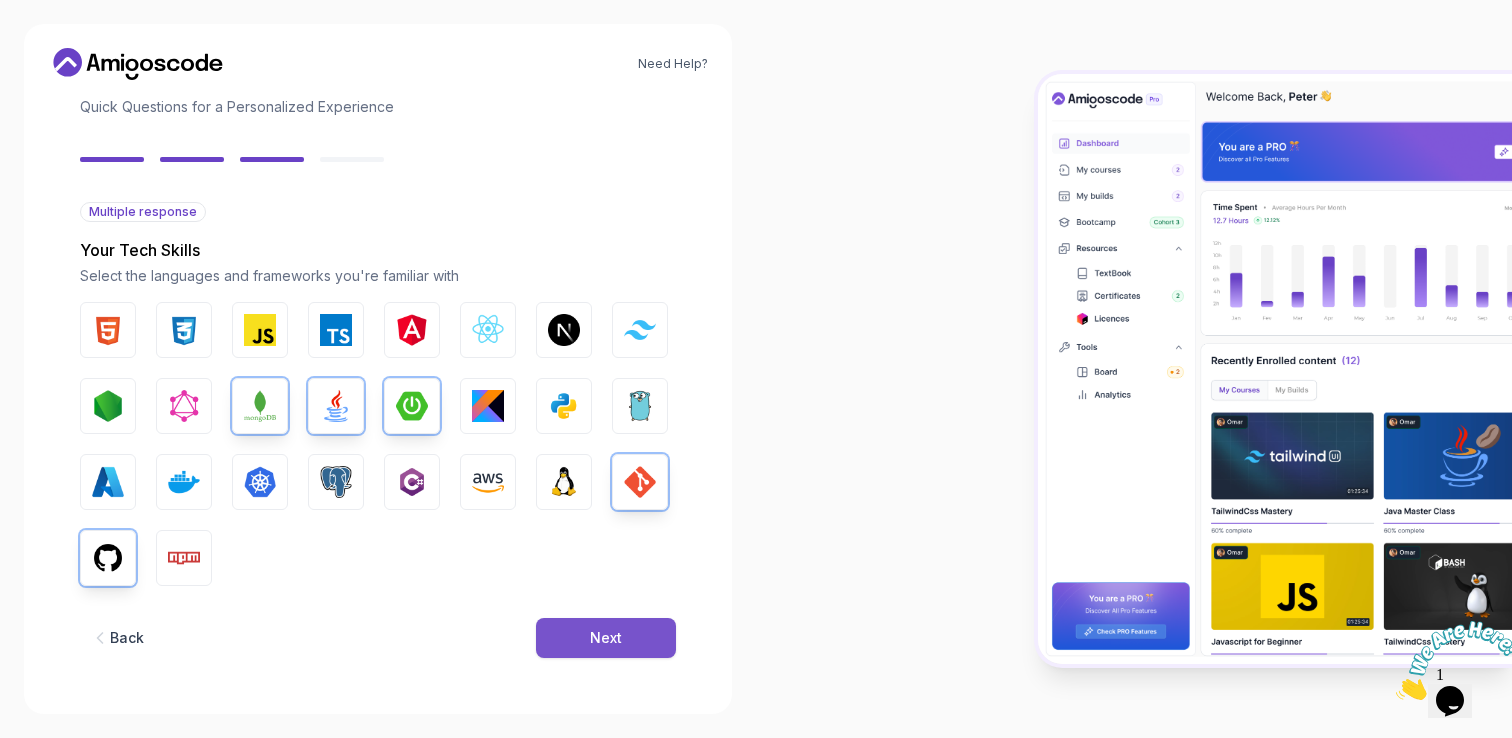 click on "Next" at bounding box center [606, 638] 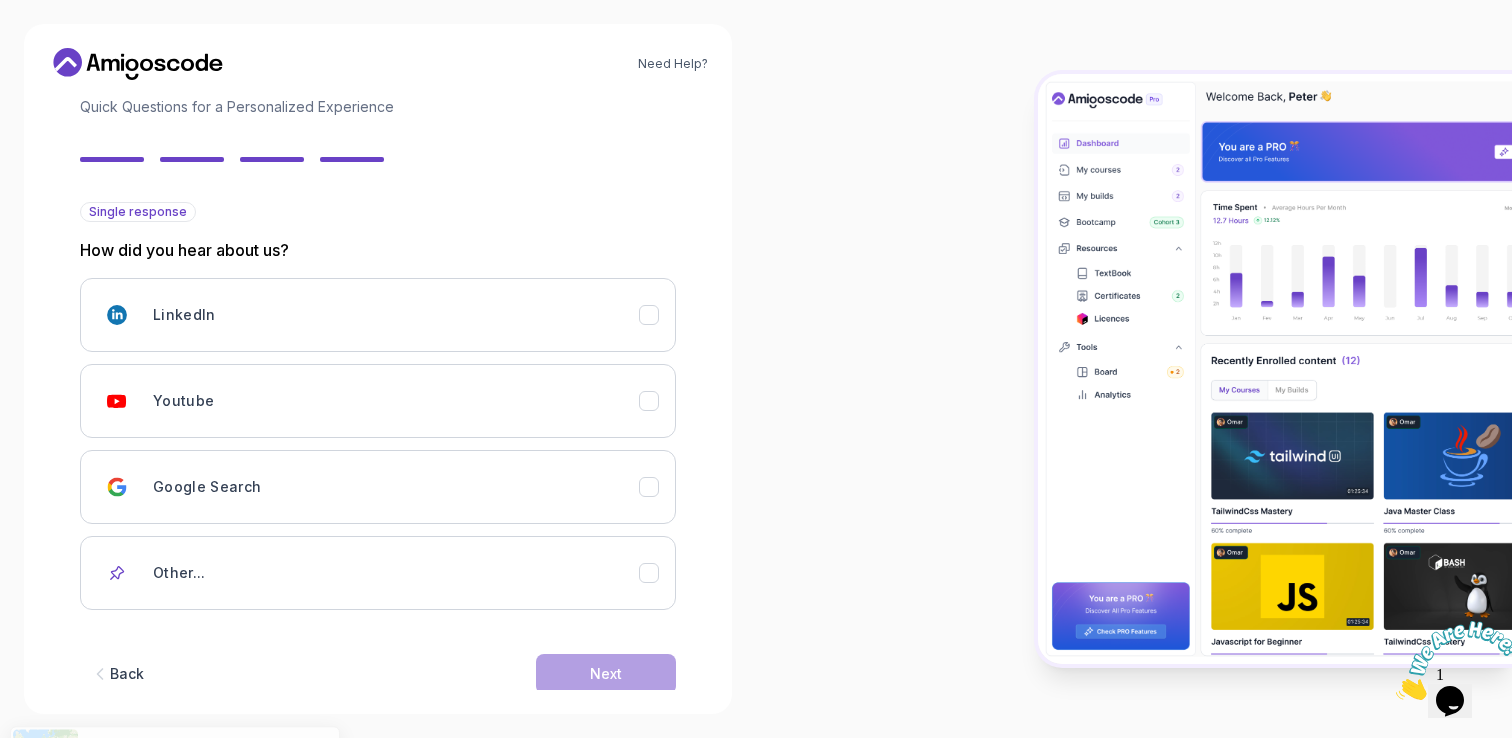 click on "Back Next" at bounding box center [378, 674] 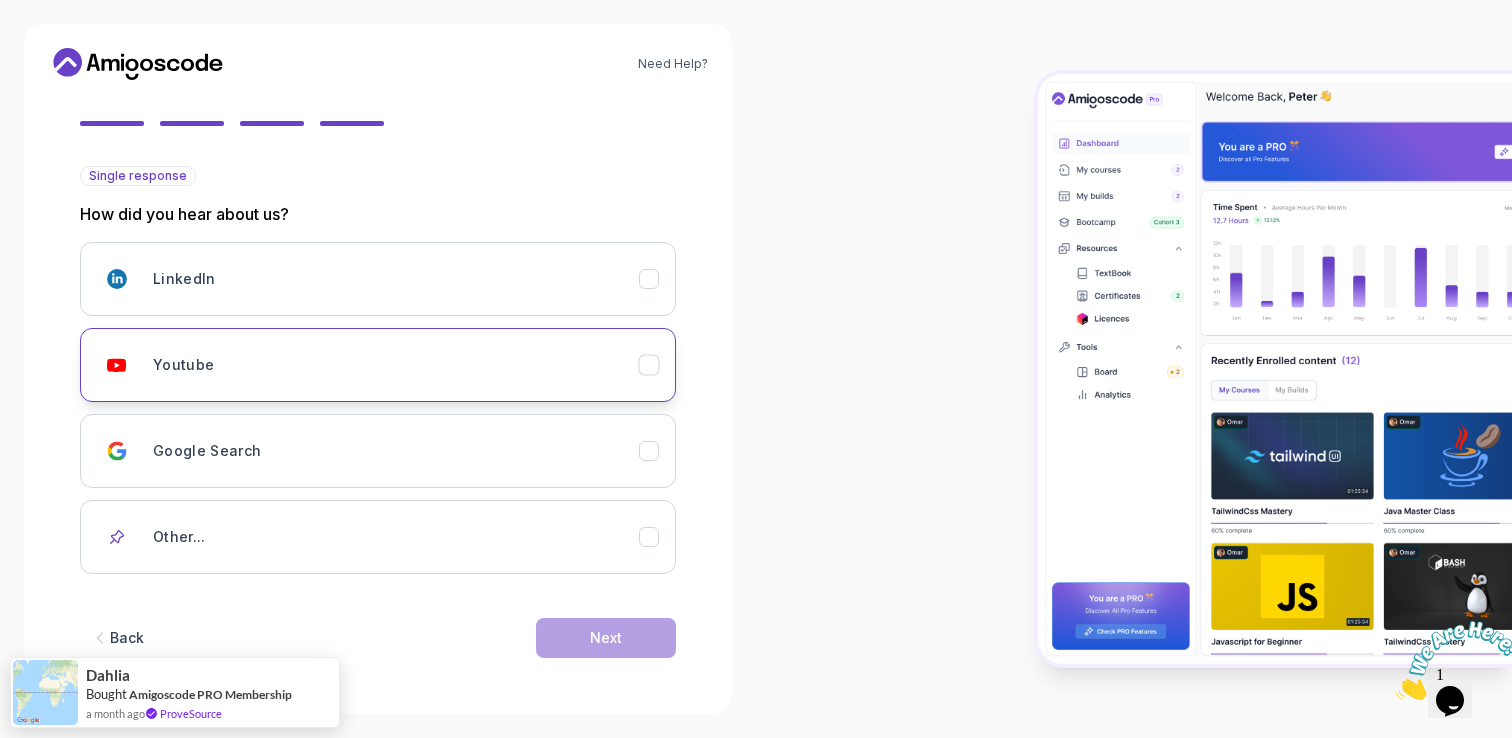 click on "Youtube" at bounding box center [396, 365] 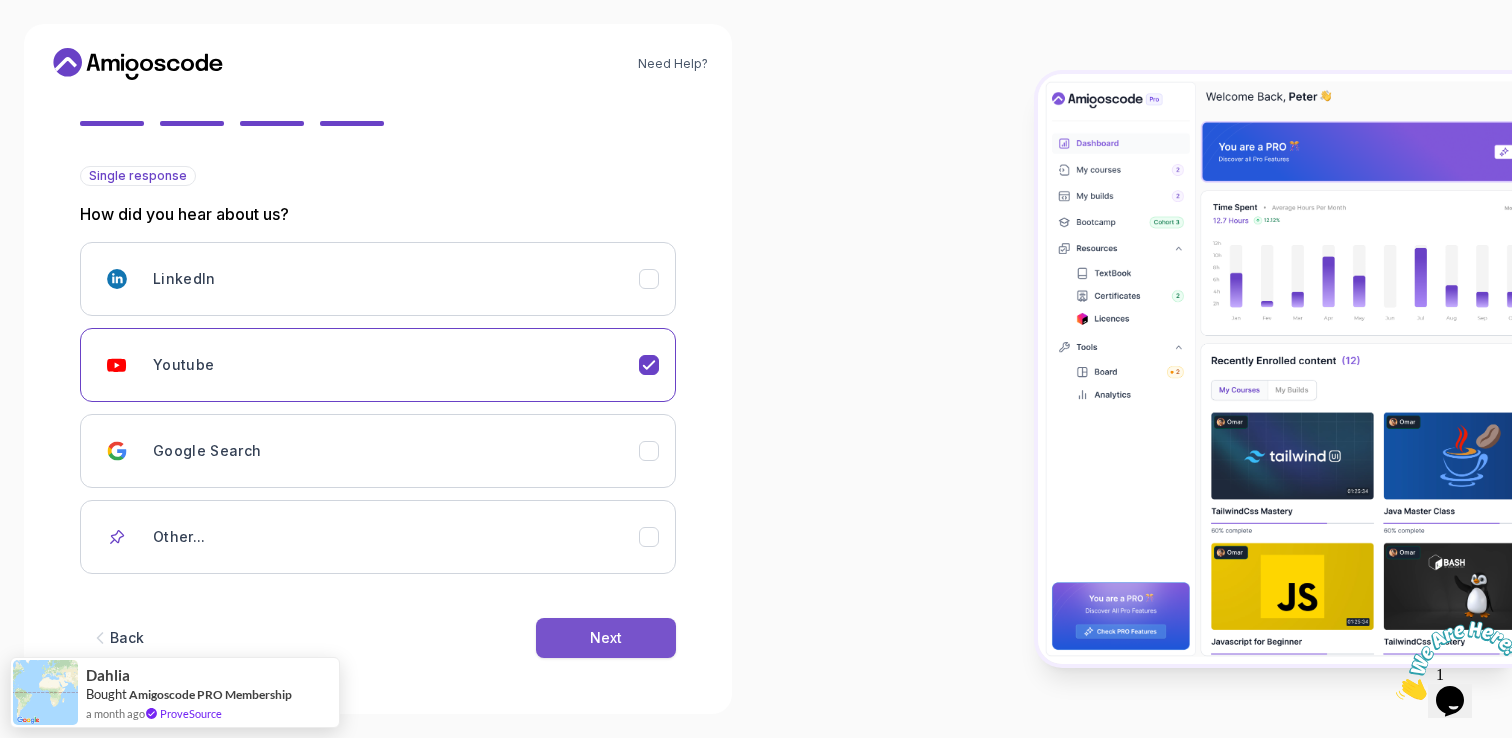 click on "Next" at bounding box center [606, 638] 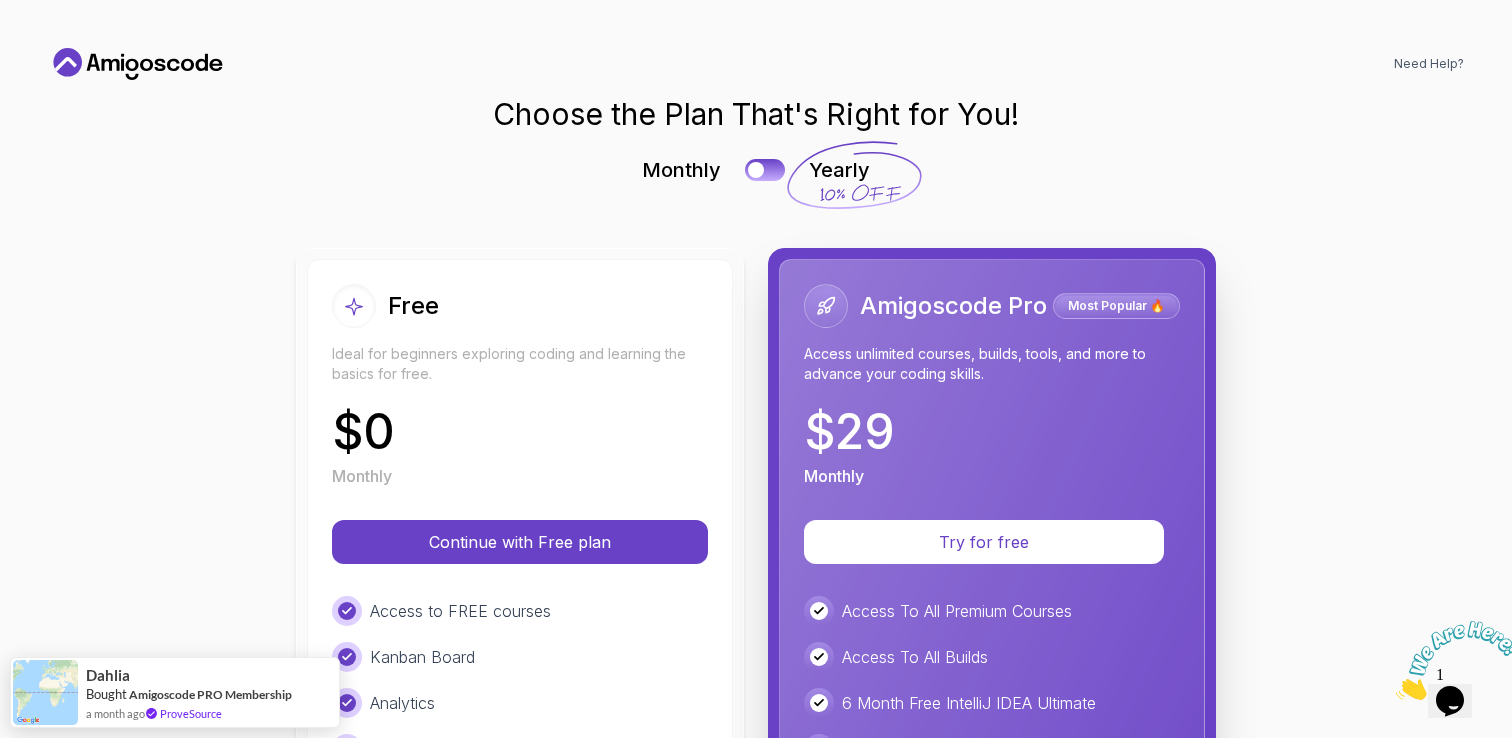scroll, scrollTop: 0, scrollLeft: 0, axis: both 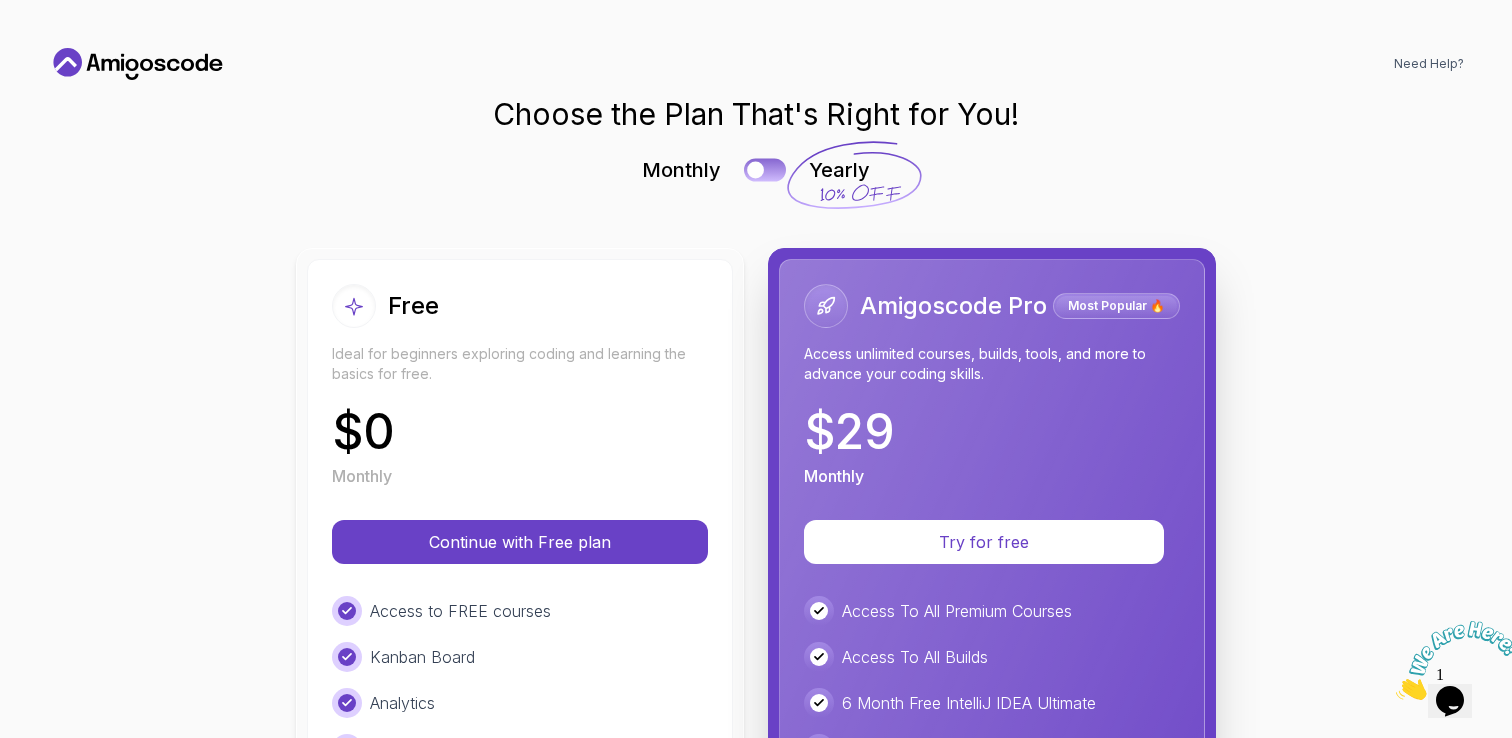 click at bounding box center [765, 169] 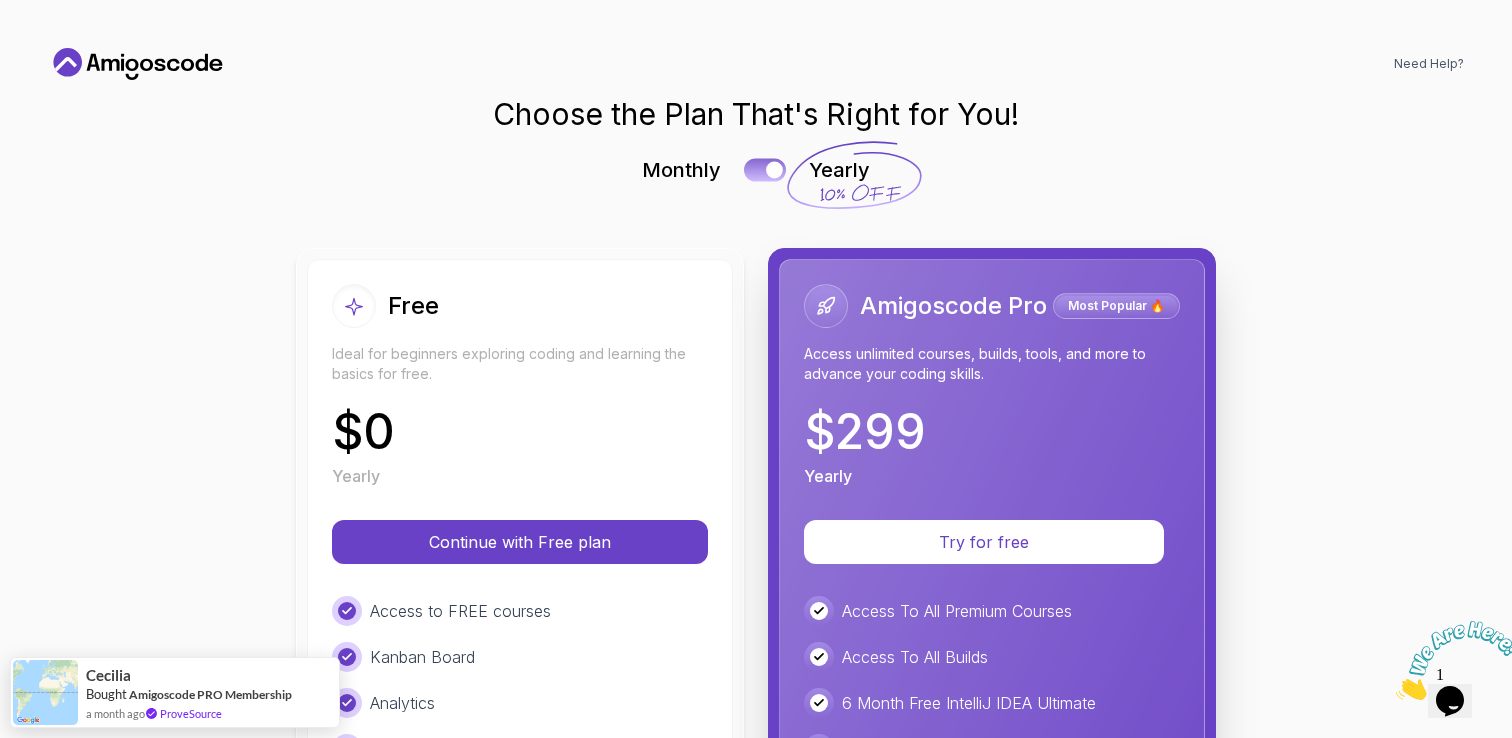 click at bounding box center [765, 169] 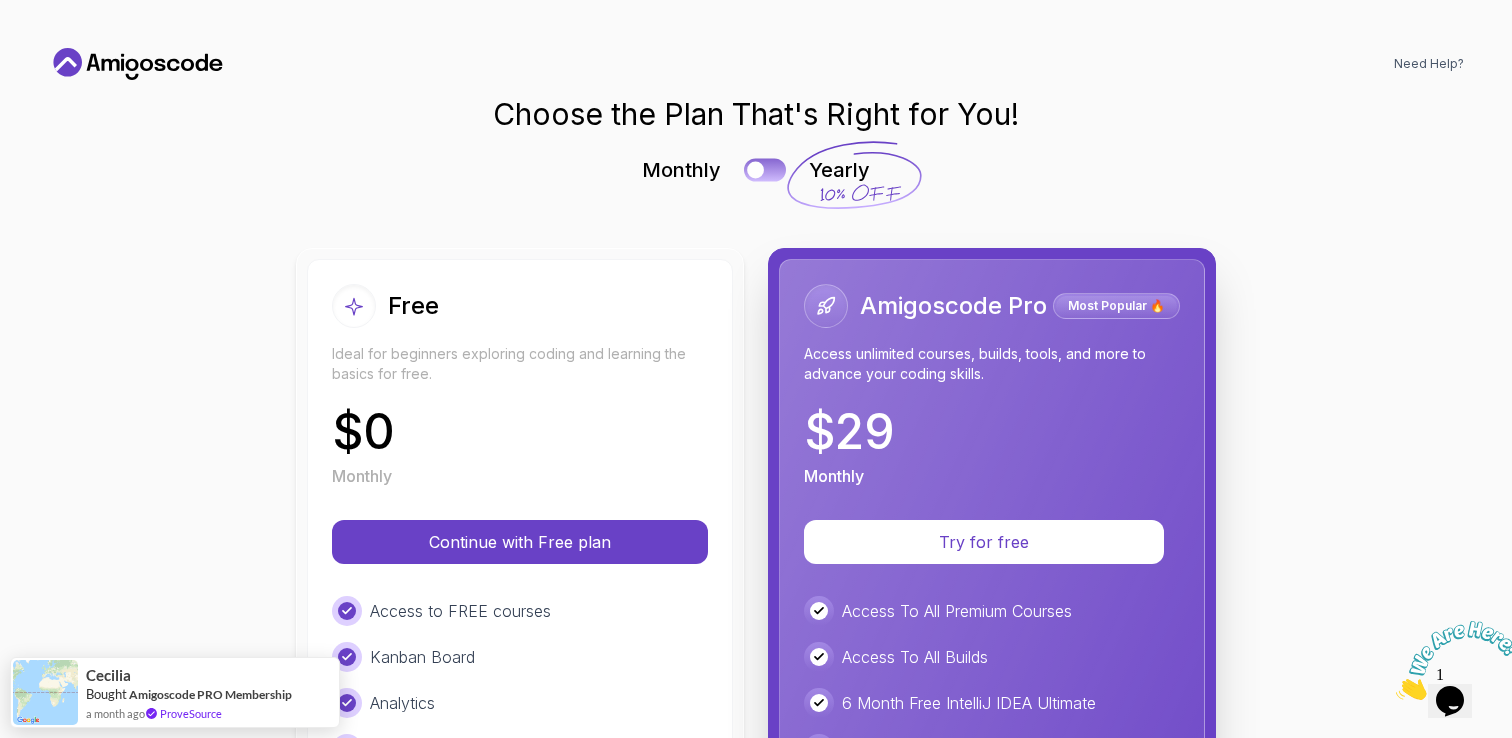 click at bounding box center [765, 169] 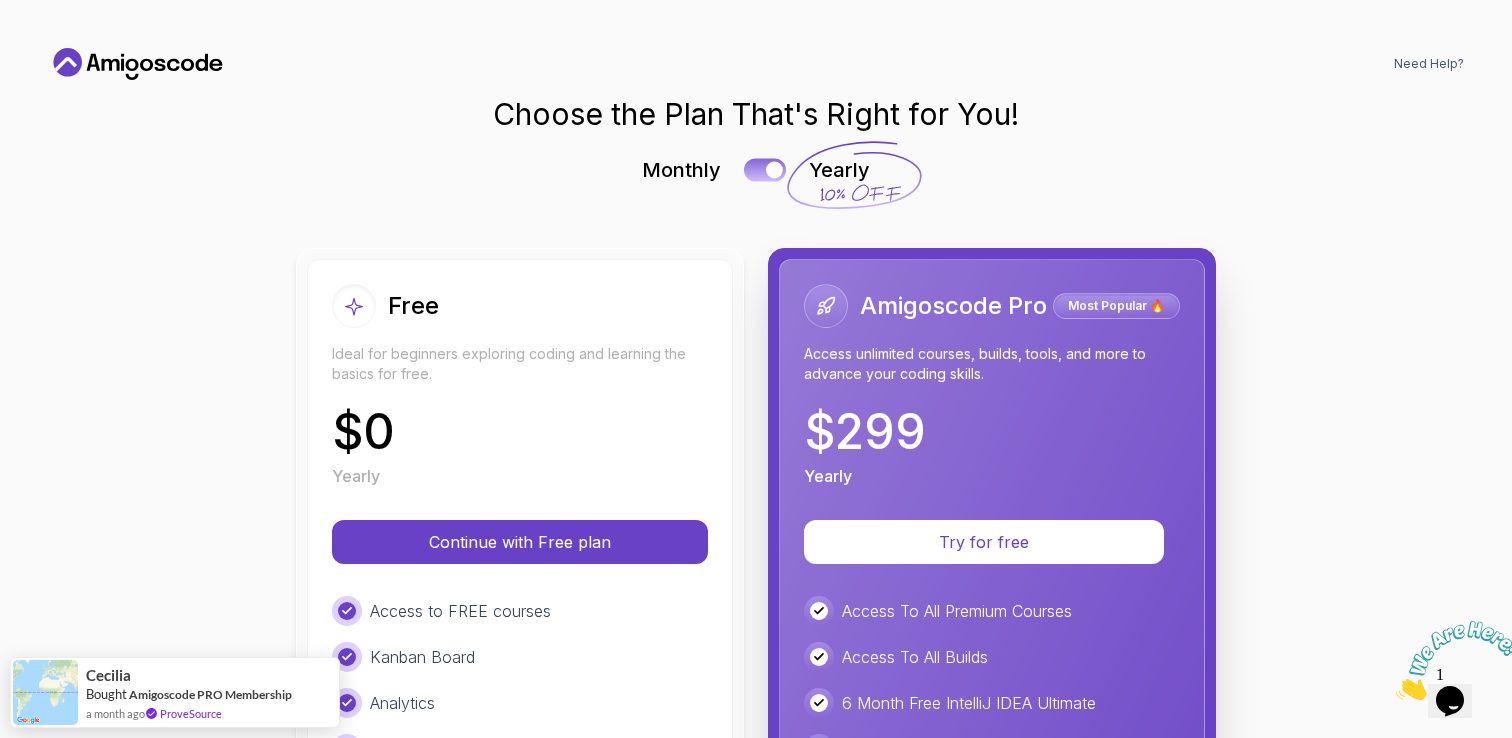 click at bounding box center (765, 169) 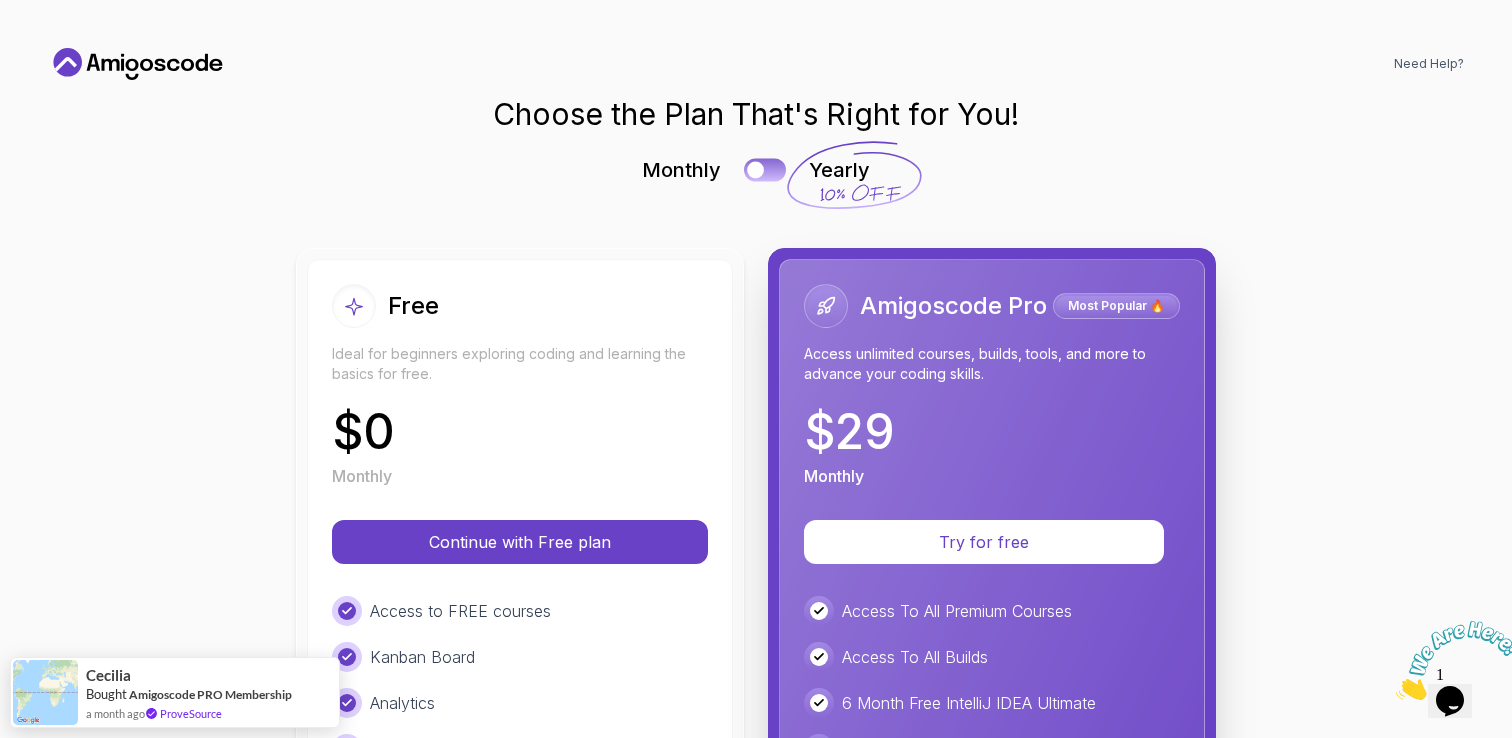 click at bounding box center [765, 169] 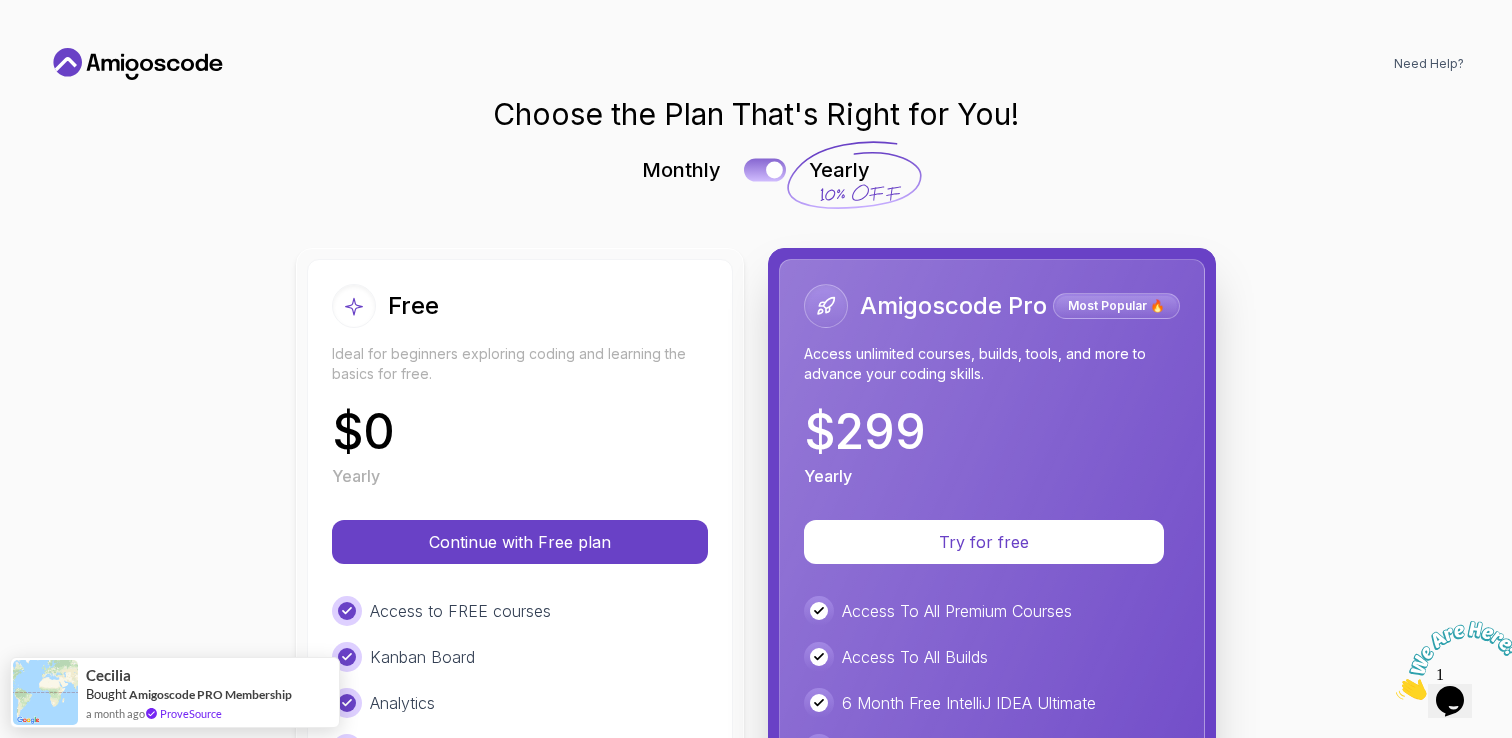 click at bounding box center [765, 169] 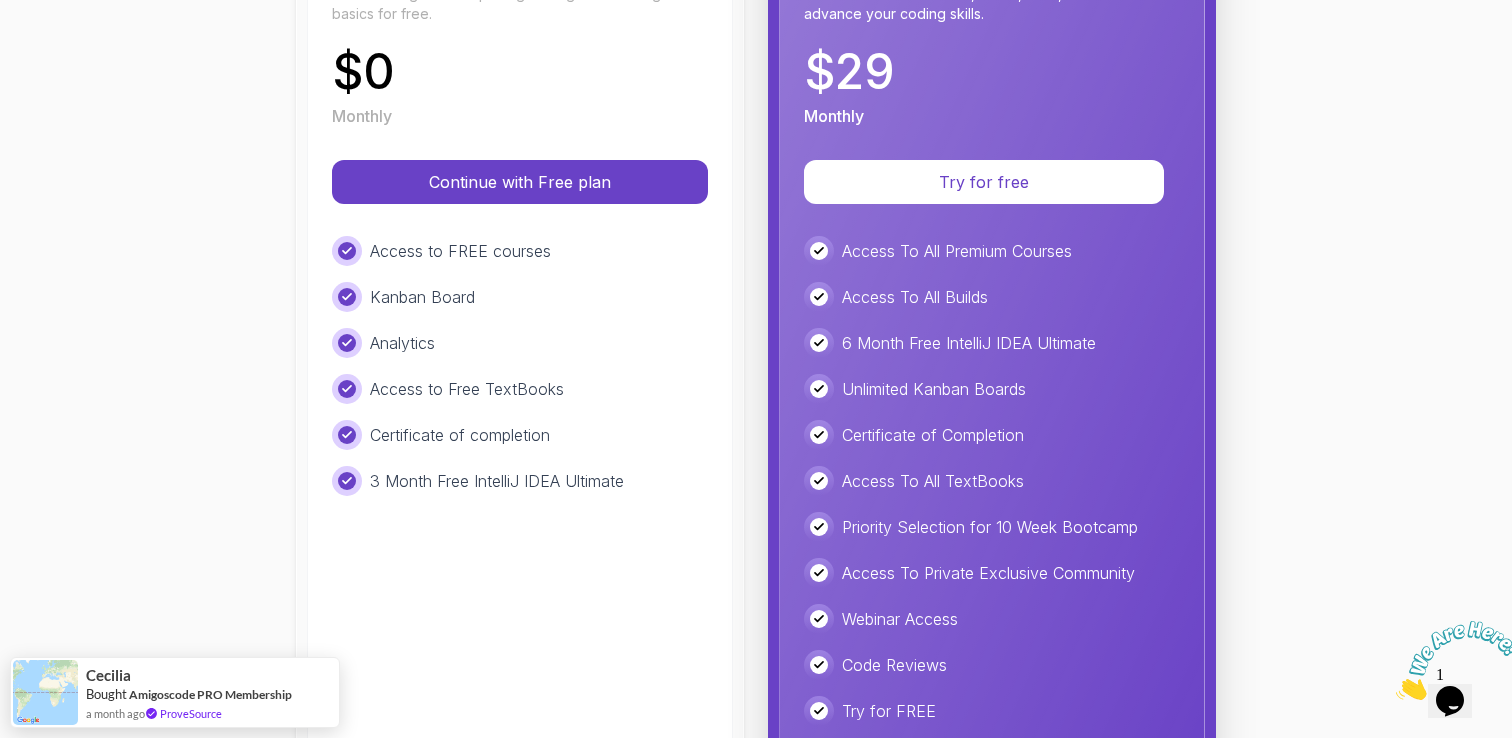 scroll, scrollTop: 359, scrollLeft: 0, axis: vertical 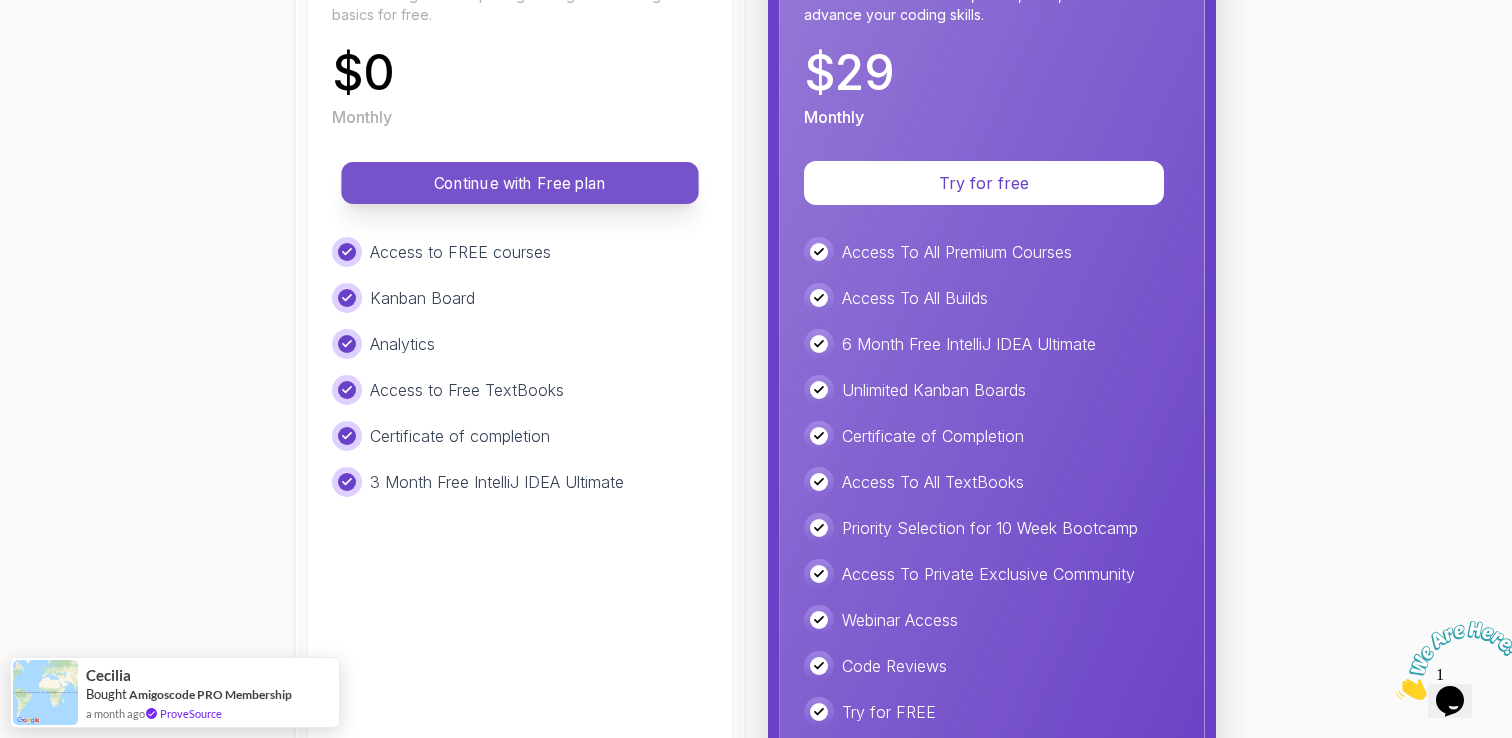 click on "Continue with Free plan" at bounding box center (520, 183) 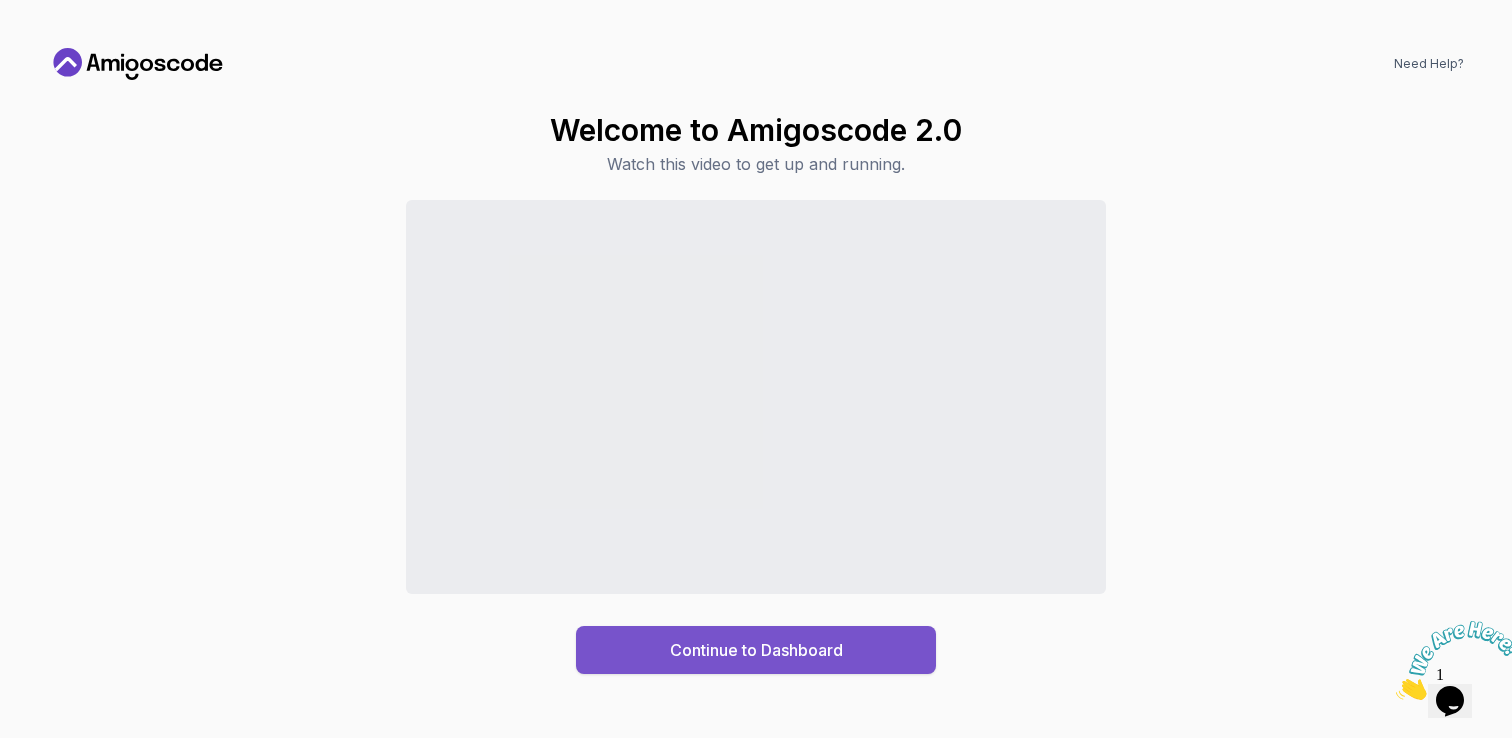 click on "Continue to Dashboard" at bounding box center (756, 650) 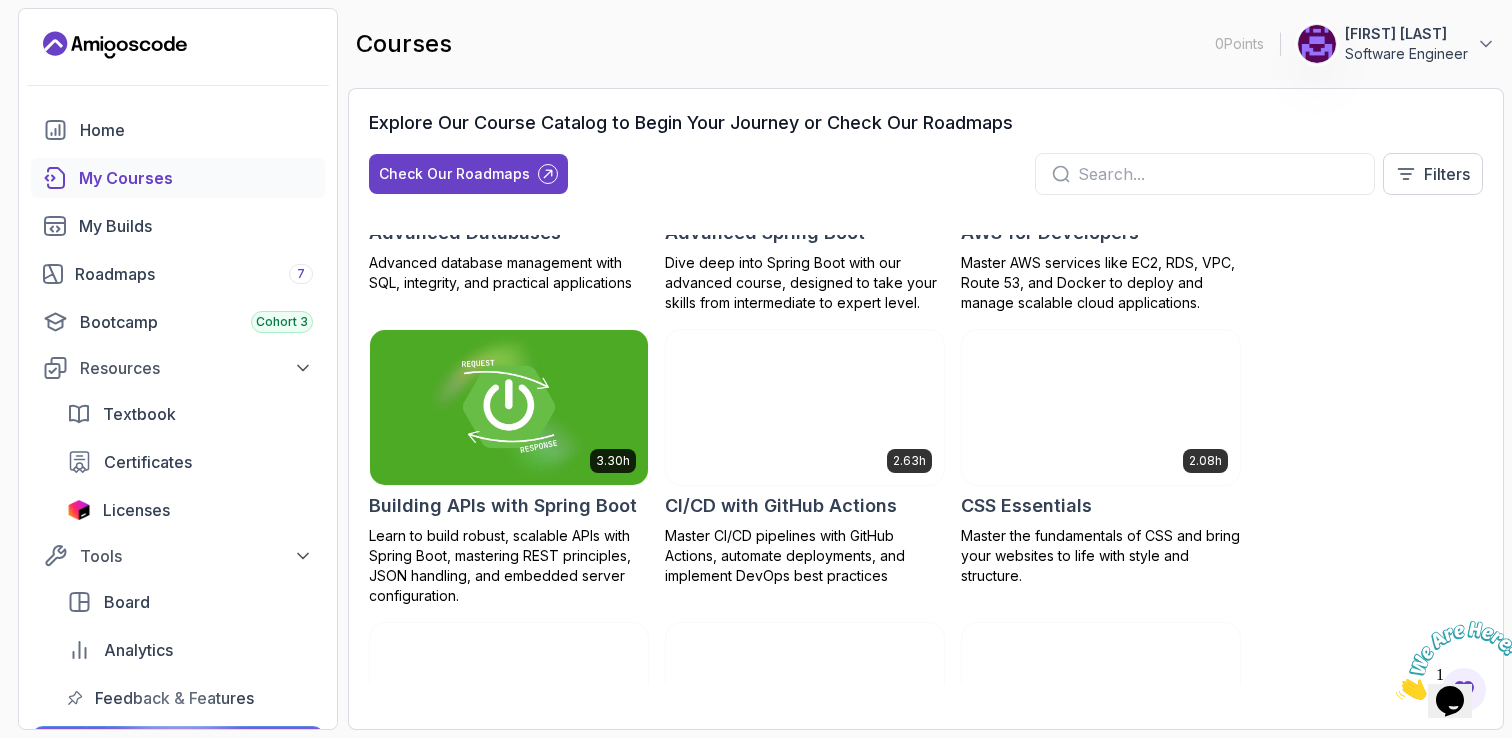 scroll, scrollTop: 0, scrollLeft: 0, axis: both 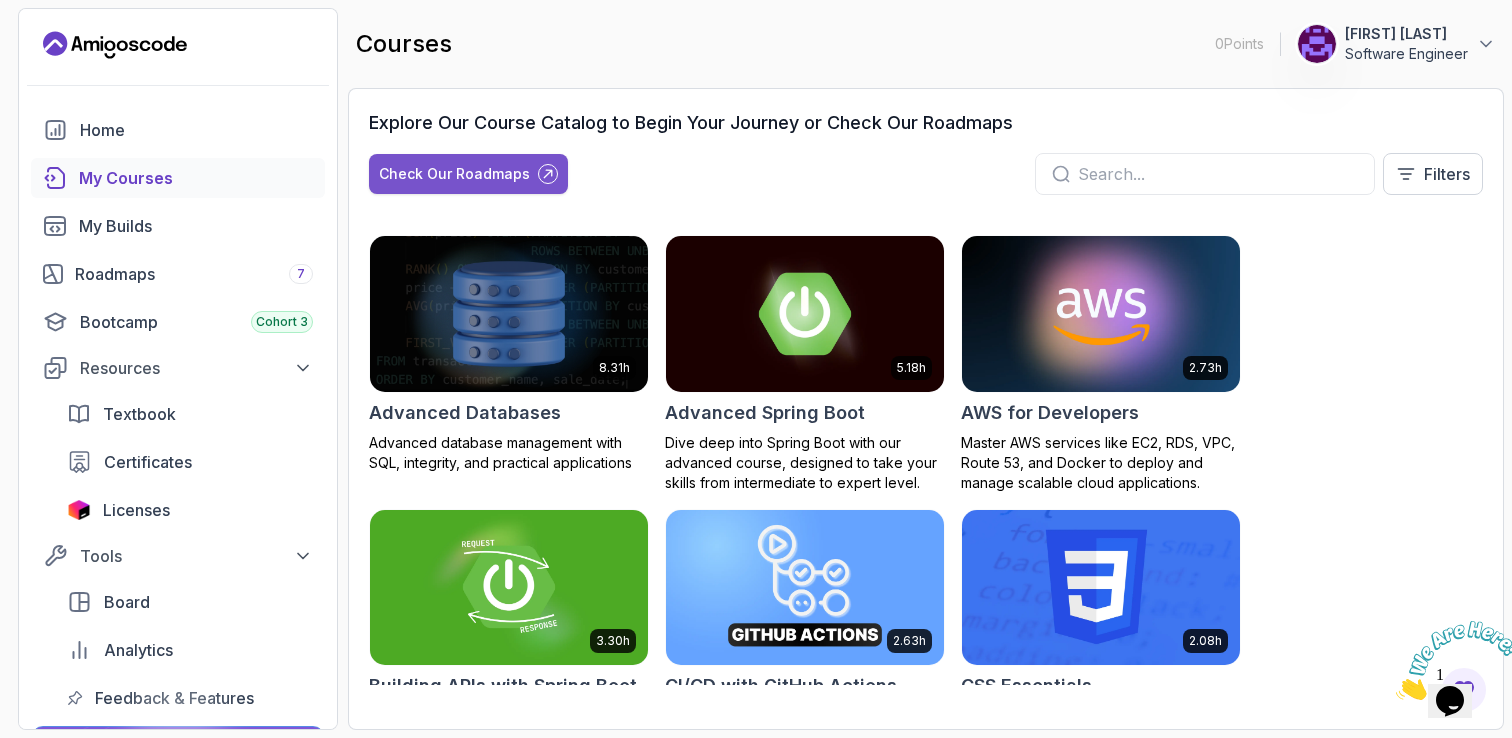 click on "Check Our Roadmaps" at bounding box center (454, 174) 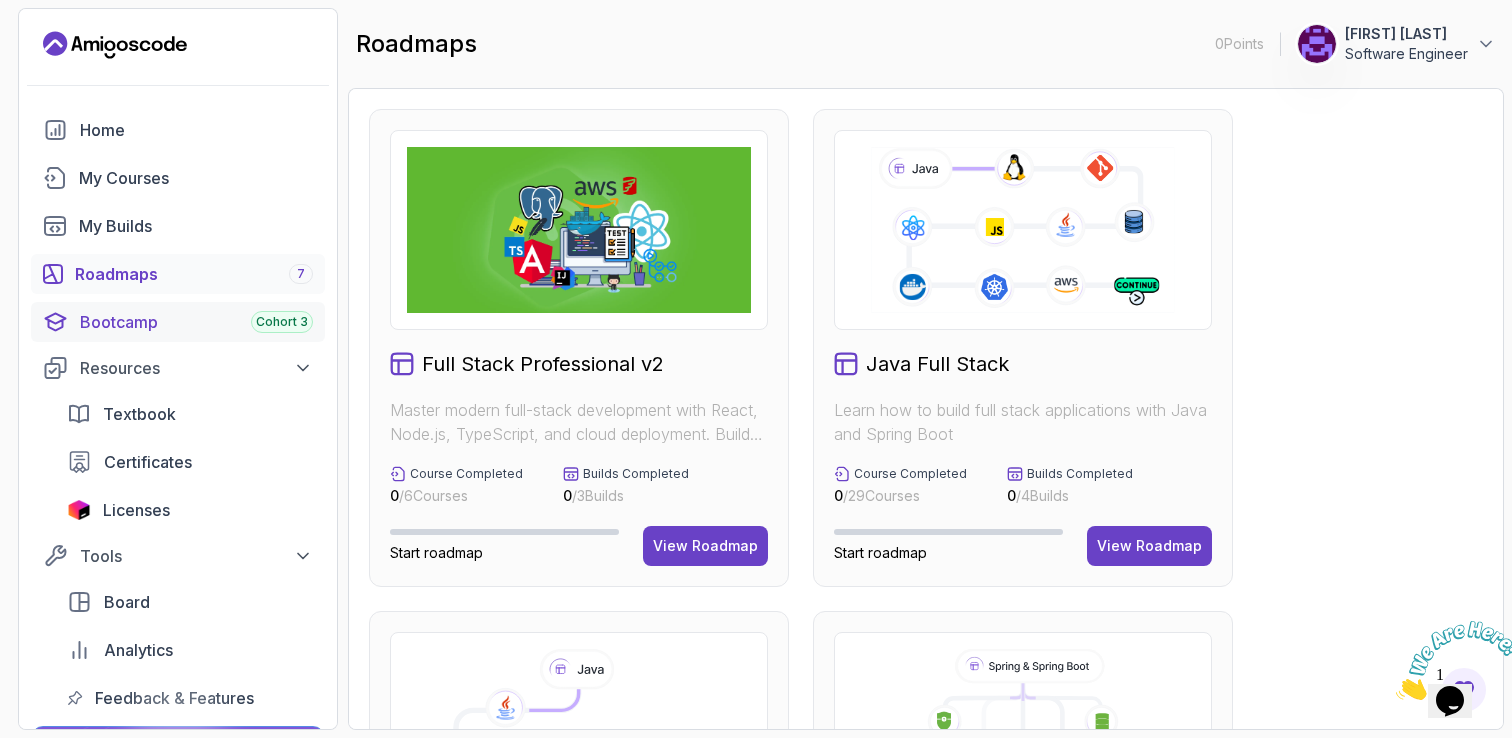 click on "Bootcamp Cohort 3" at bounding box center (196, 322) 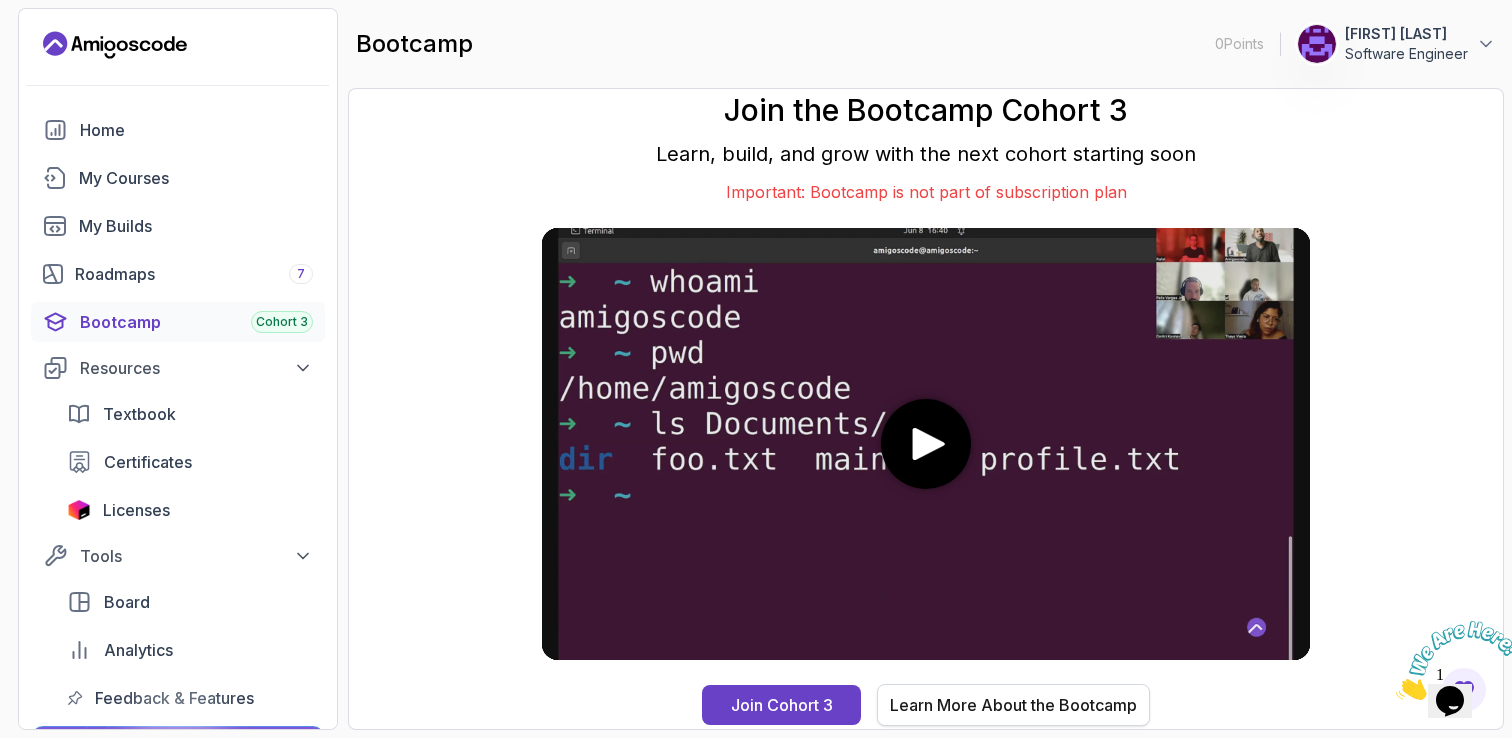 click on "Learn More About the Bootcamp" at bounding box center [1013, 705] 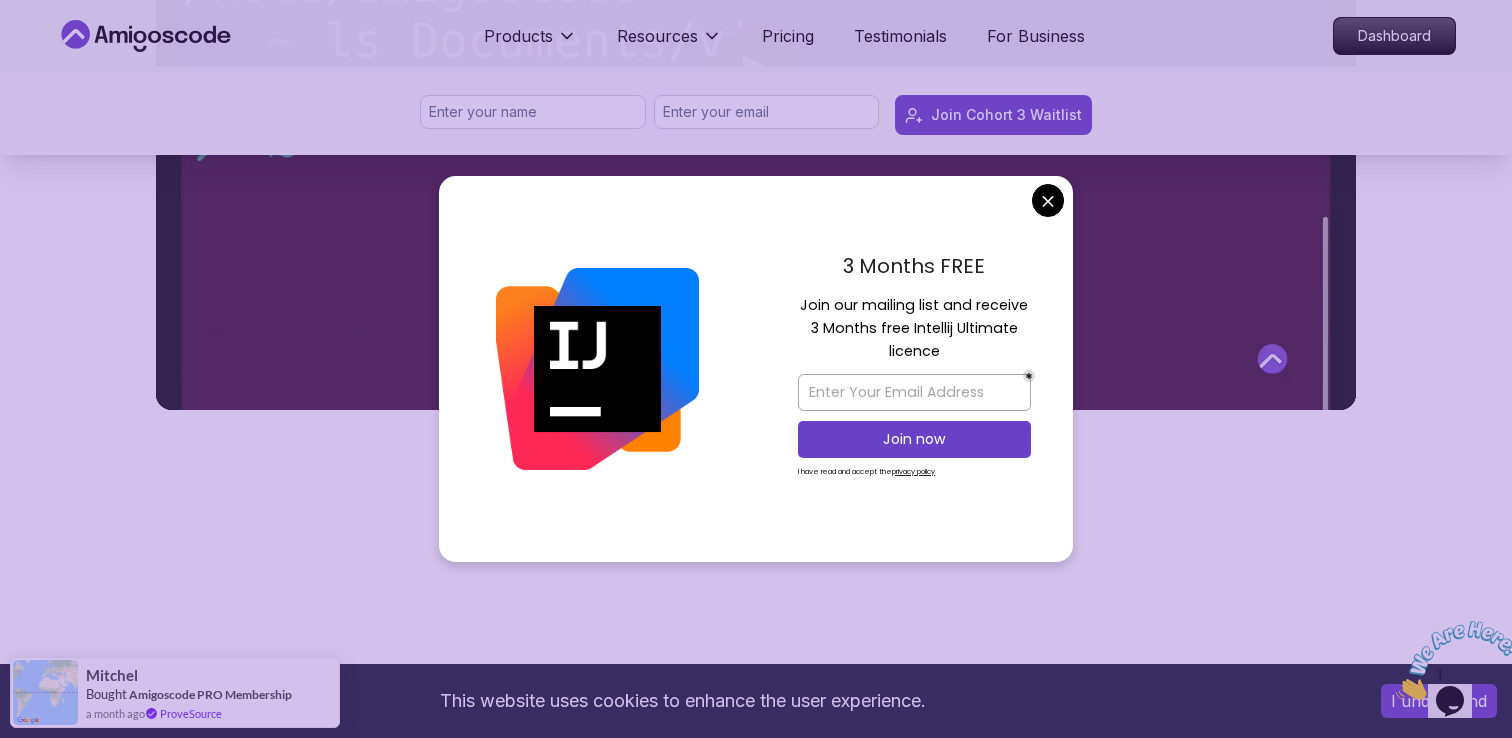 scroll, scrollTop: 1334, scrollLeft: 0, axis: vertical 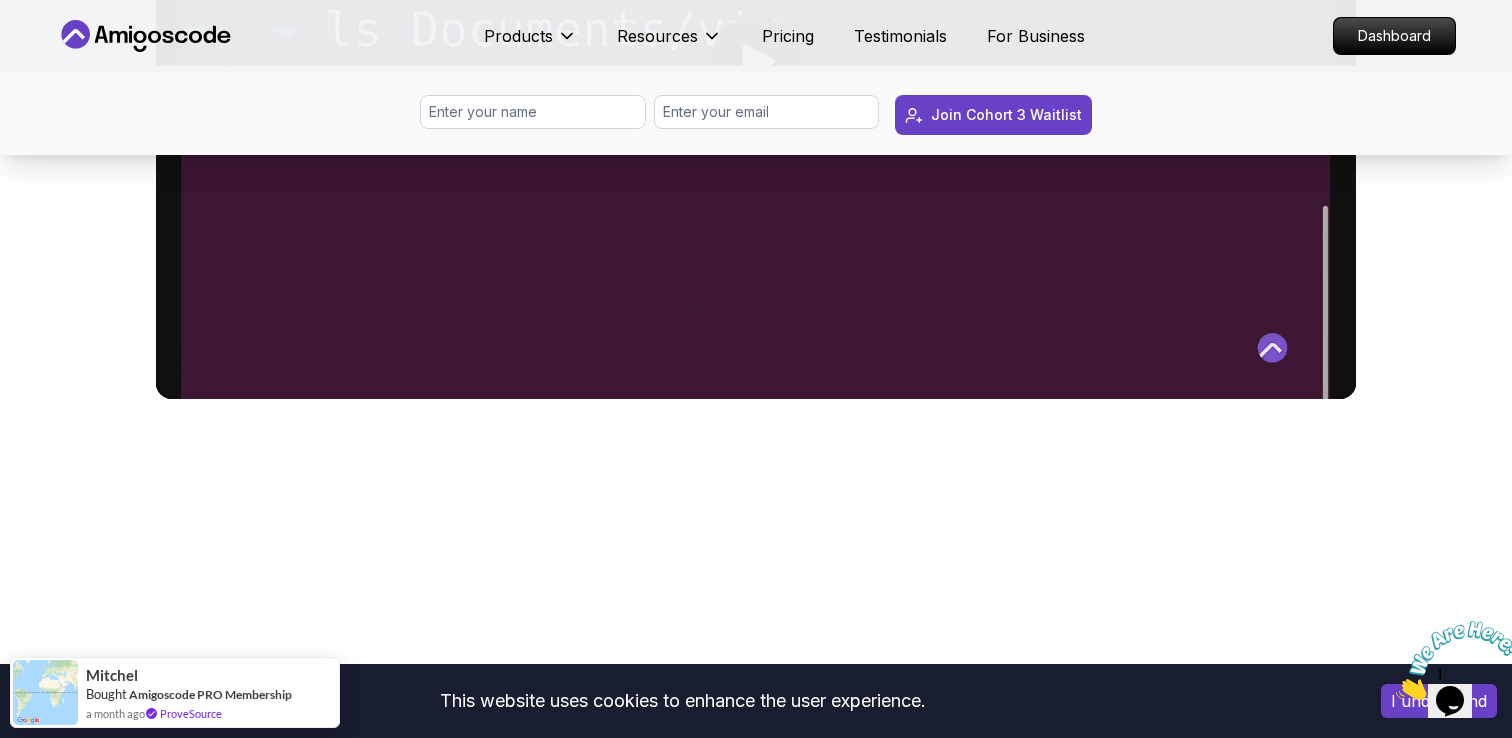 click on "This website uses cookies to enhance the user experience. I understand Products Resources Pricing Testimonials For Business Dashboard Products Resources Pricing Testimonials For Business Dashboard Join Cohort 3 Waitlist 10 Week  Bootcamp Are you ready to embark on an immersive coding adventure that will transform you into a skilled full-stack developer in just 10 weeks? Join Waitlist Now! Join Cohort 3 Waitlist Join Cohort 3 Waitlist What's inside? Amigoscode 10 Weeks Bootcamp   Discover more details about the bootcamp 10 Weeks Curriculum   Discover a detailed curriculum that guides you through key concepts and practical tasks. 01 Brainstorming Ideas / Understanding the Agile Process / Product Requirement Document Welcome Team Formation Projects Brainstorming Session Agile & Product Requirement Document (PRD) Live Session Open Office Information 01 02 System Design Database Design Entity Relationship Diagram (ERD) Live Session Database Design Implementation API Design Implementation 02 3-6 BackEnd Develoment" at bounding box center (756, 3806) 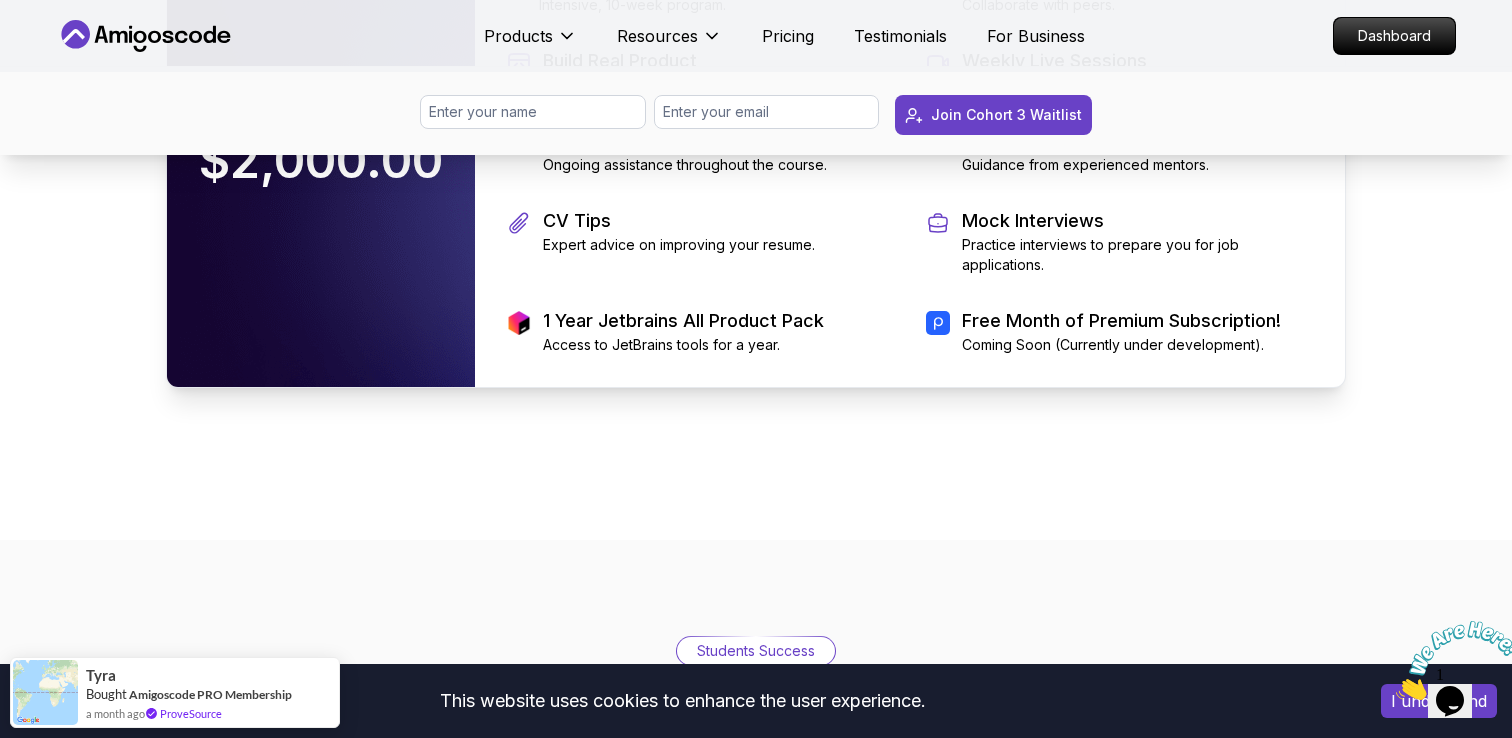 scroll, scrollTop: 4423, scrollLeft: 0, axis: vertical 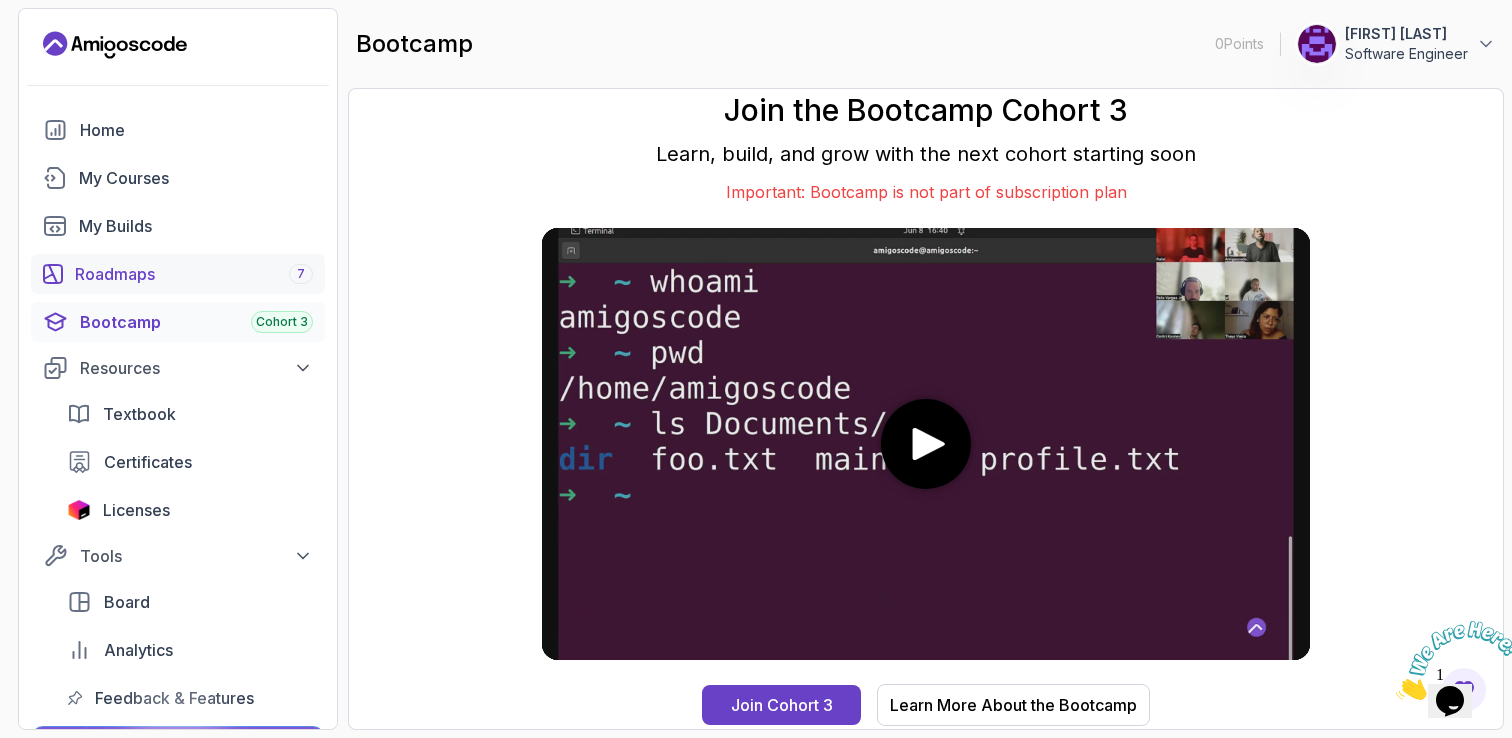 click on "Roadmaps 7" at bounding box center (194, 274) 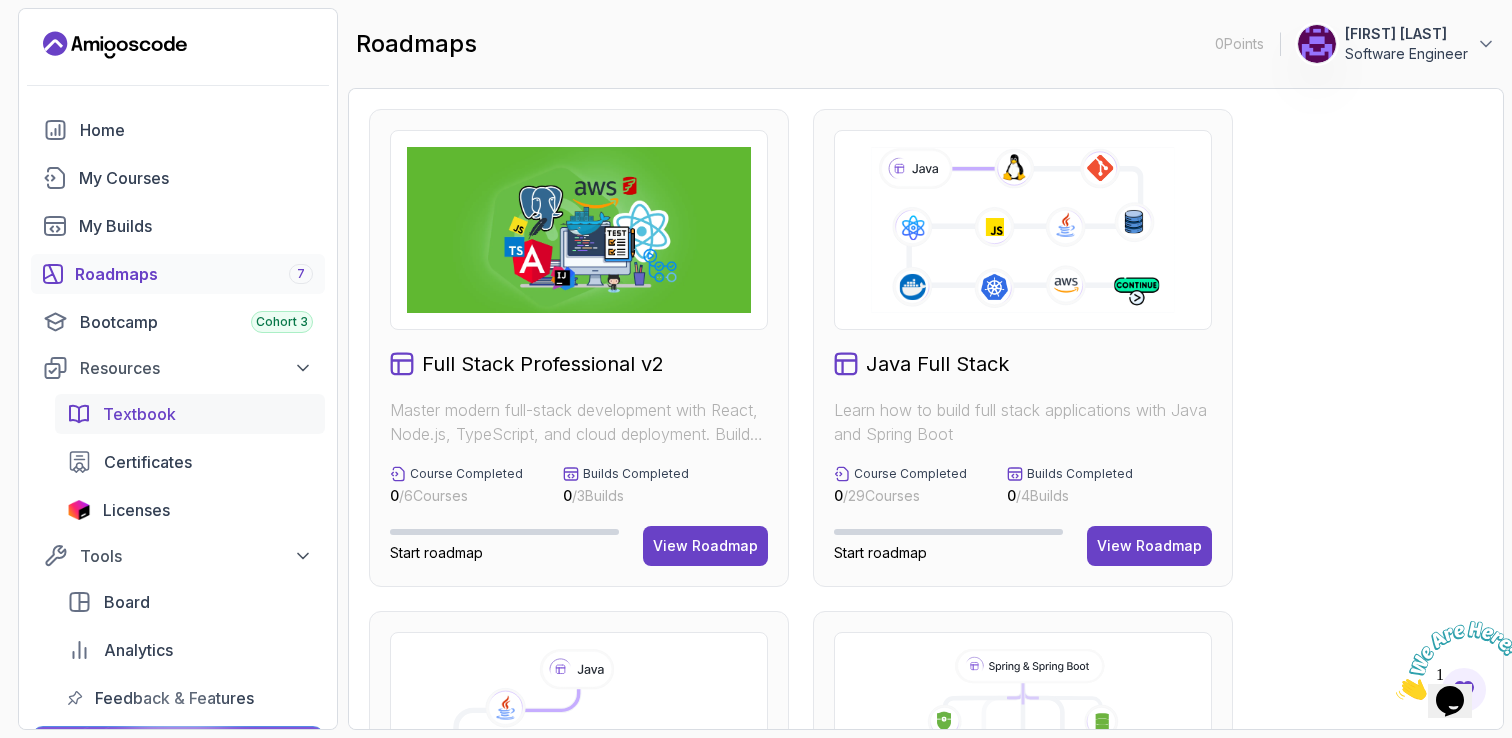 click on "Textbook" at bounding box center [190, 414] 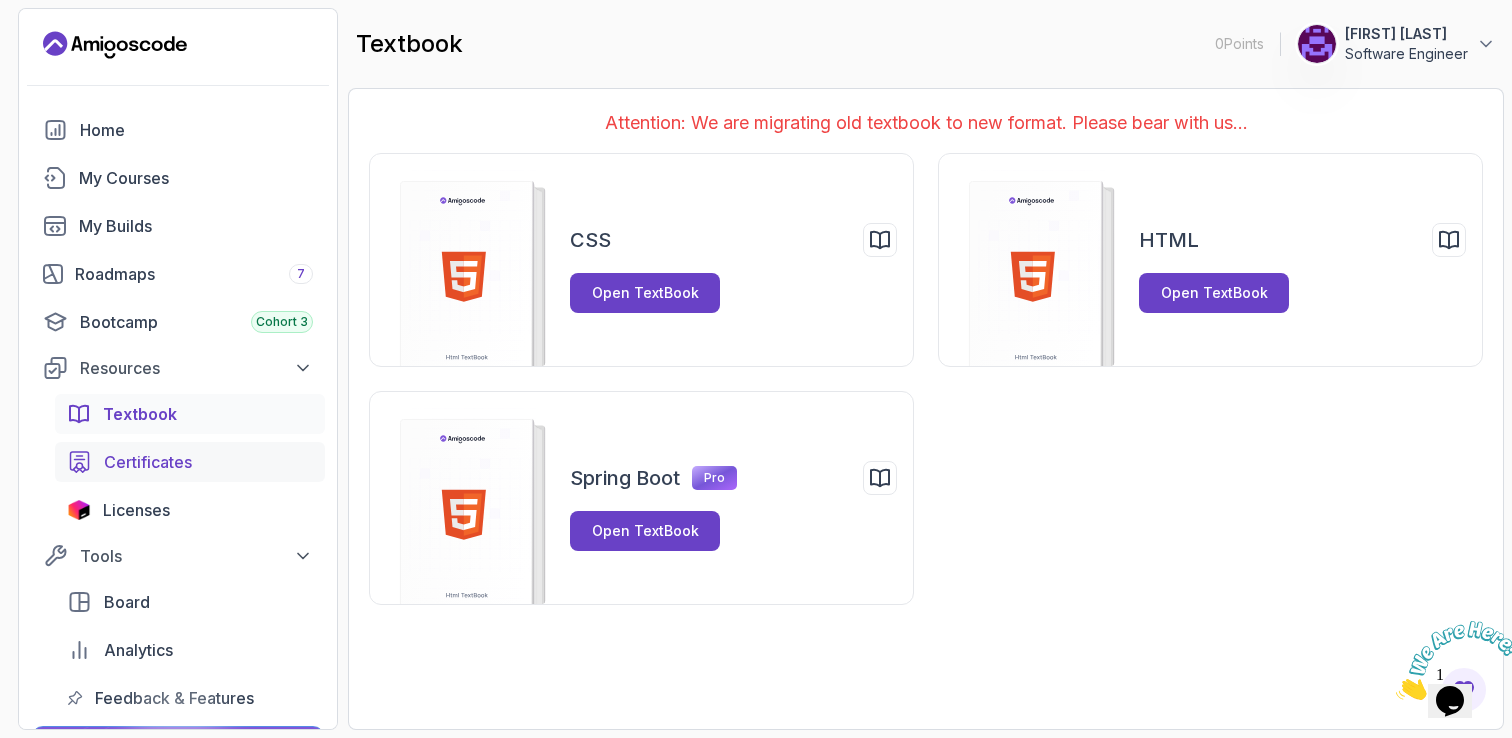 click on "Certificates" at bounding box center [208, 462] 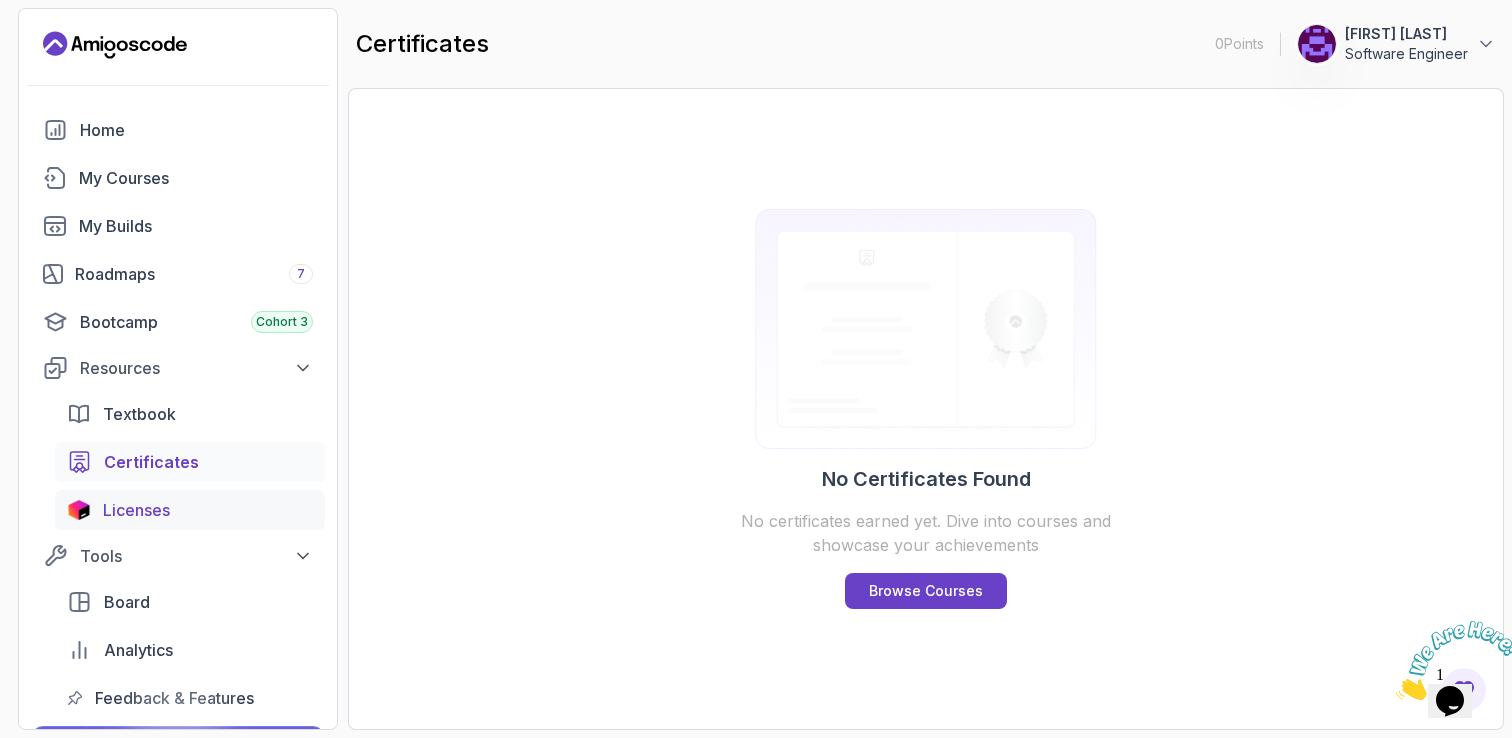 click on "Licenses" at bounding box center [208, 510] 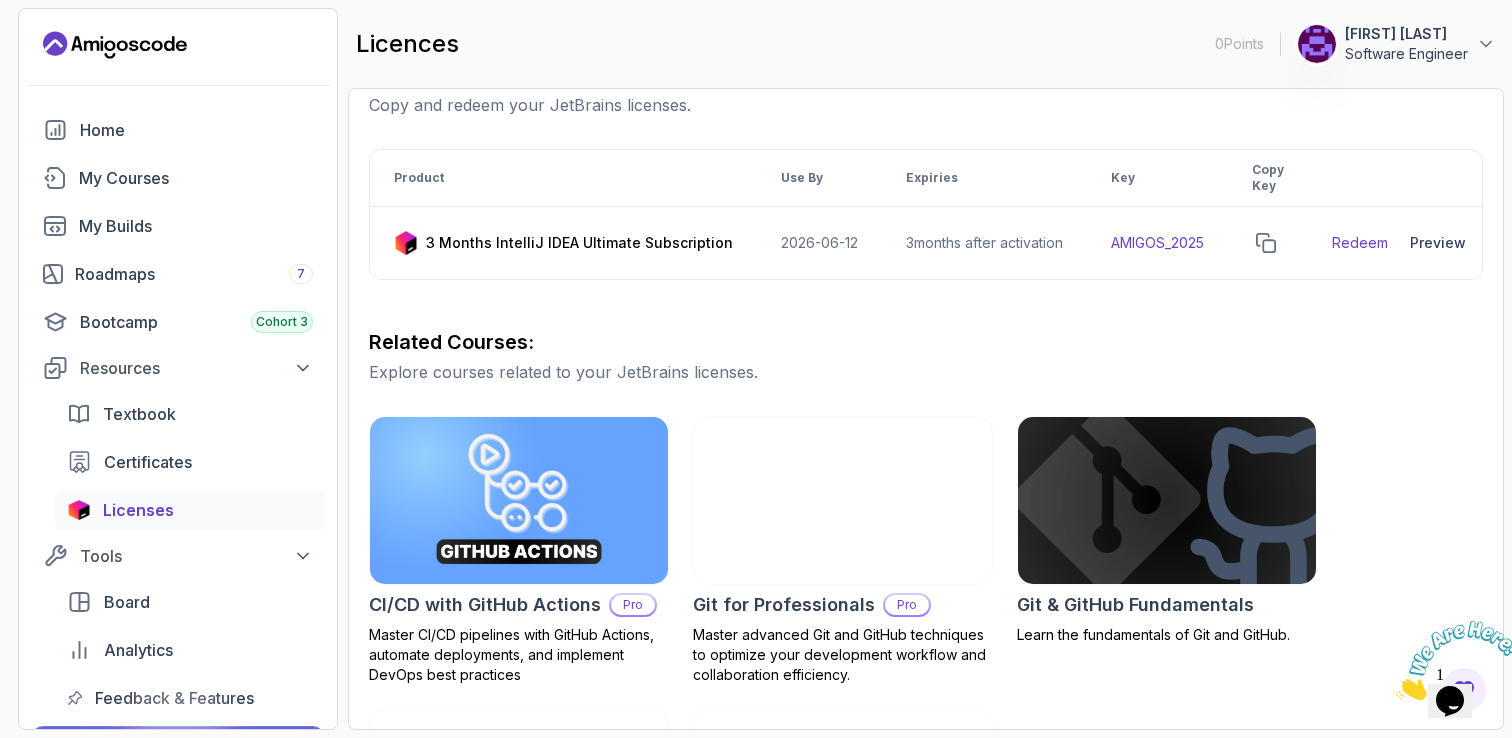 scroll, scrollTop: 0, scrollLeft: 0, axis: both 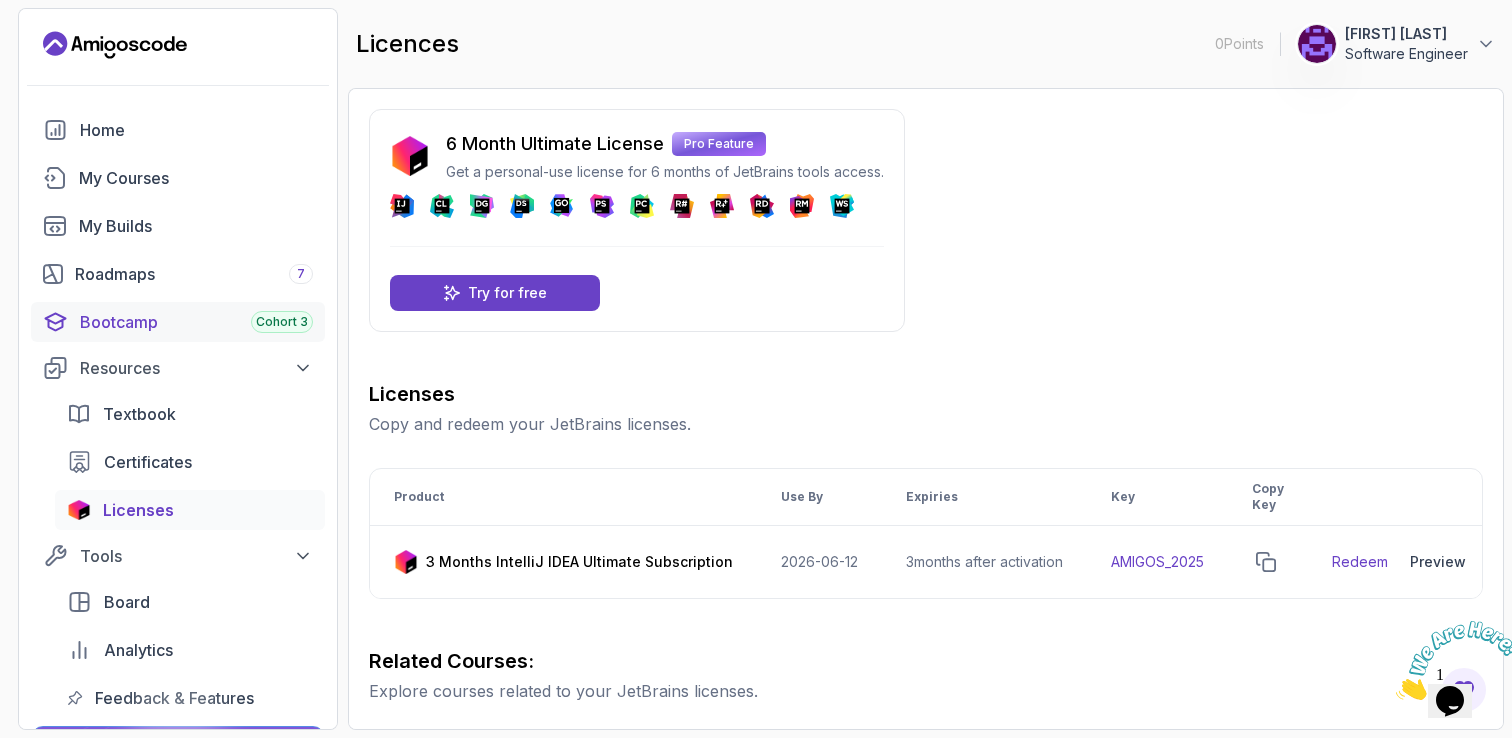 click on "Bootcamp Cohort 3" at bounding box center [196, 322] 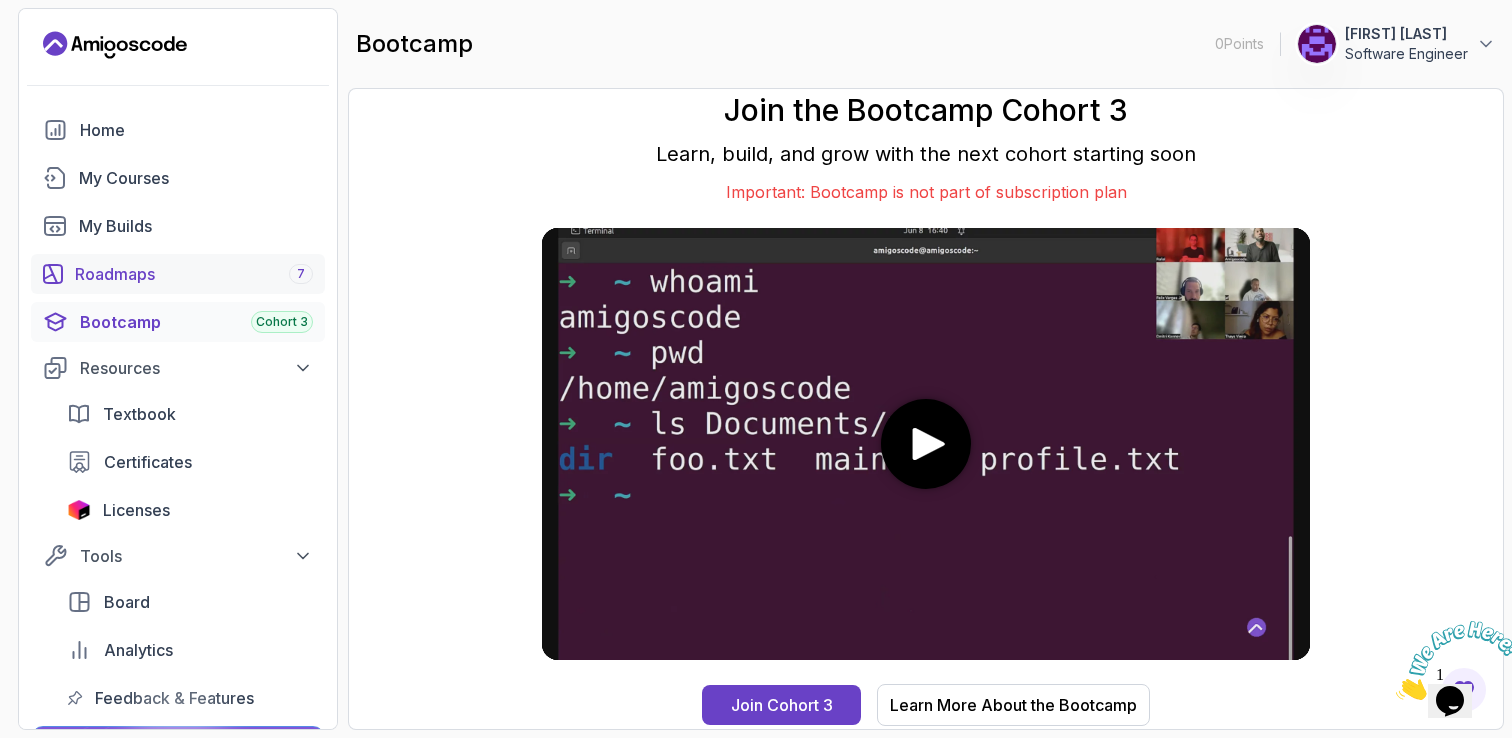 click on "Roadmaps 7" at bounding box center [194, 274] 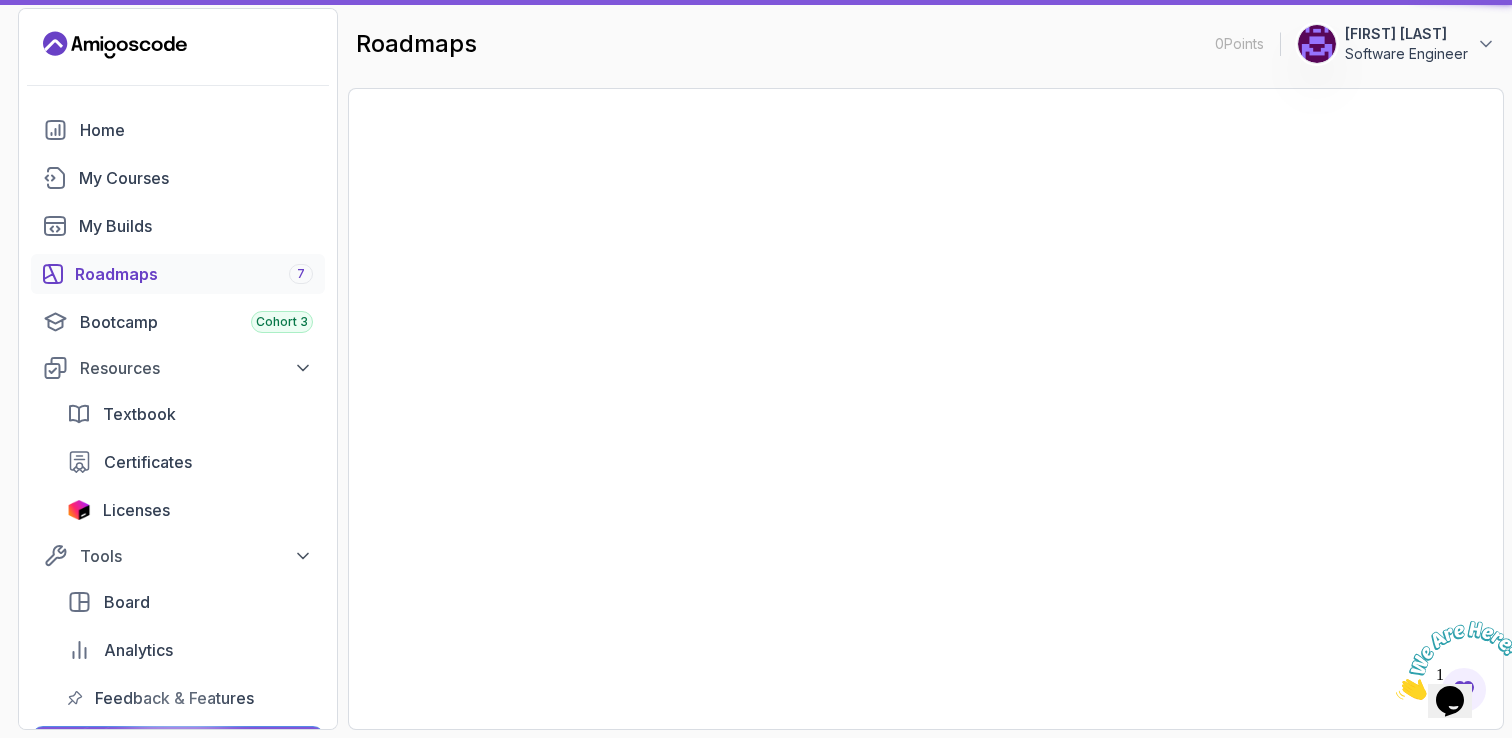 click on "My Builds" at bounding box center (196, 226) 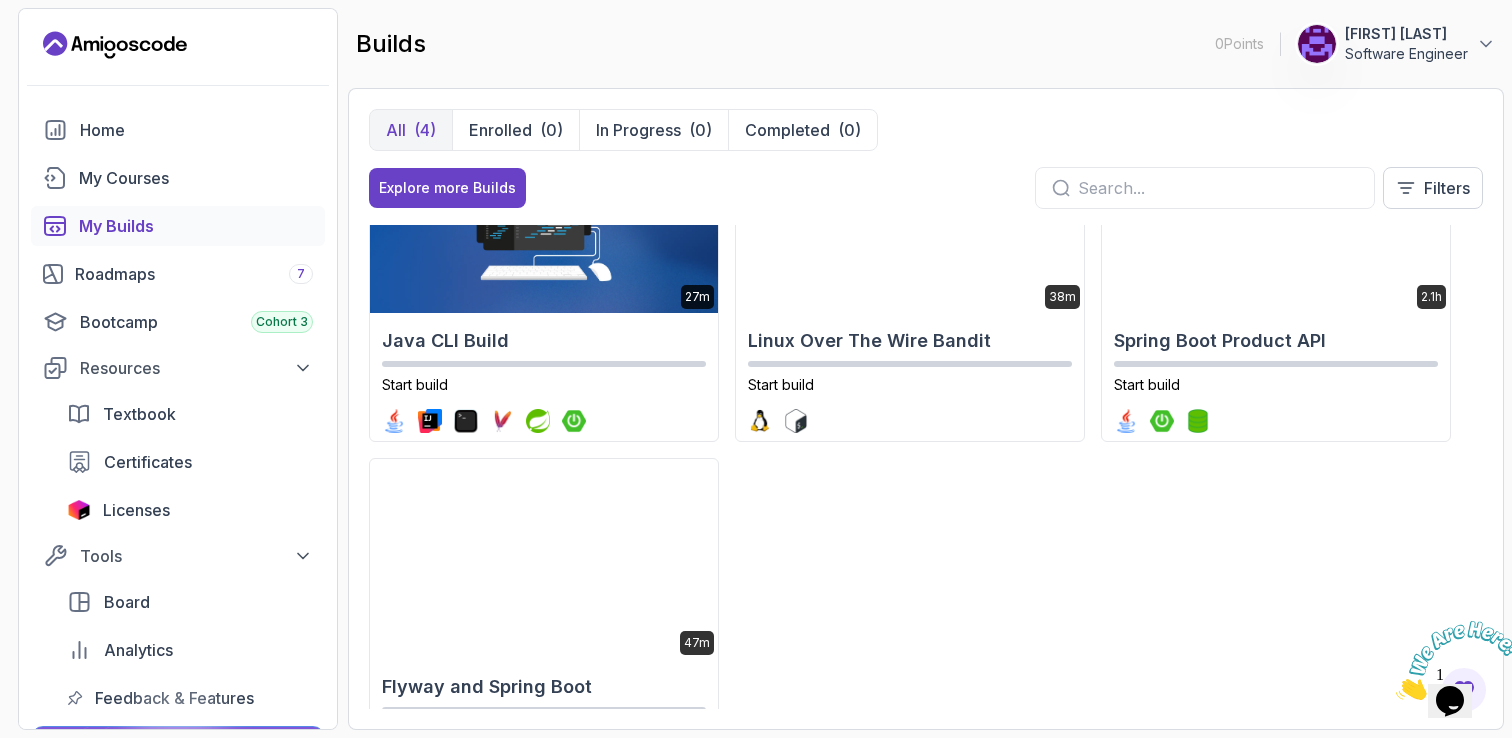 scroll, scrollTop: 0, scrollLeft: 0, axis: both 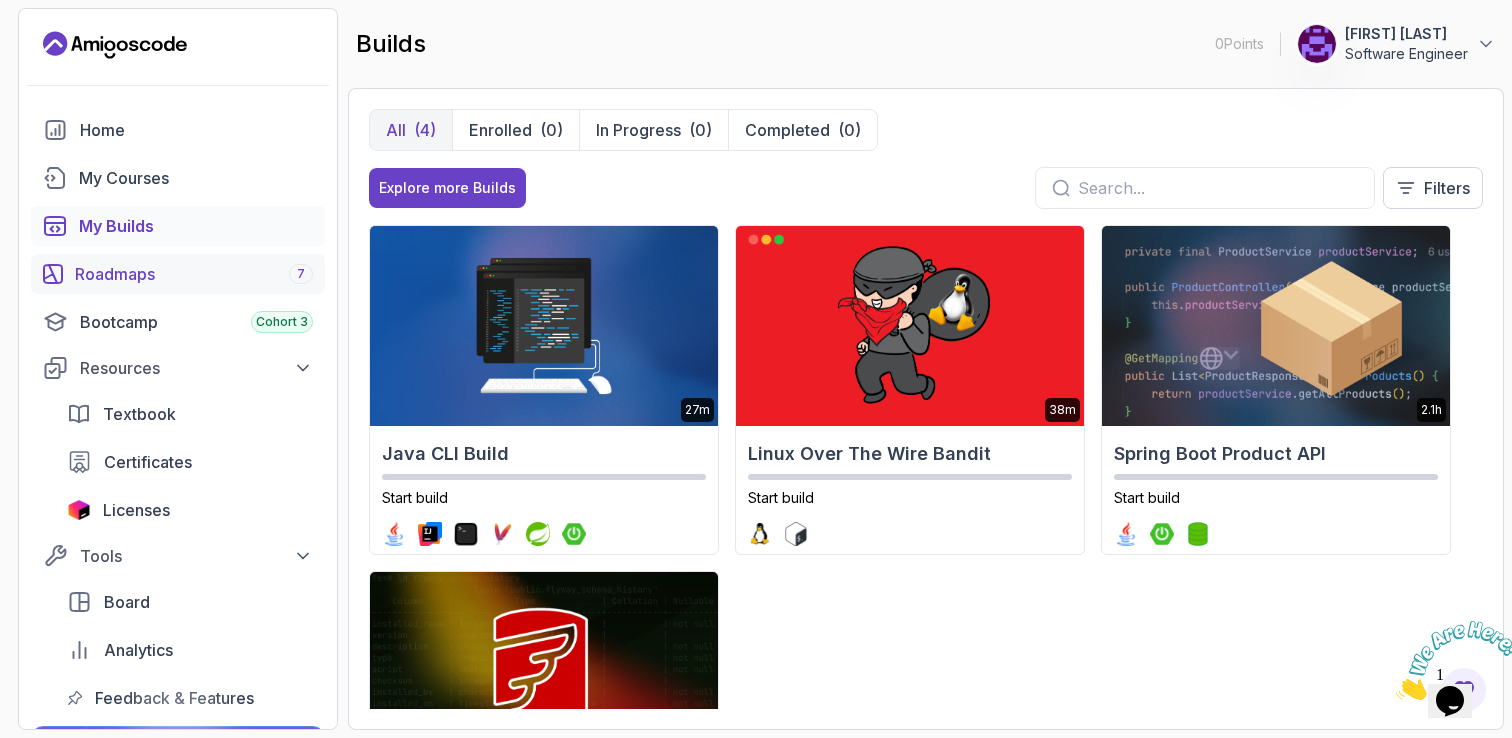 click on "Roadmaps 7" at bounding box center (194, 274) 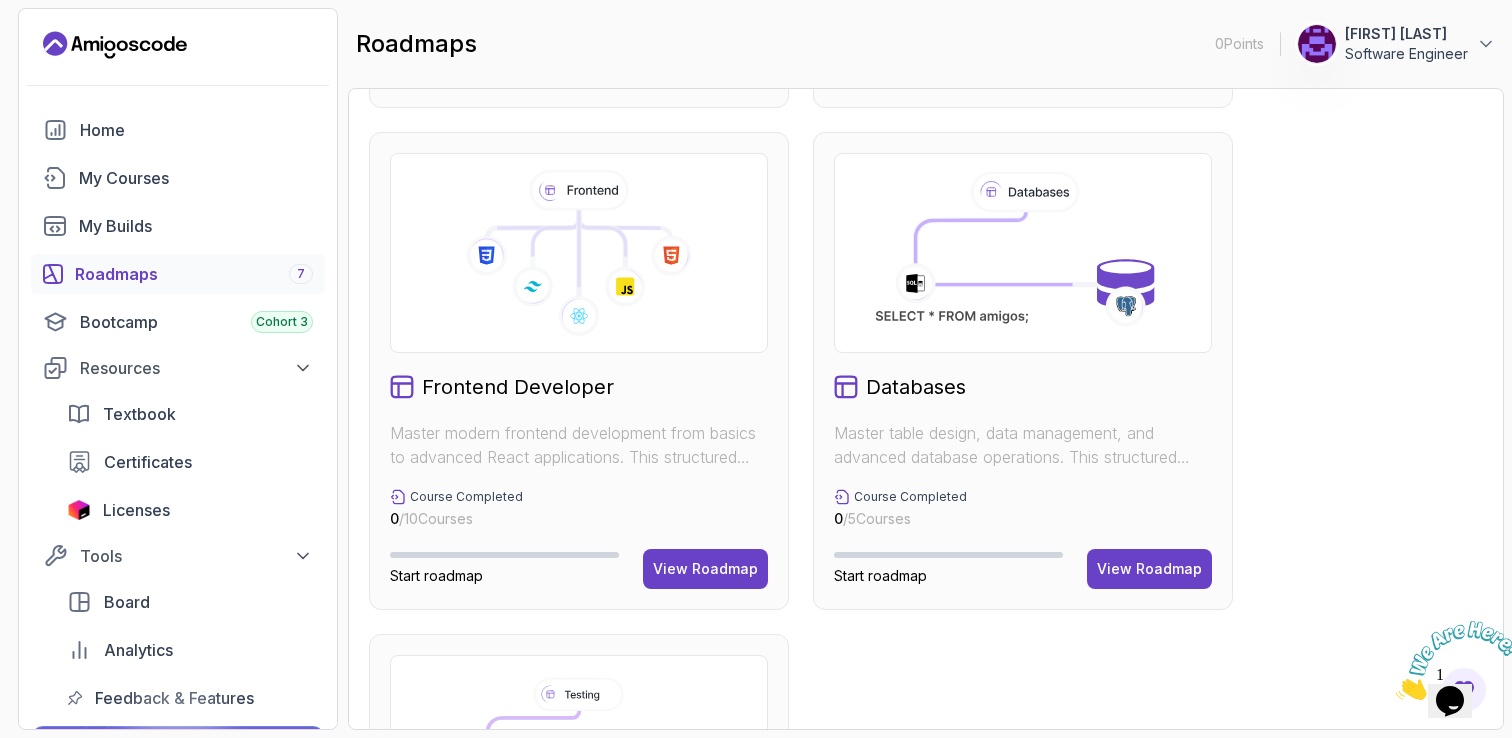 scroll, scrollTop: 980, scrollLeft: 0, axis: vertical 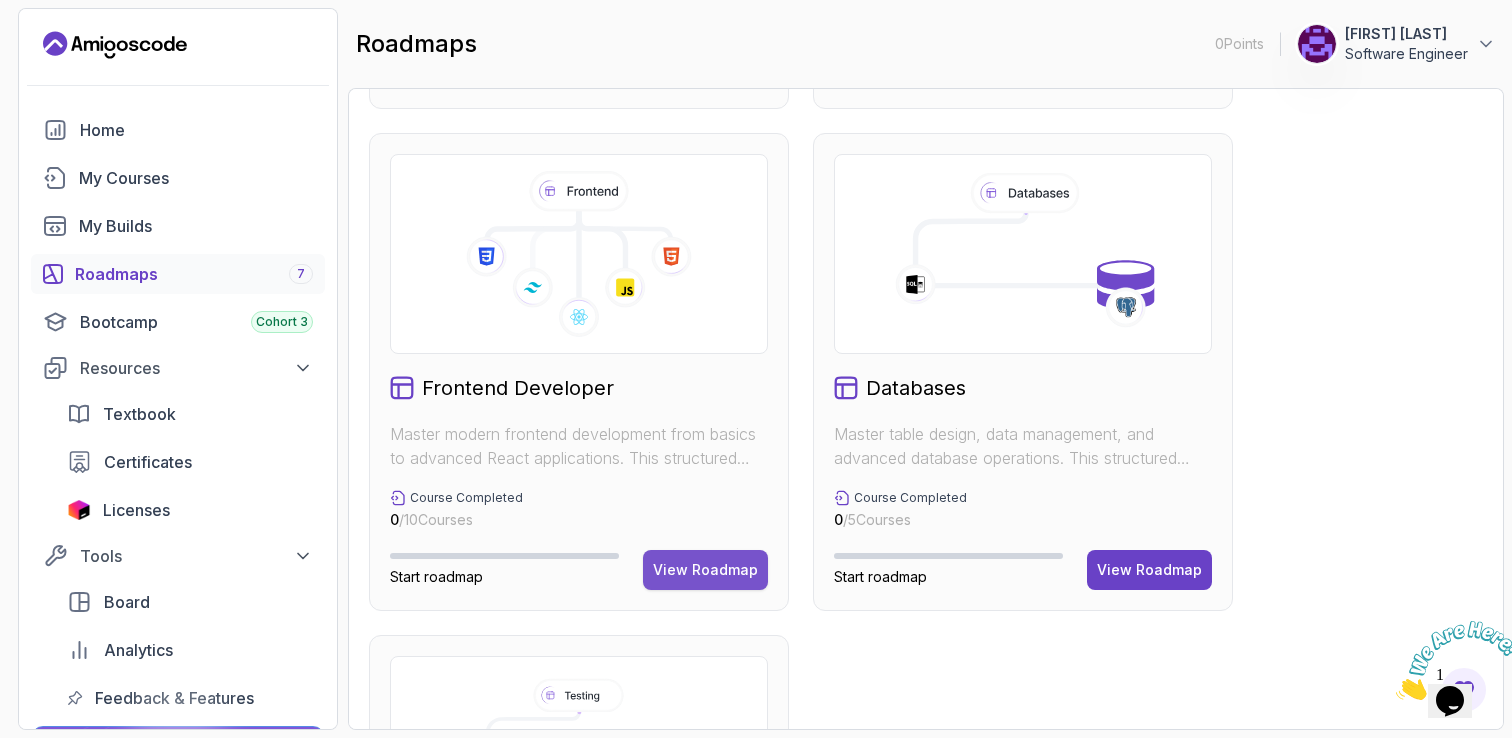 click on "View Roadmap" at bounding box center [705, 570] 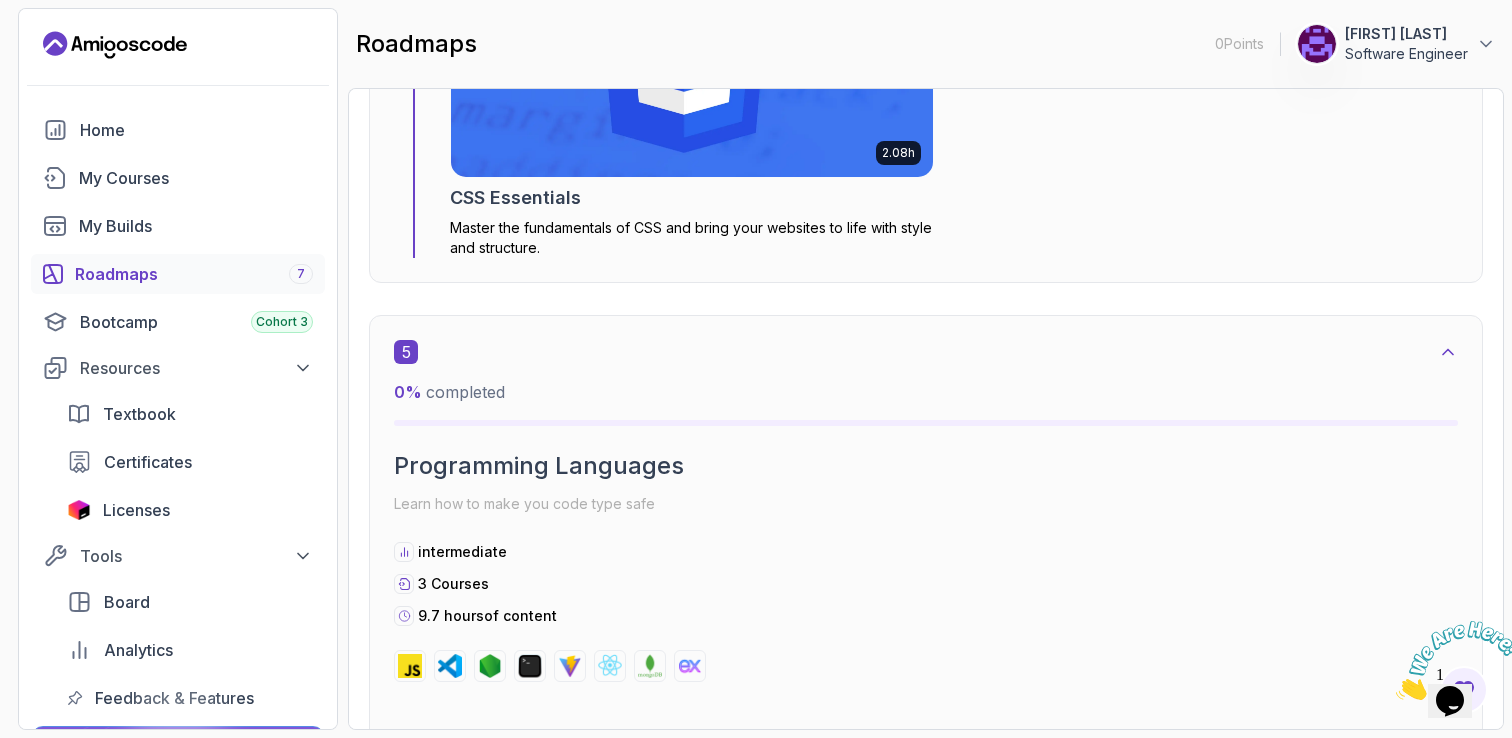 scroll, scrollTop: 3500, scrollLeft: 0, axis: vertical 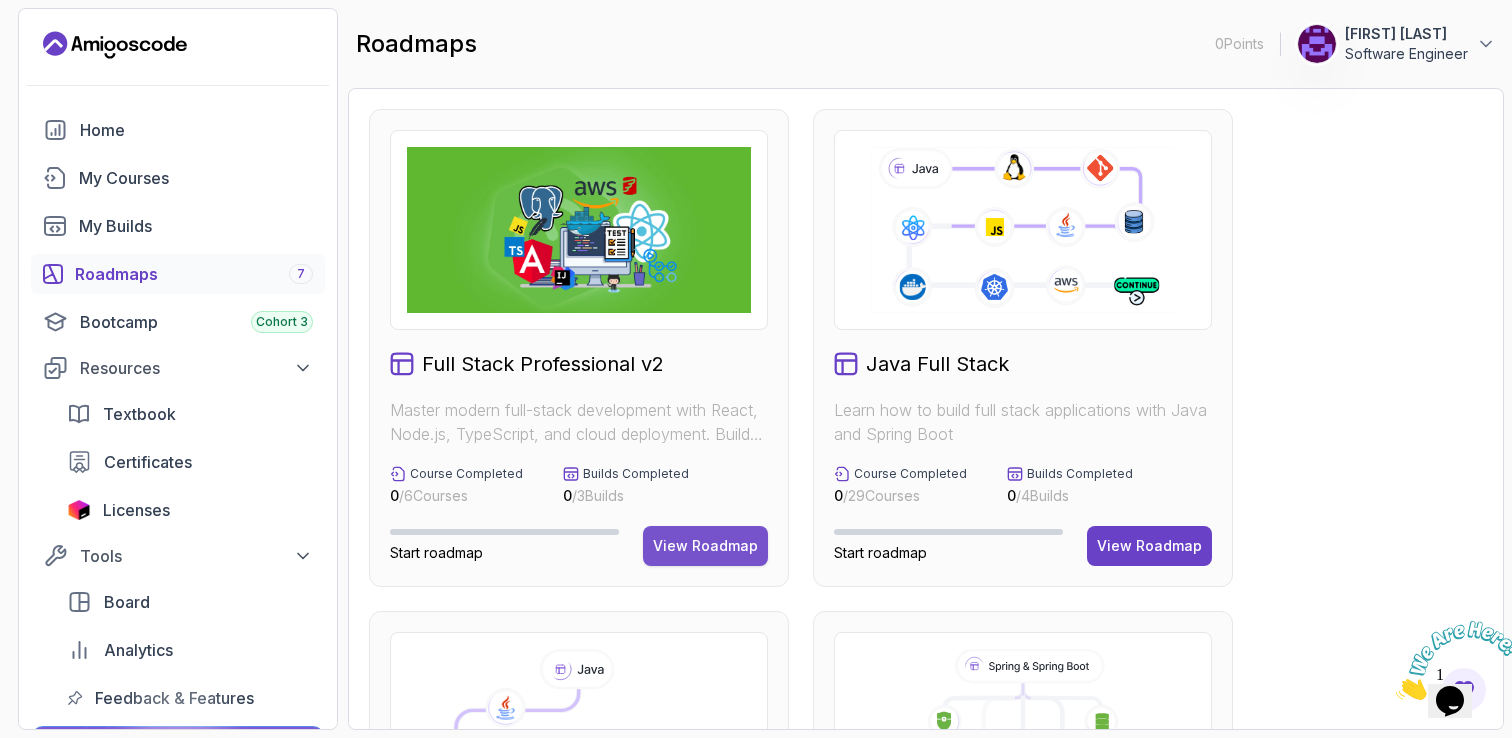 click on "View Roadmap" at bounding box center (705, 546) 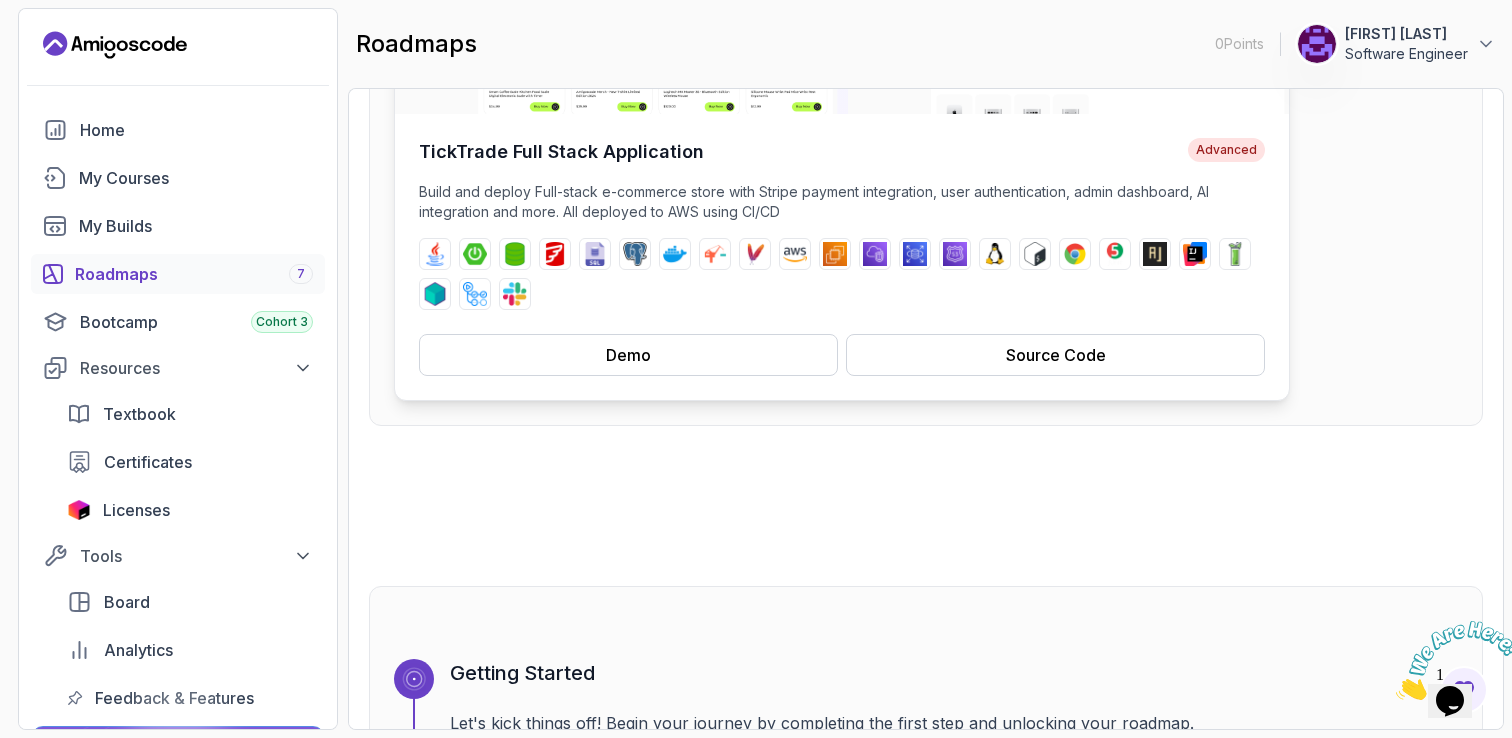 scroll, scrollTop: 375, scrollLeft: 0, axis: vertical 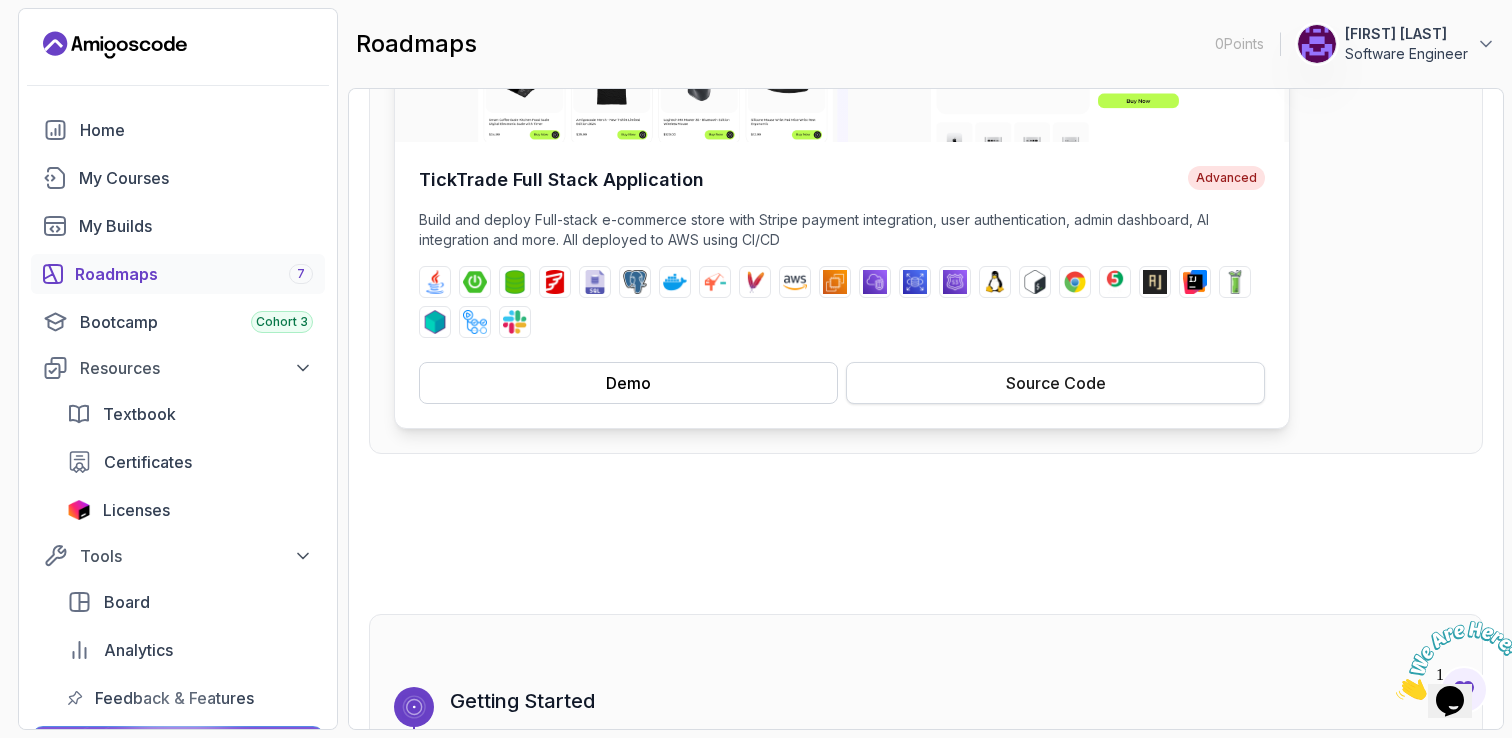 click on "Source Code" at bounding box center [1055, 383] 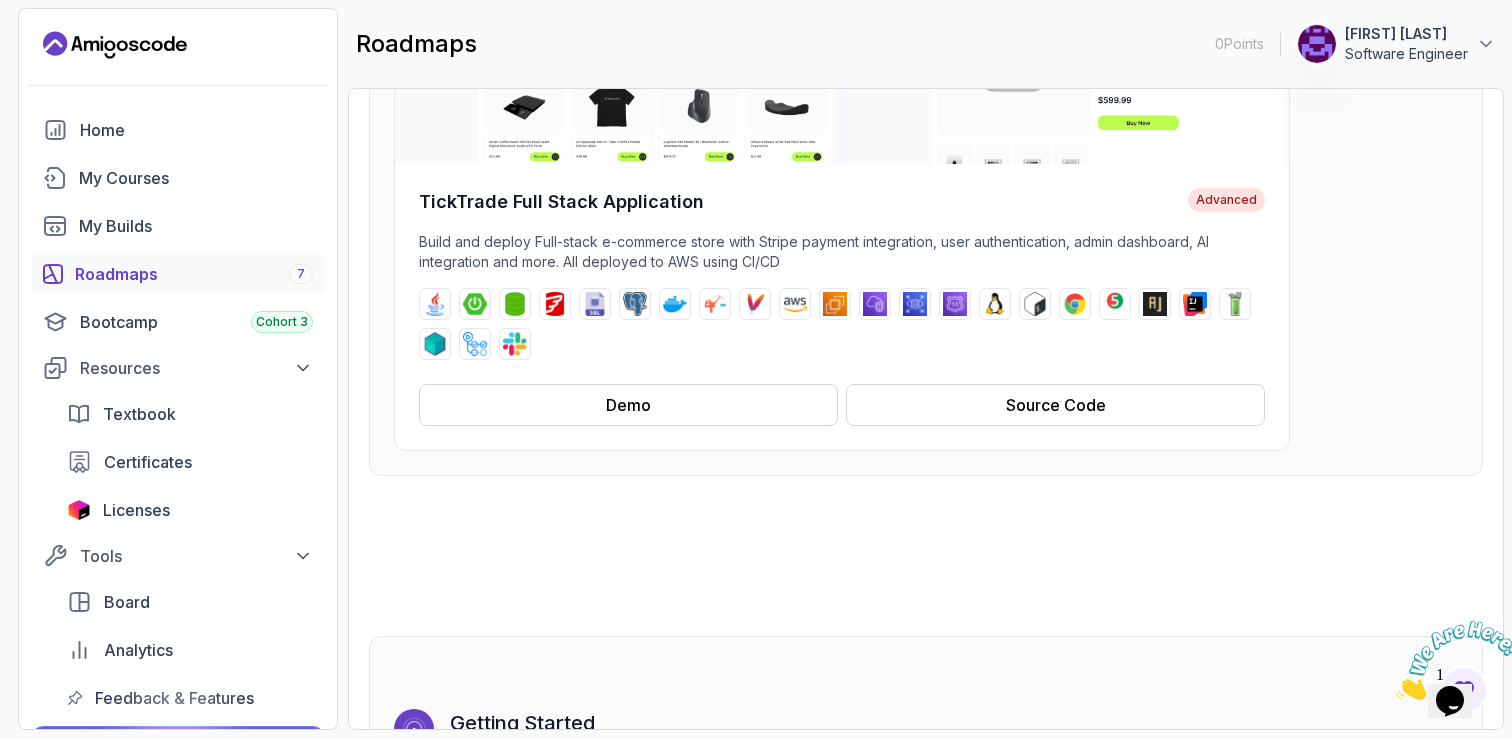 scroll, scrollTop: 338, scrollLeft: 0, axis: vertical 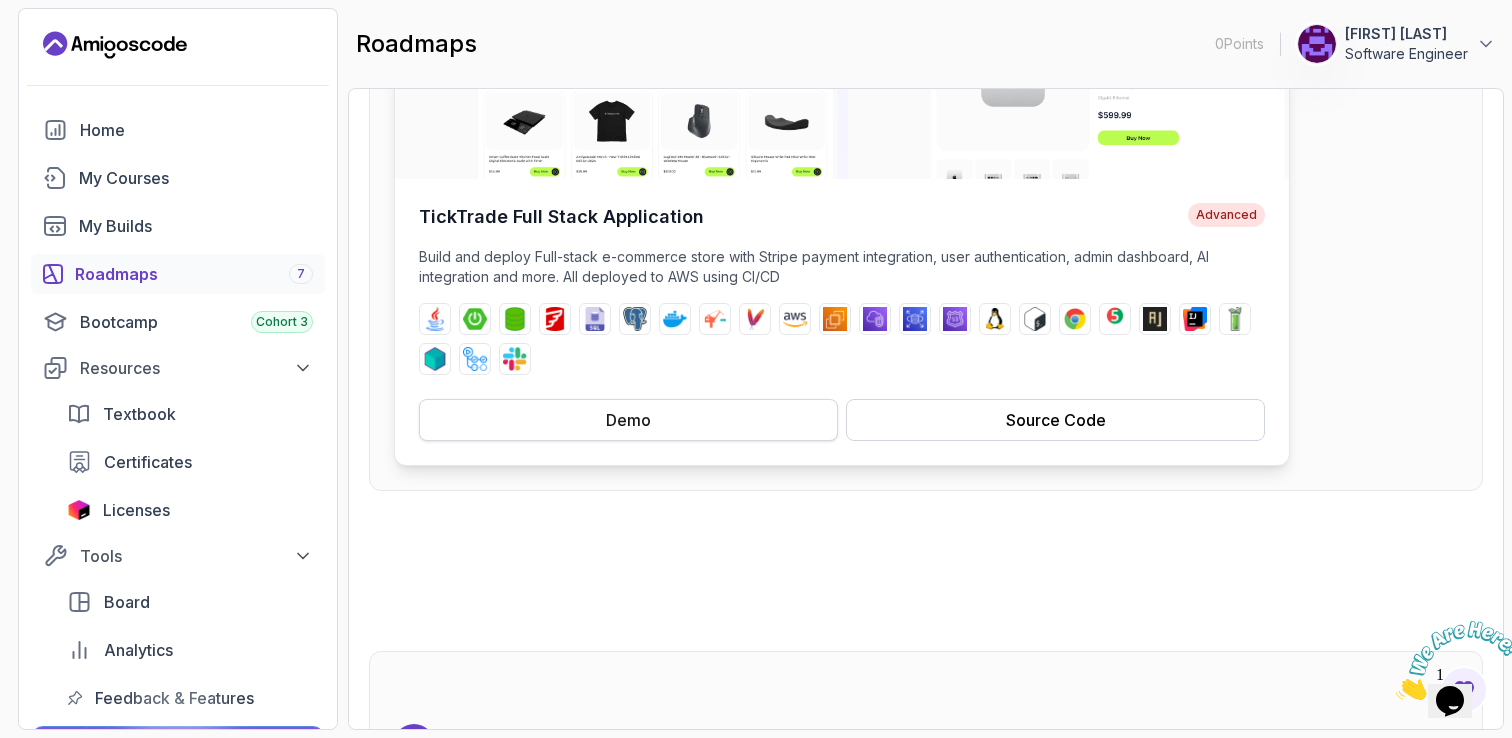 click on "Demo" at bounding box center [628, 420] 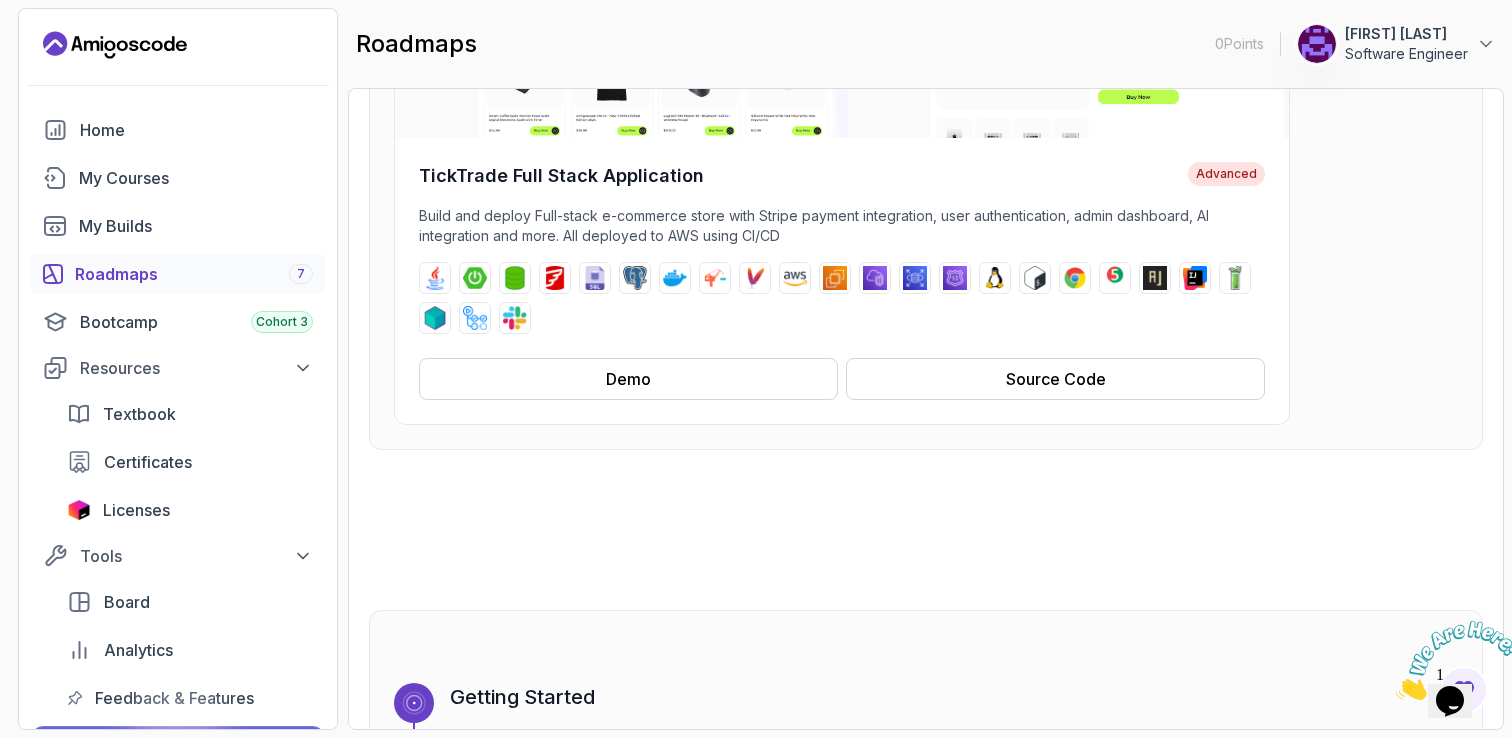scroll, scrollTop: 0, scrollLeft: 0, axis: both 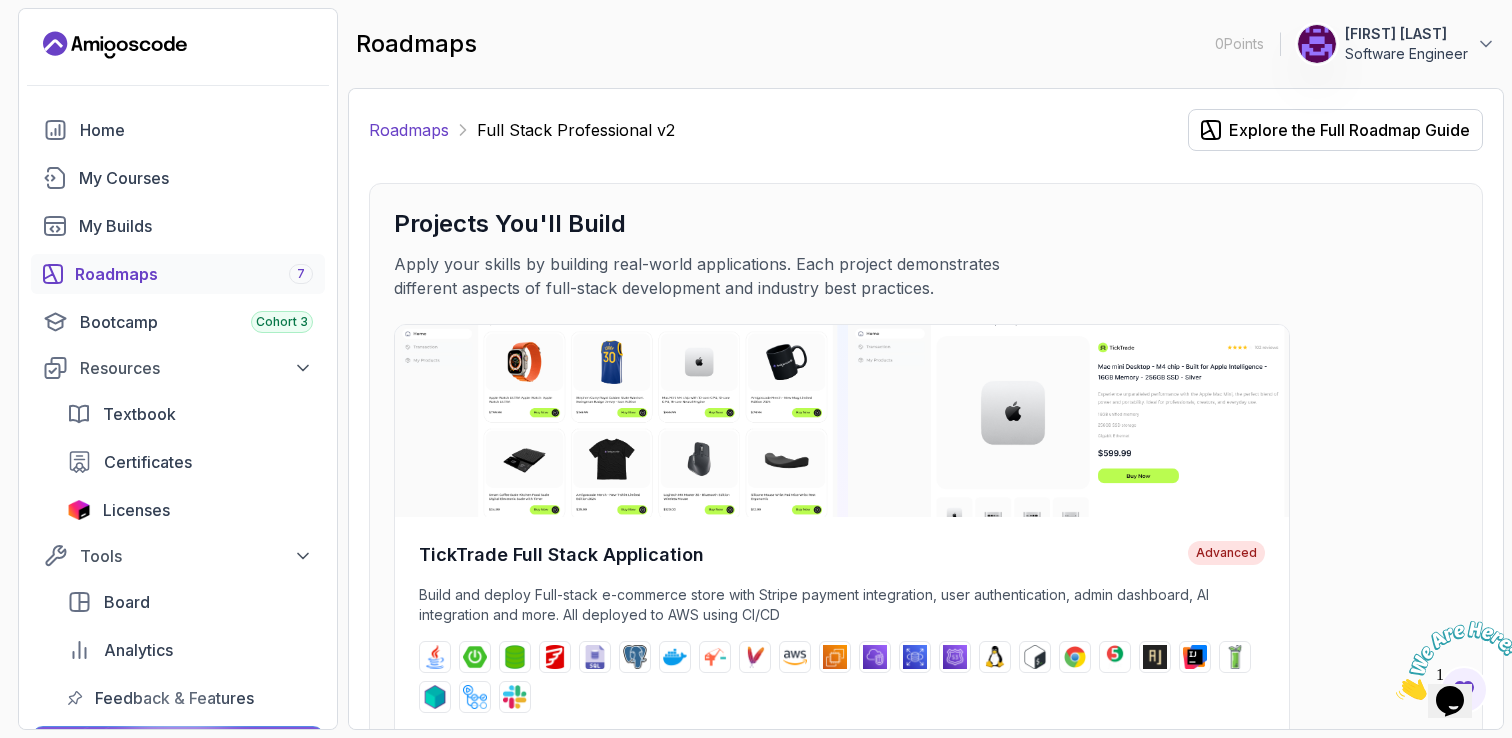 click on "Roadmaps" at bounding box center (409, 130) 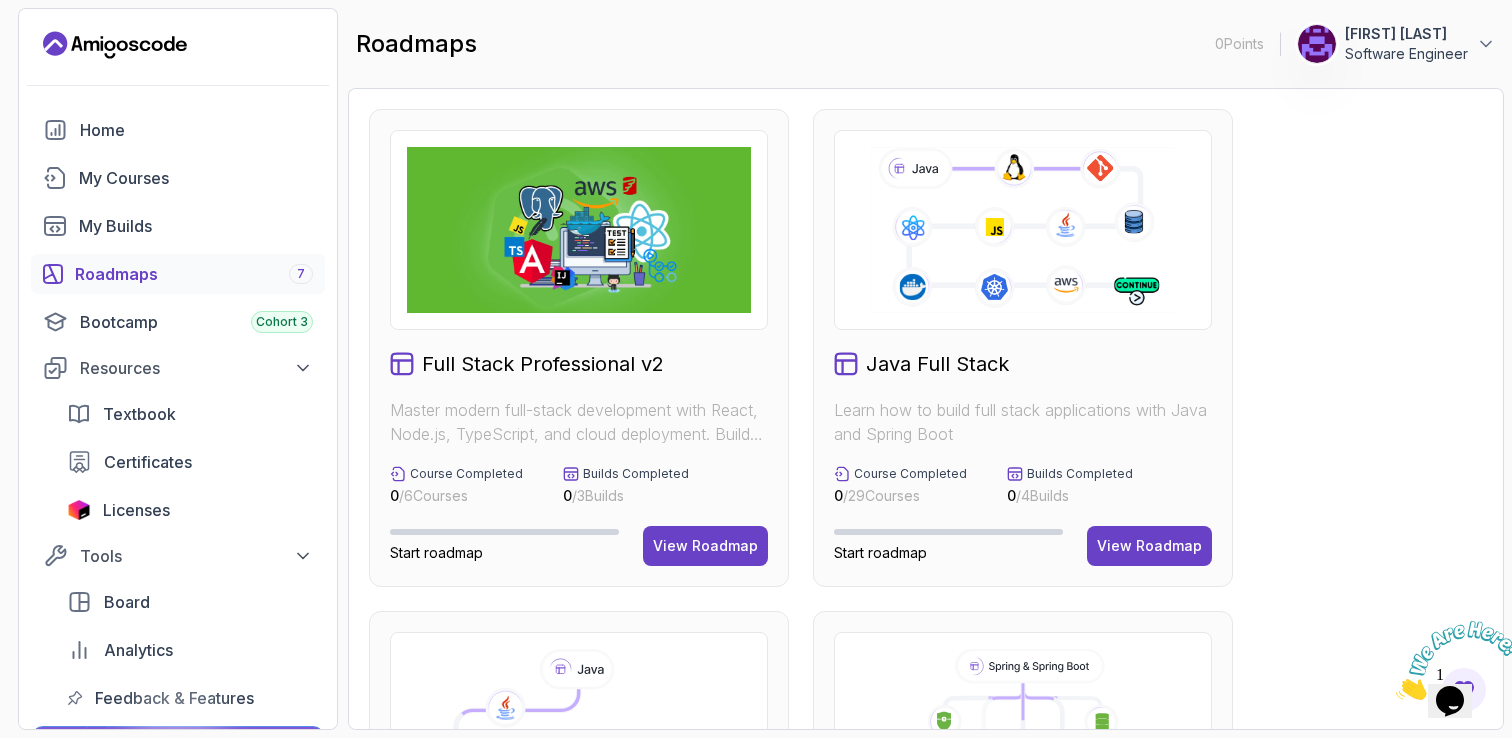 scroll, scrollTop: 44, scrollLeft: 0, axis: vertical 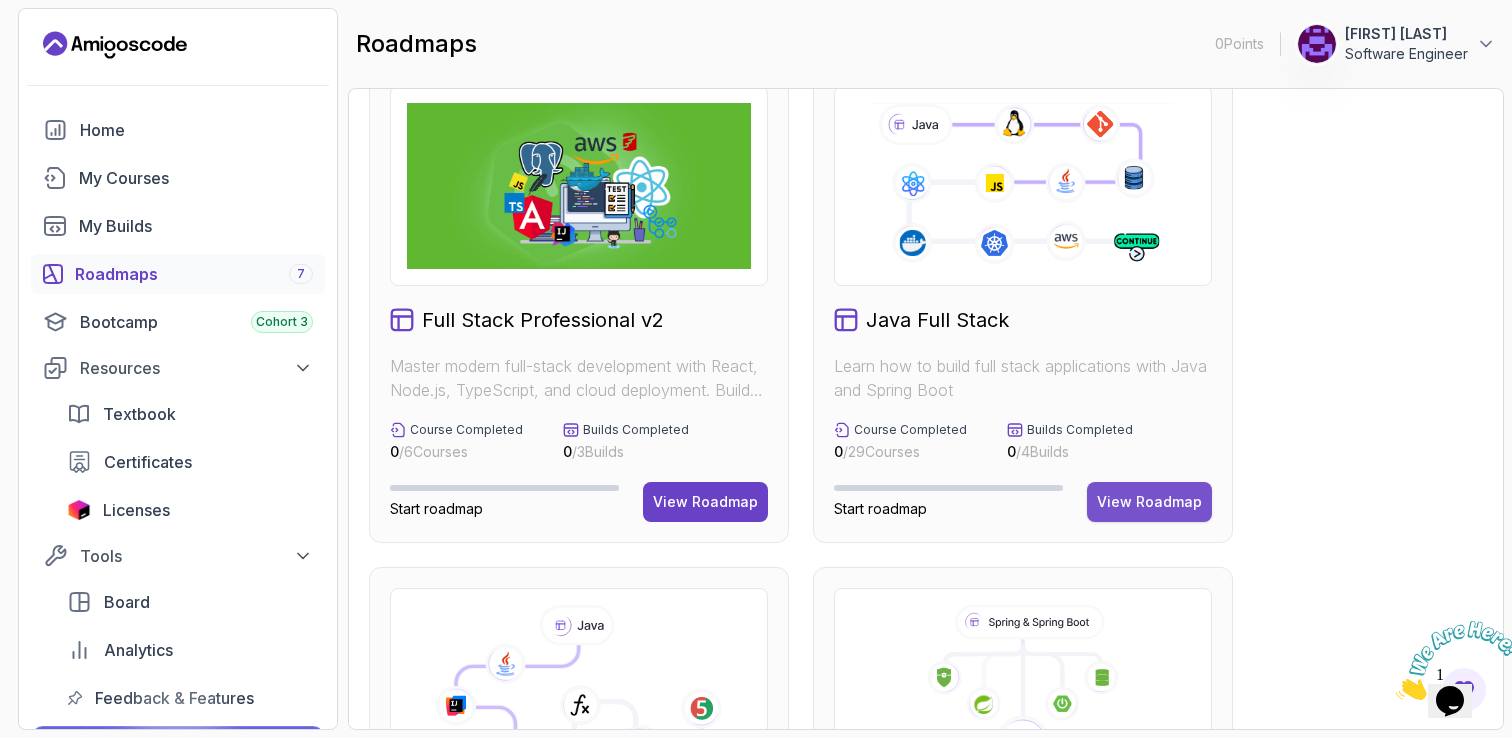 click on "View Roadmap" at bounding box center [1149, 502] 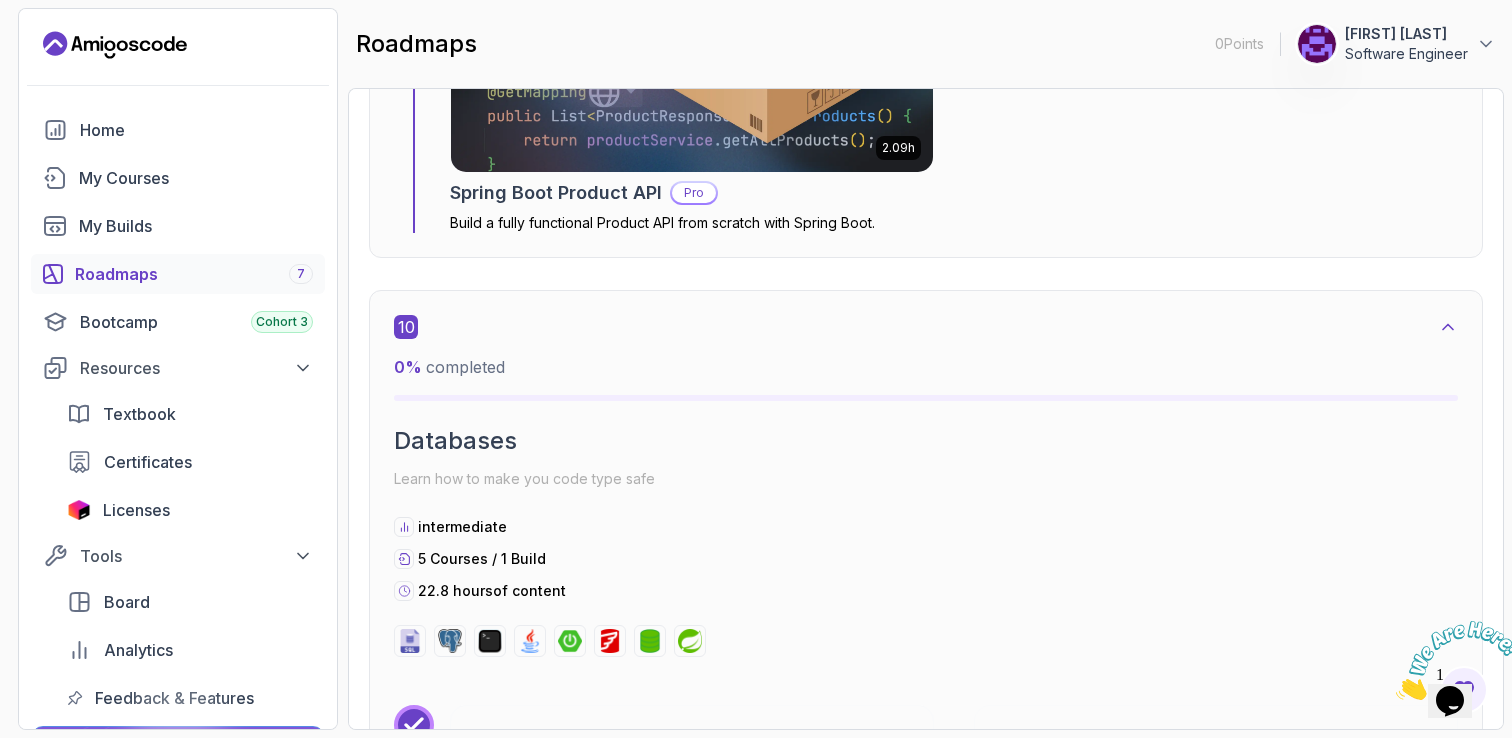 scroll, scrollTop: 8544, scrollLeft: 0, axis: vertical 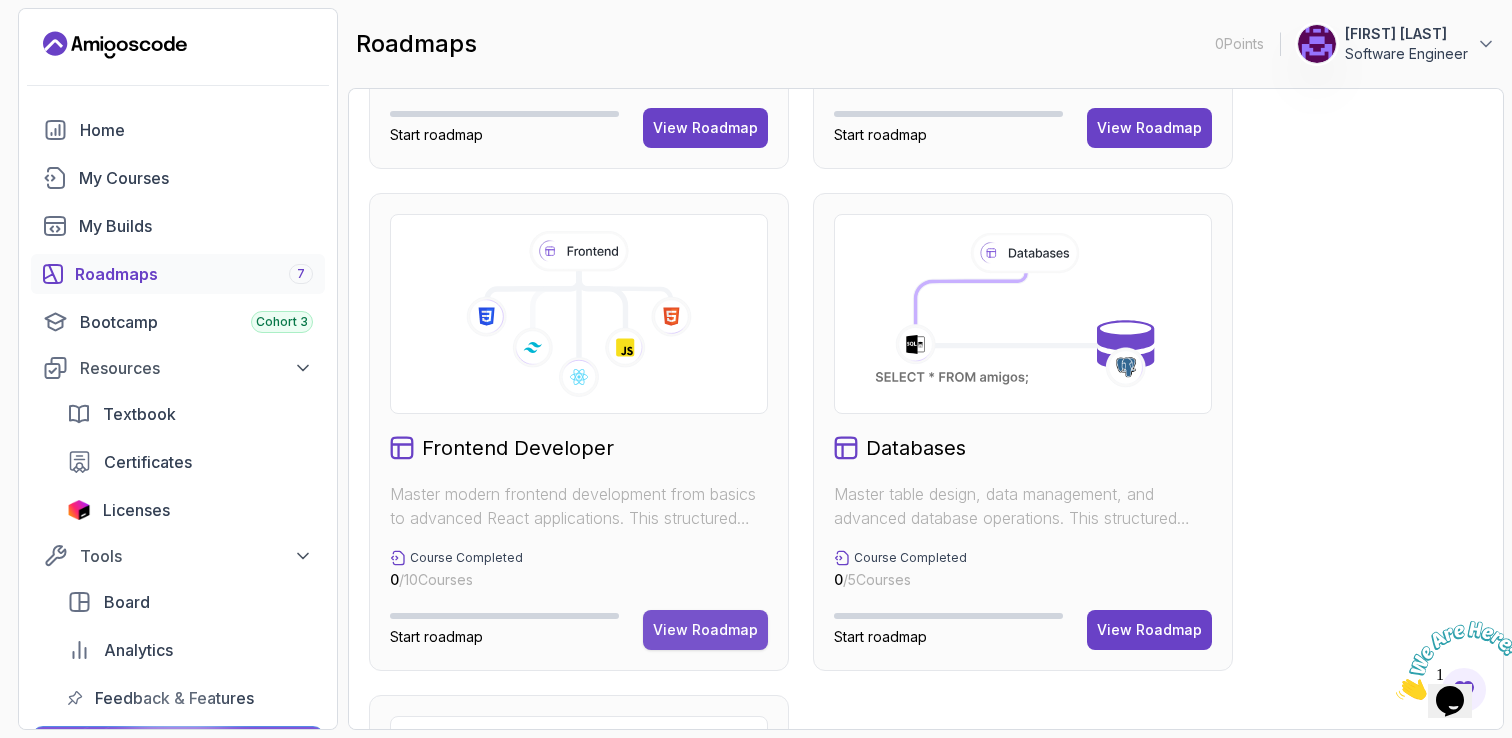 click on "View Roadmap" at bounding box center (705, 630) 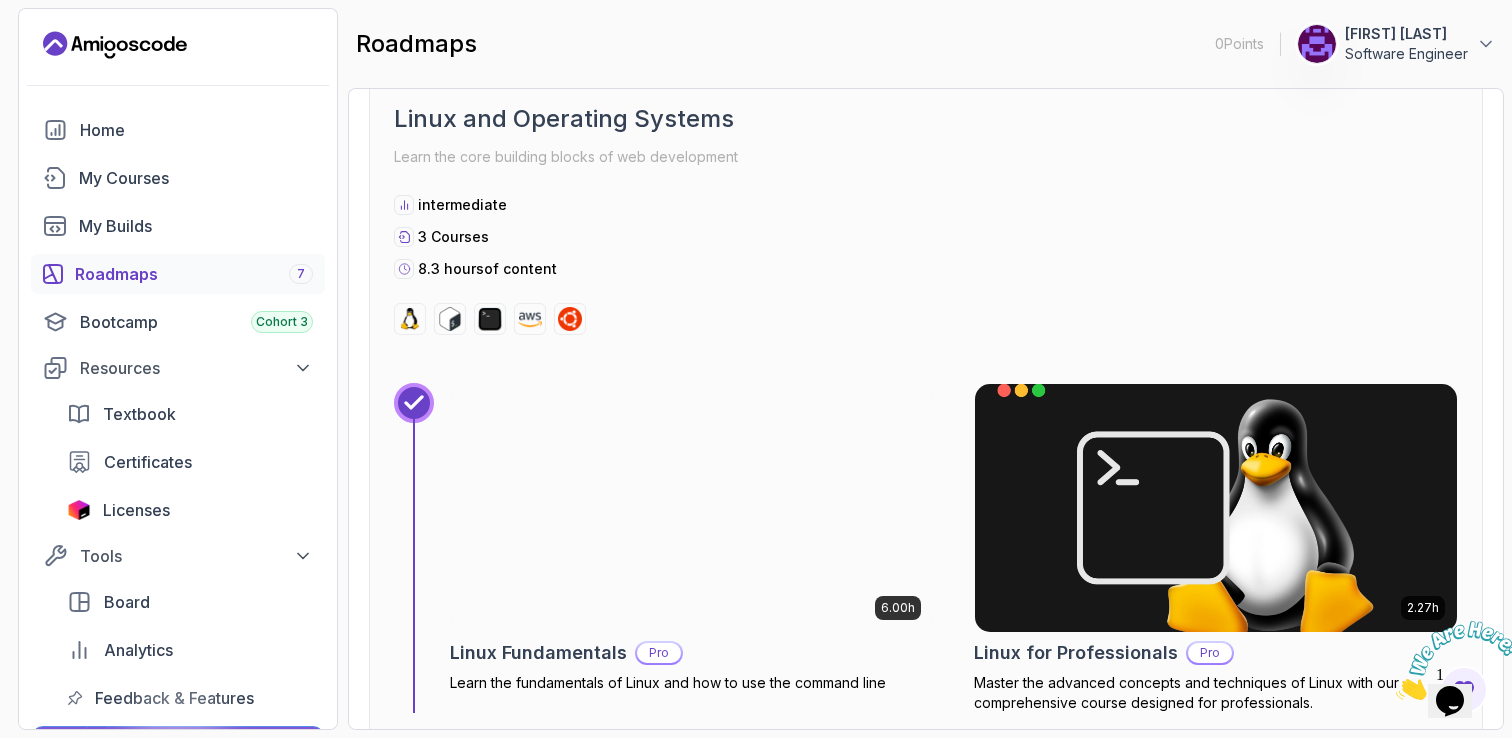 scroll, scrollTop: 0, scrollLeft: 0, axis: both 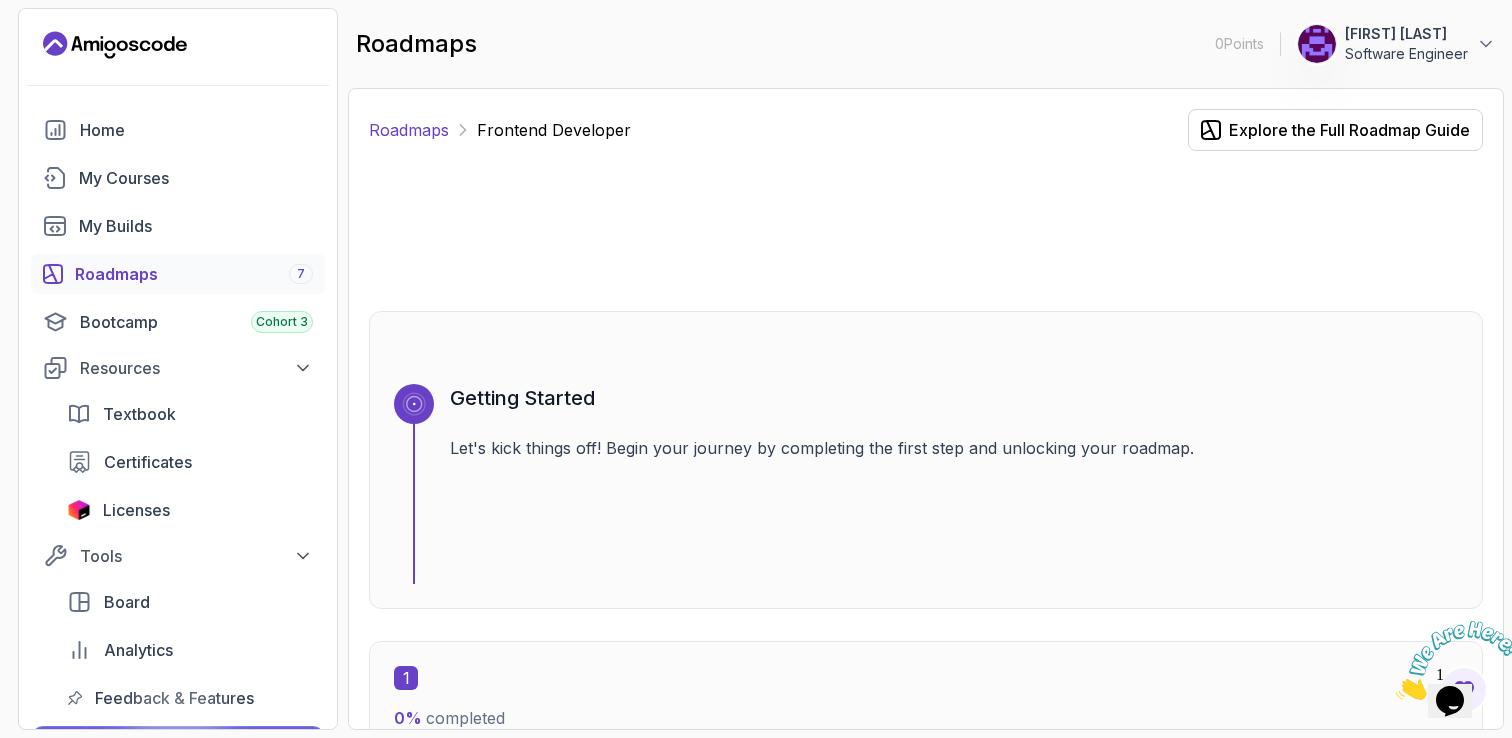 click on "Roadmaps" at bounding box center [409, 130] 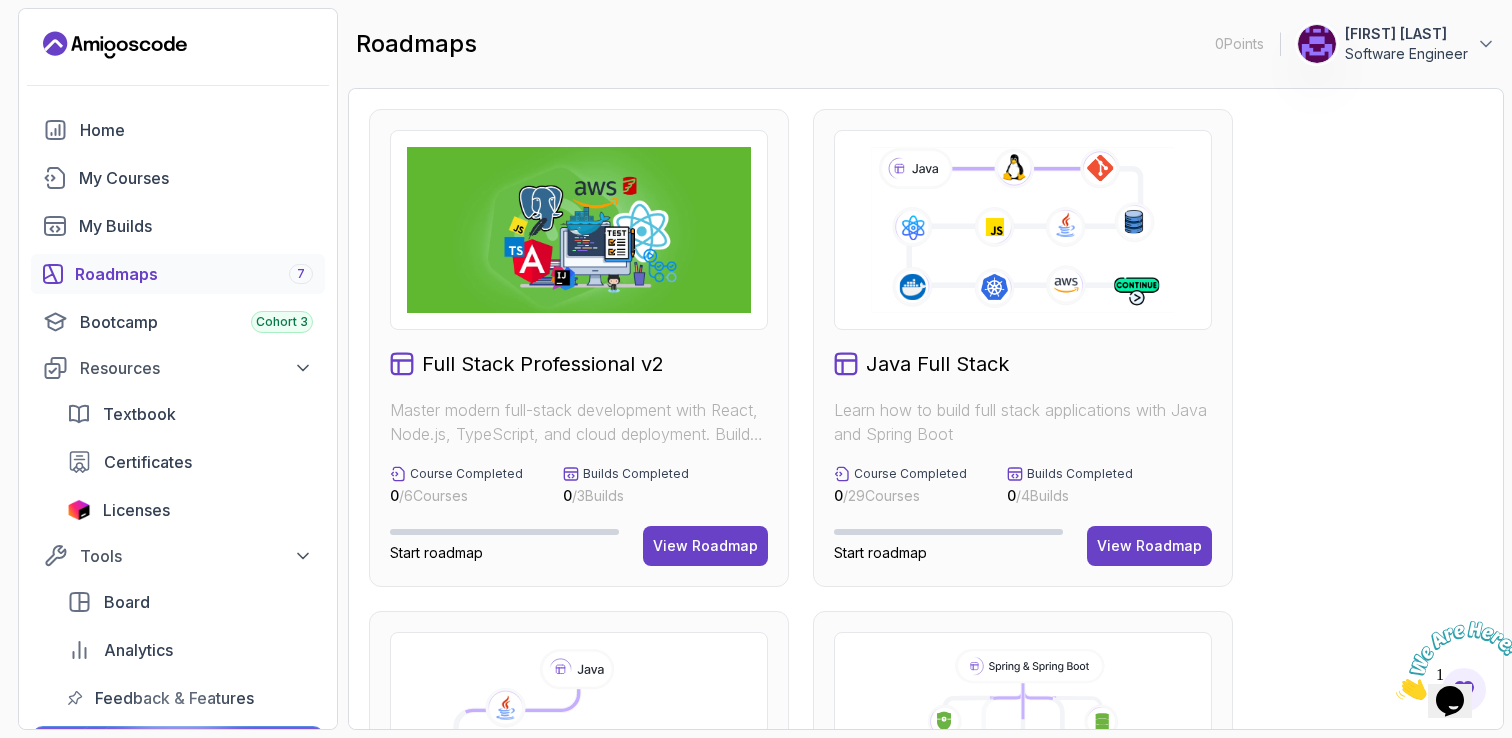 scroll, scrollTop: 185, scrollLeft: 0, axis: vertical 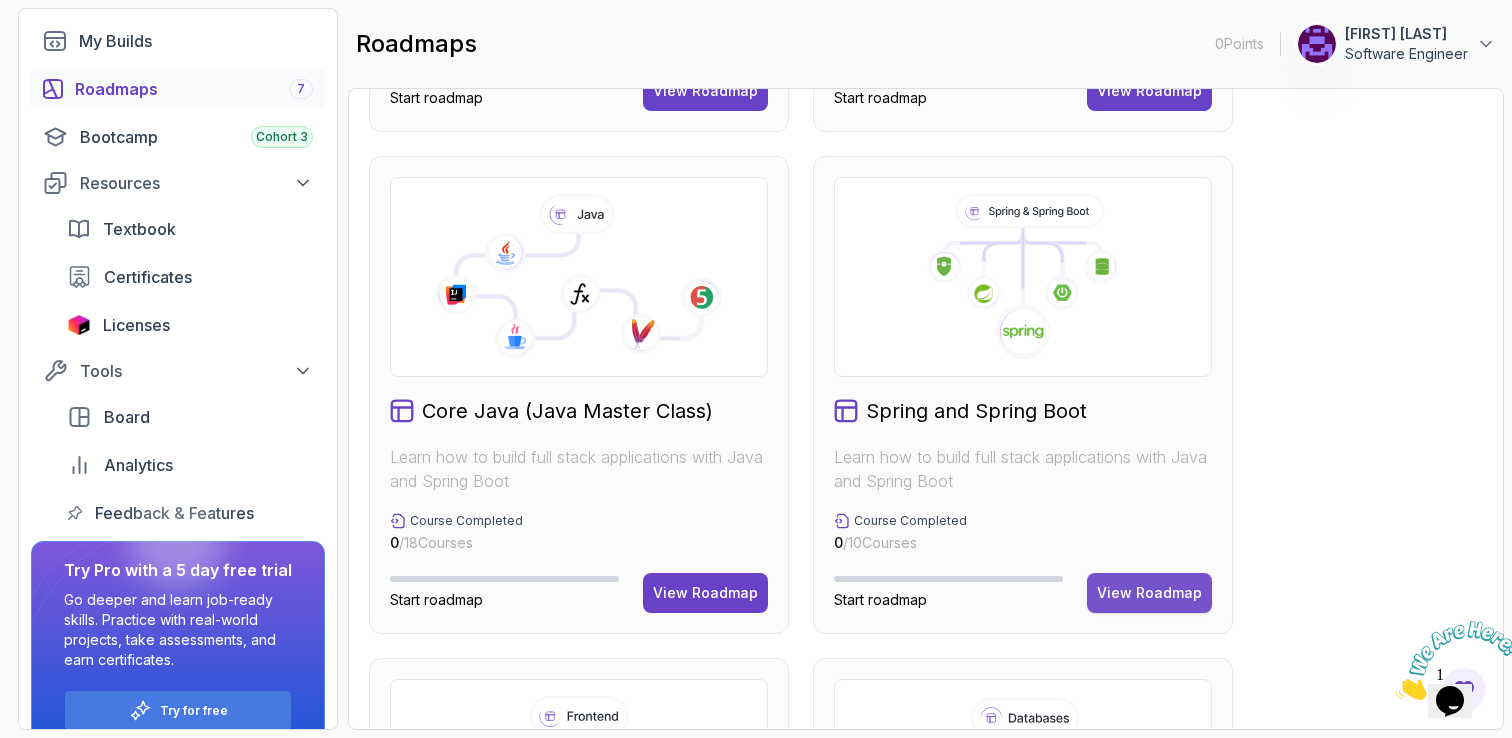 click on "View Roadmap" at bounding box center (1149, 593) 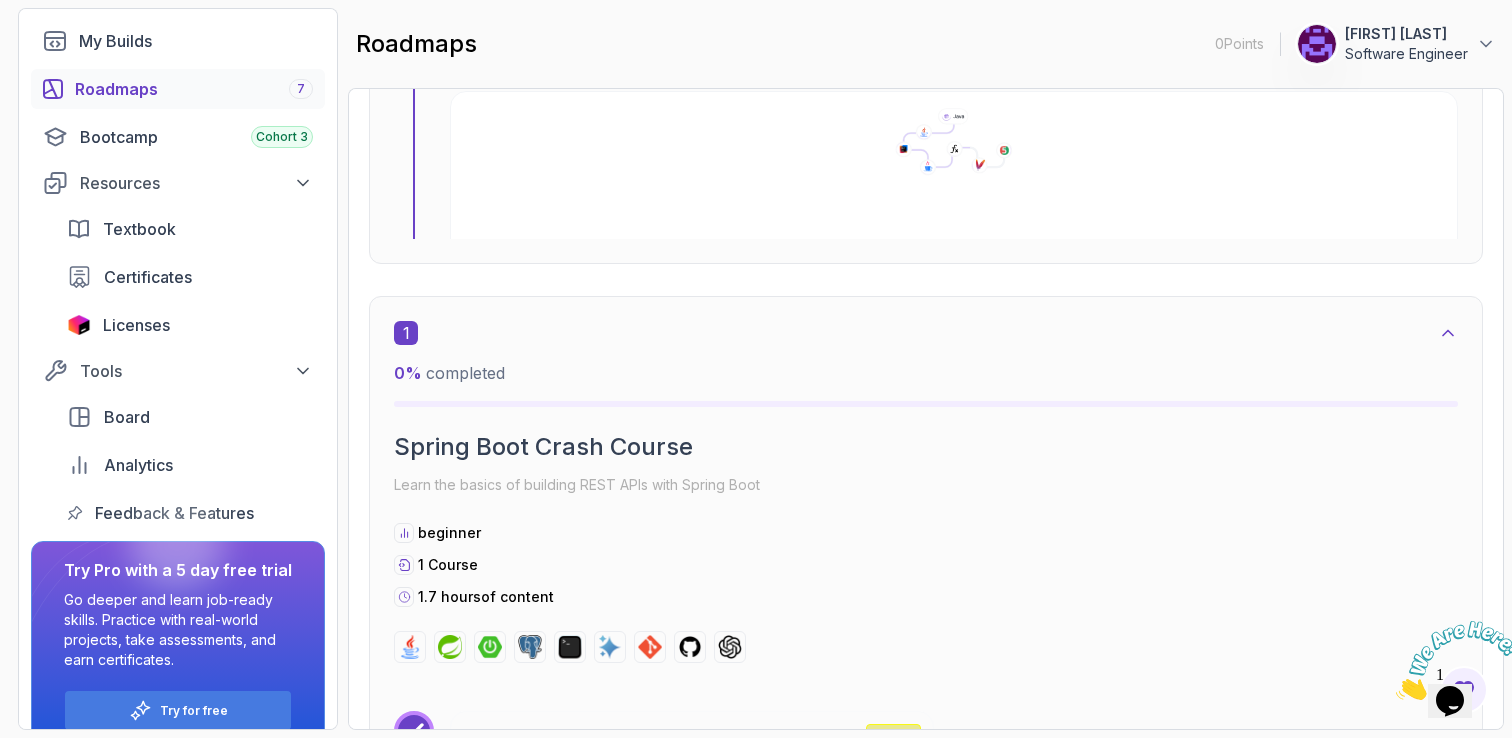 scroll, scrollTop: 0, scrollLeft: 0, axis: both 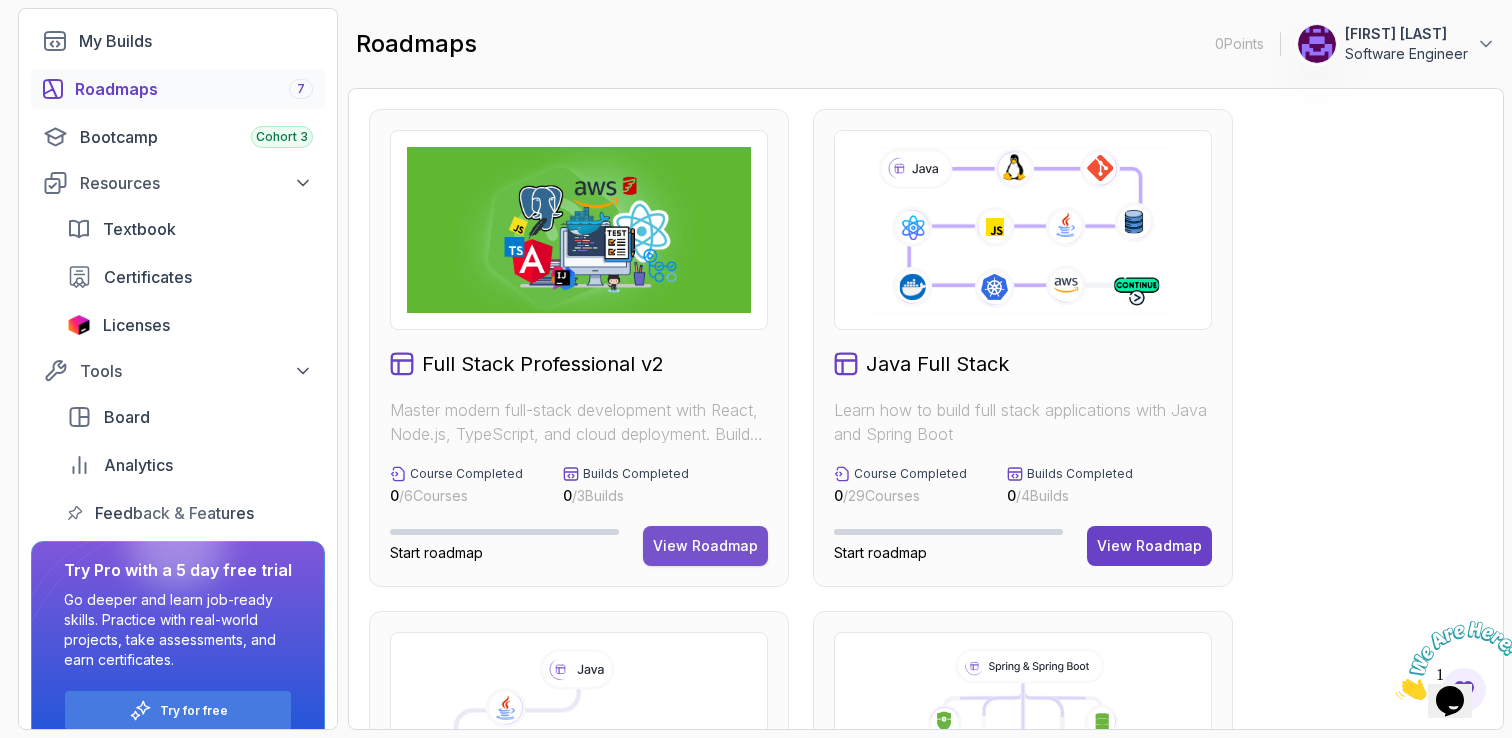 click on "View Roadmap" at bounding box center [705, 546] 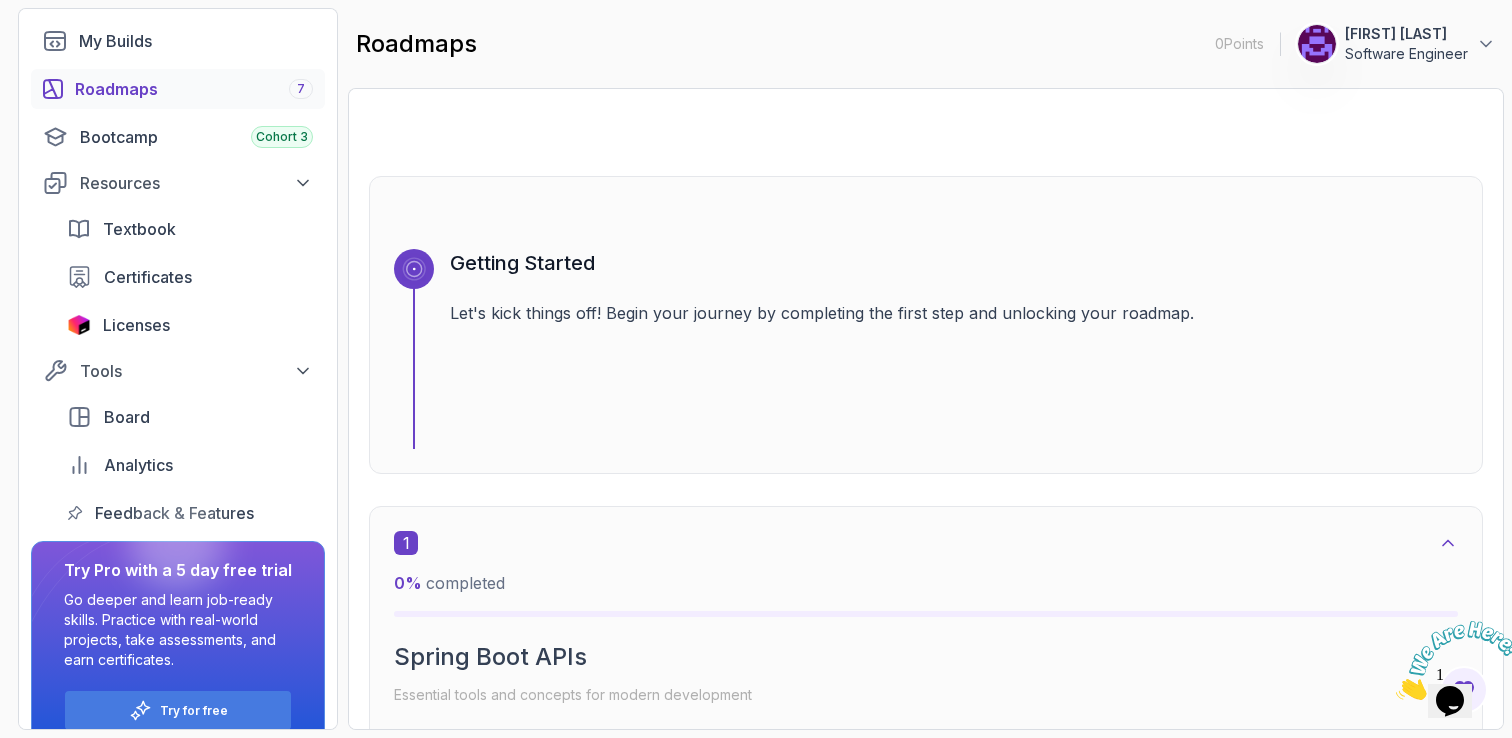 scroll, scrollTop: 0, scrollLeft: 0, axis: both 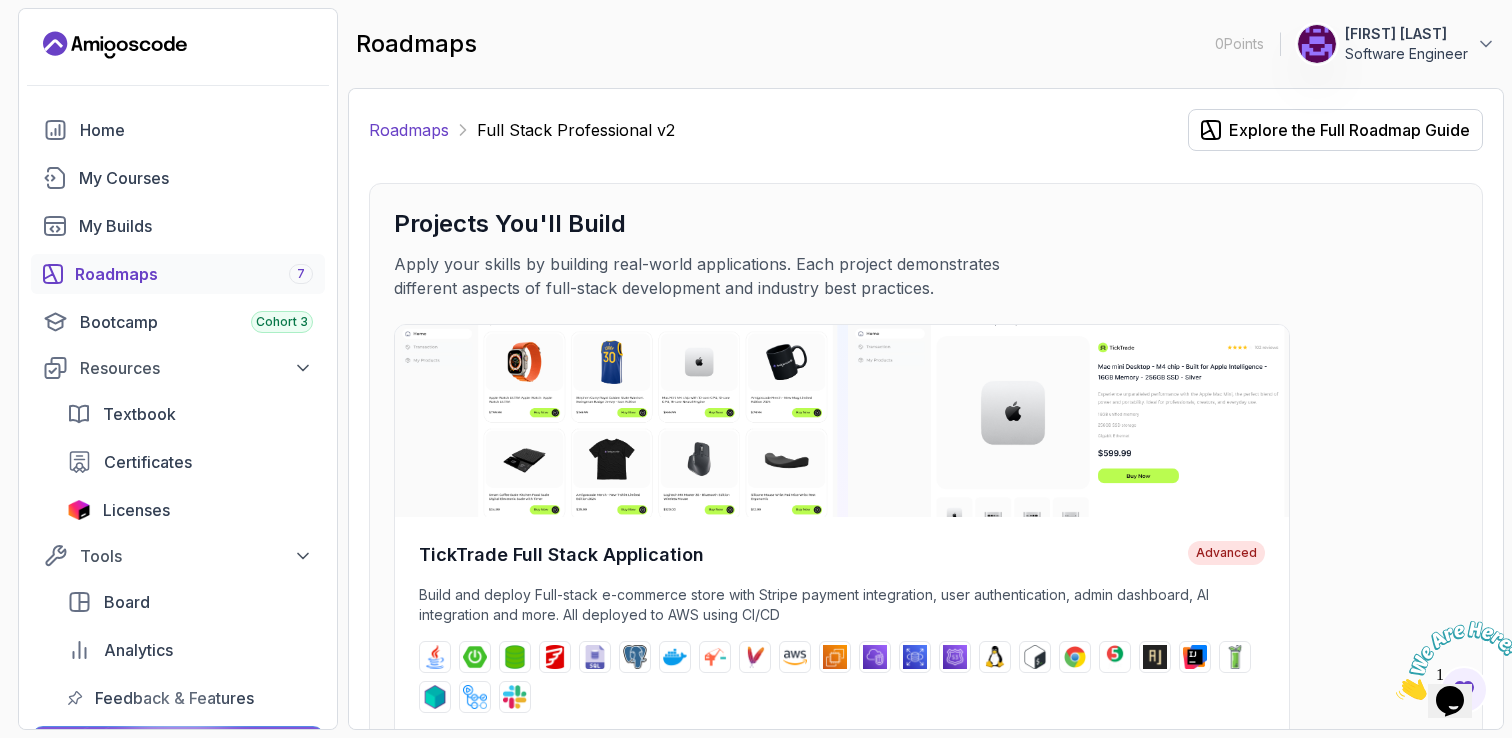 click on "Roadmaps" at bounding box center (409, 130) 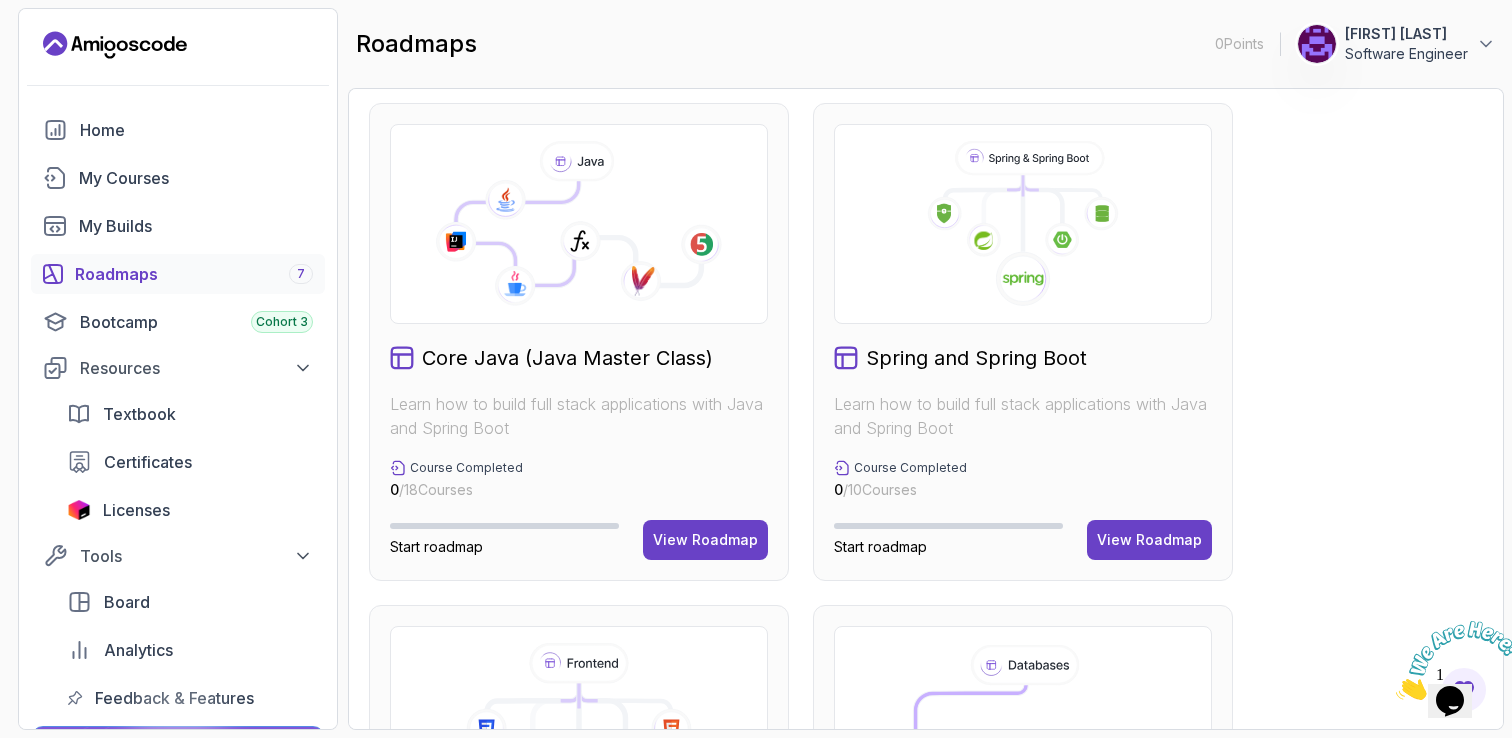 scroll, scrollTop: 598, scrollLeft: 0, axis: vertical 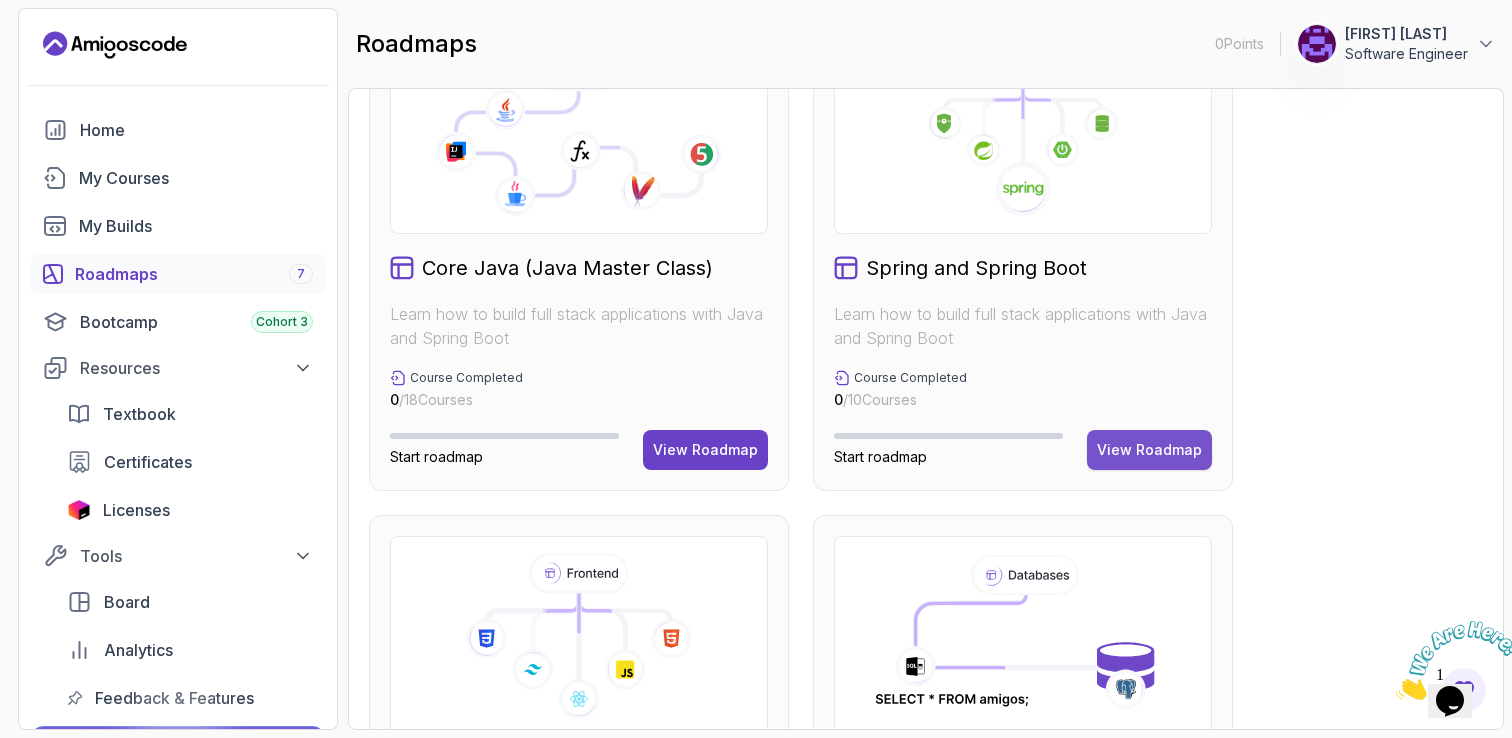 click on "View Roadmap" at bounding box center (1149, 450) 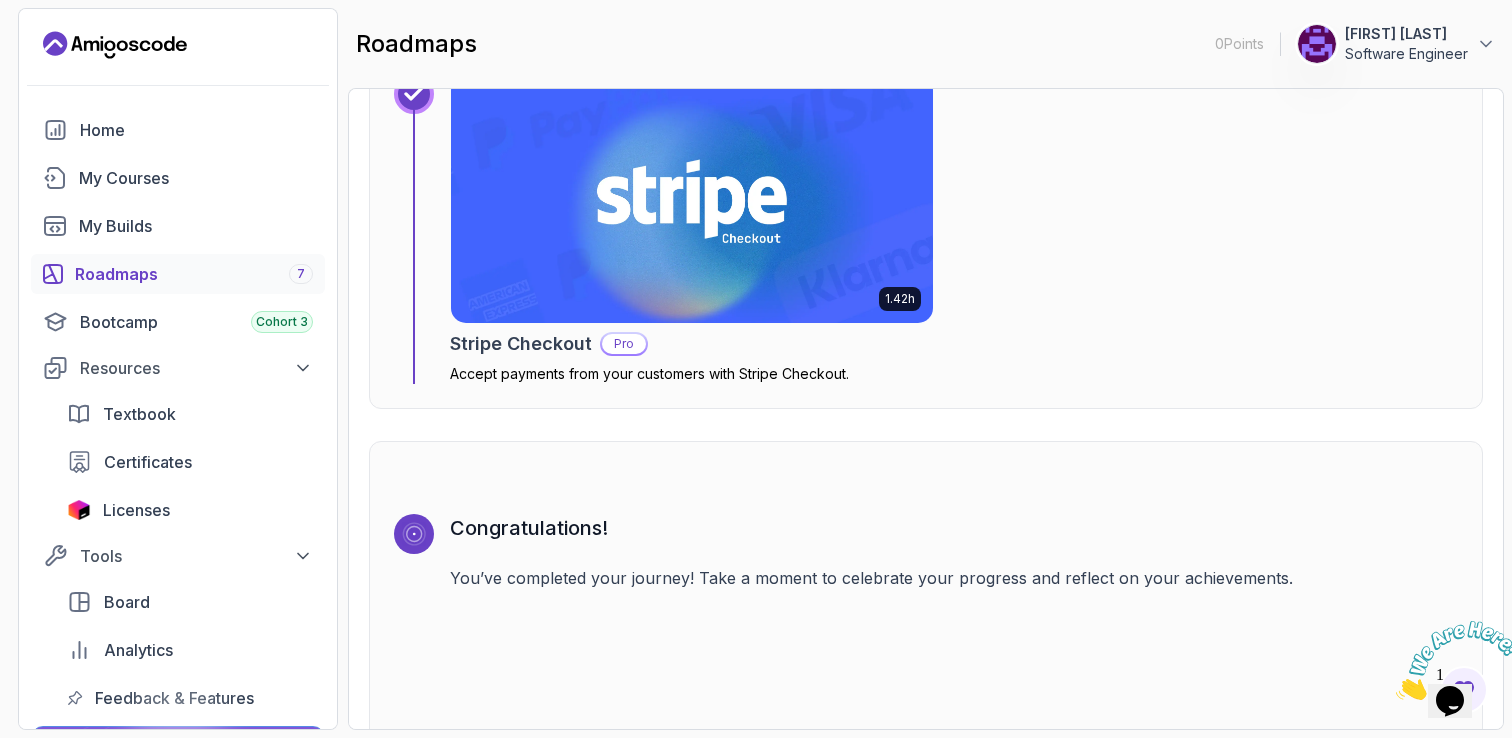 scroll, scrollTop: 6796, scrollLeft: 0, axis: vertical 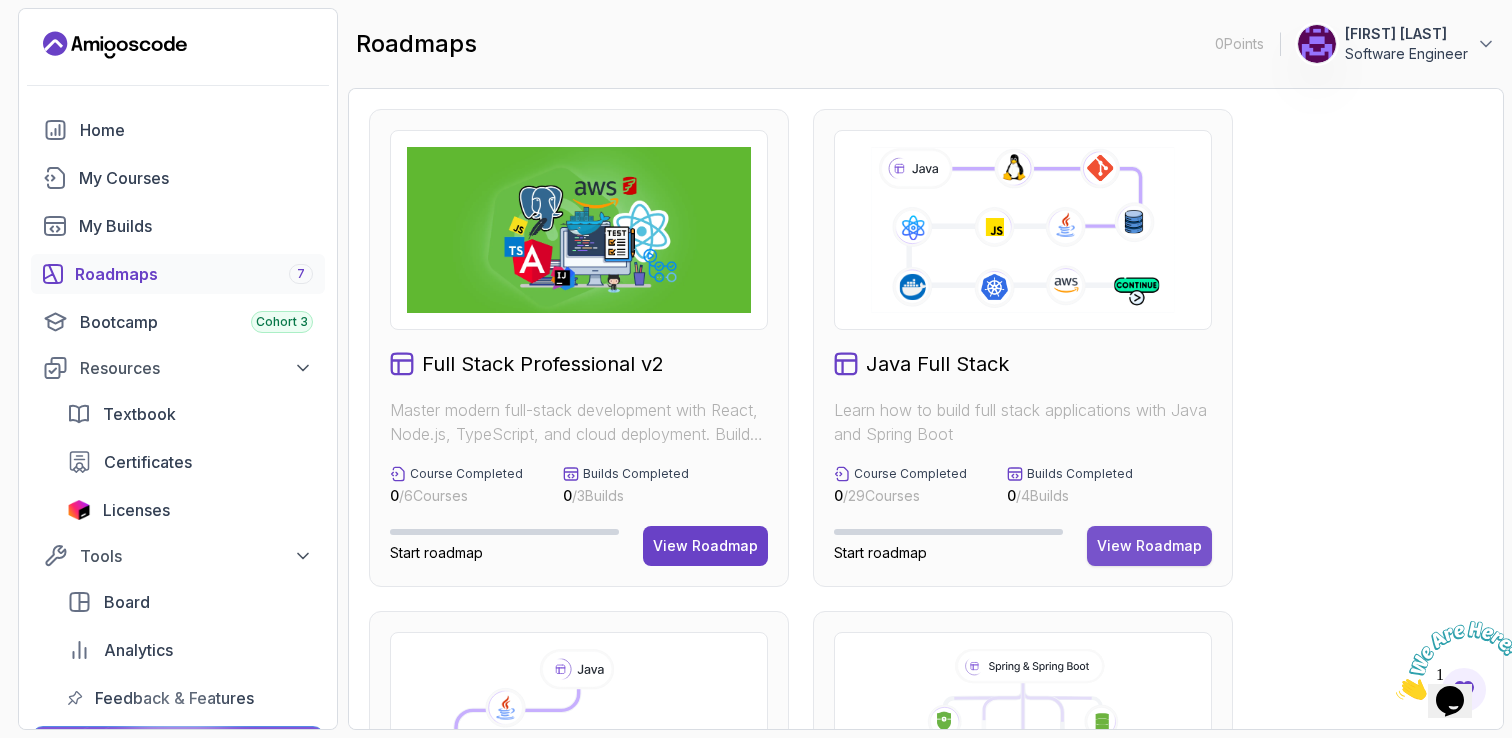 click on "View Roadmap" at bounding box center [1149, 546] 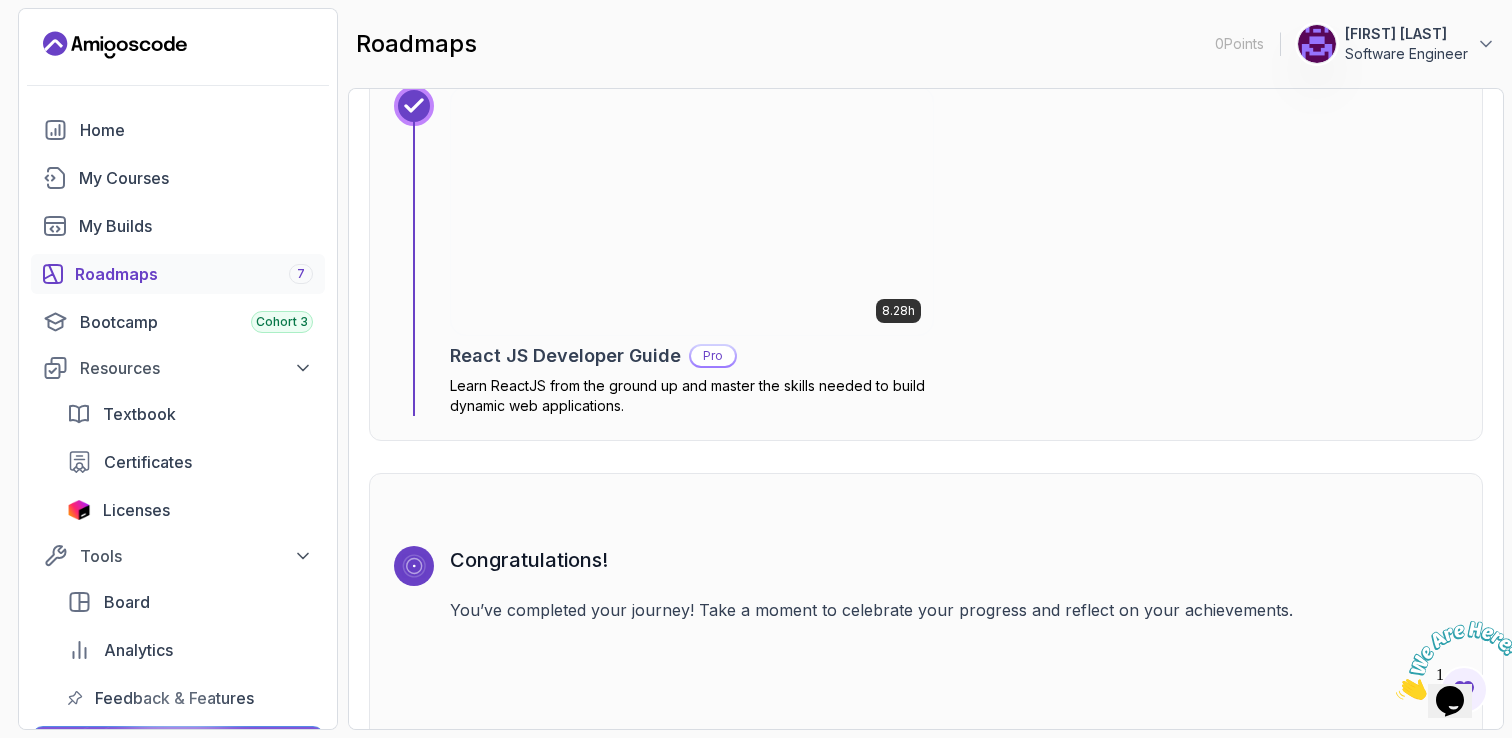 scroll, scrollTop: 14630, scrollLeft: 0, axis: vertical 